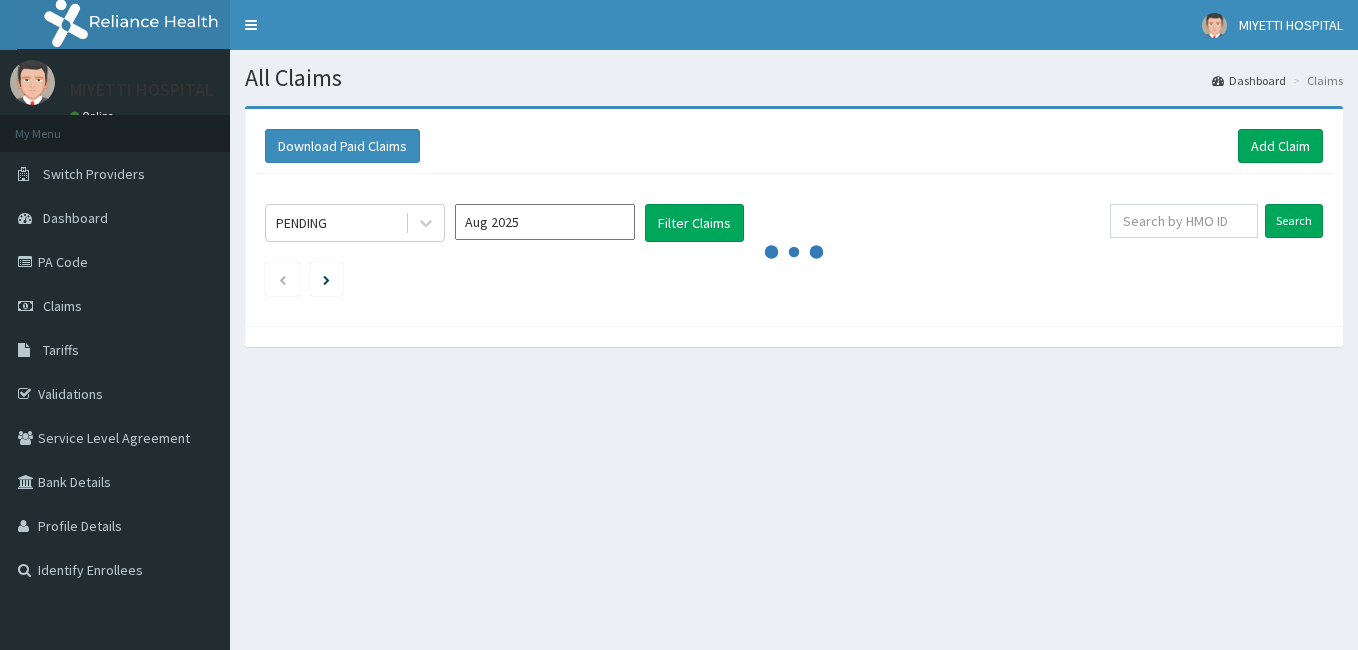 scroll, scrollTop: 0, scrollLeft: 0, axis: both 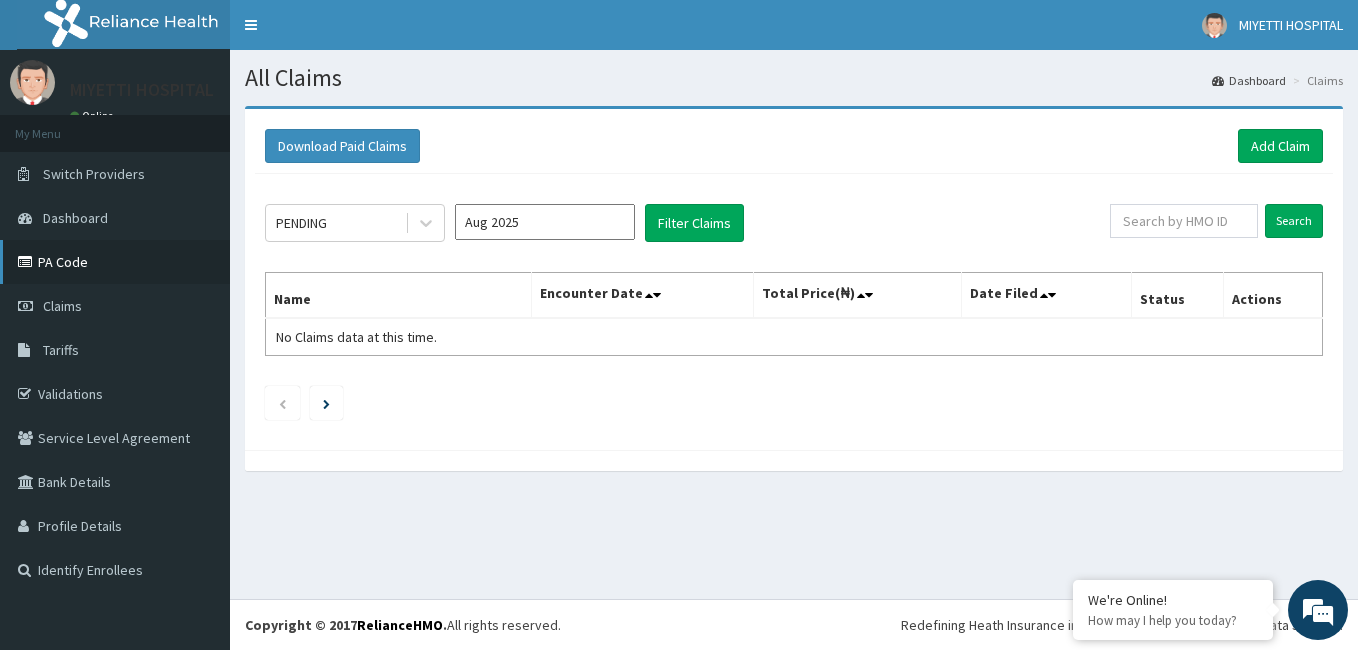 click on "PA Code" at bounding box center (115, 262) 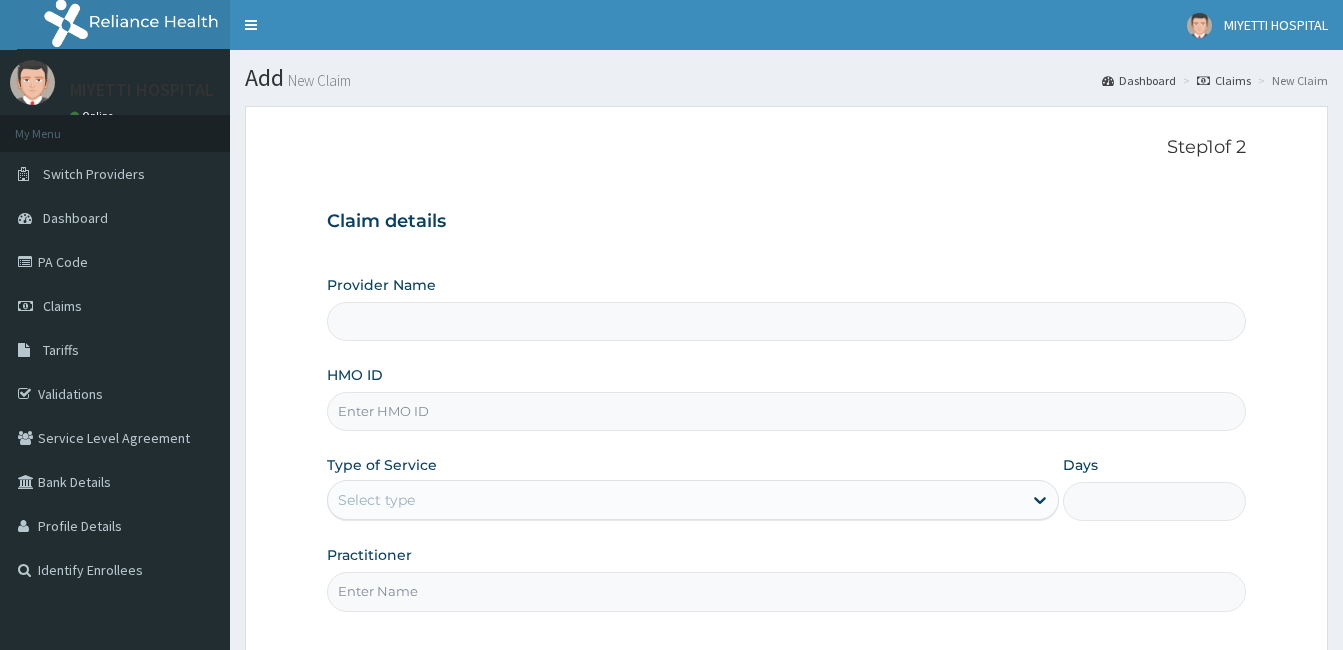 scroll, scrollTop: 0, scrollLeft: 0, axis: both 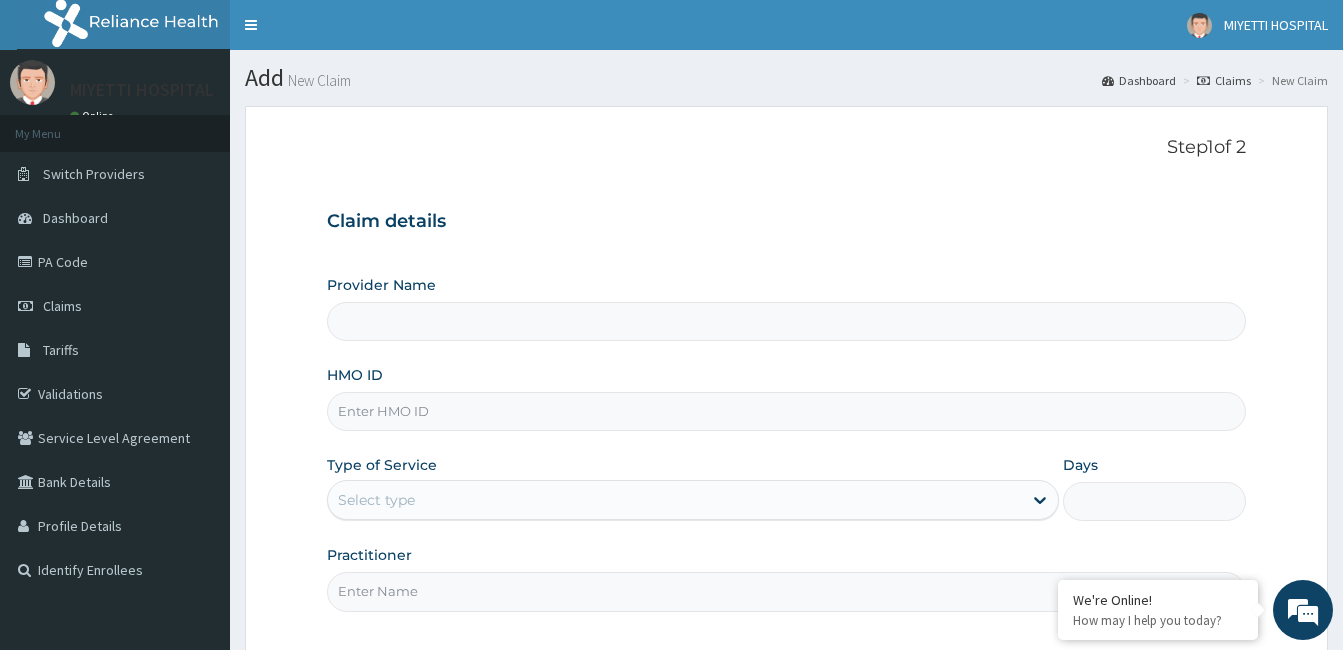 type on "MIYETTI HOSPITAL" 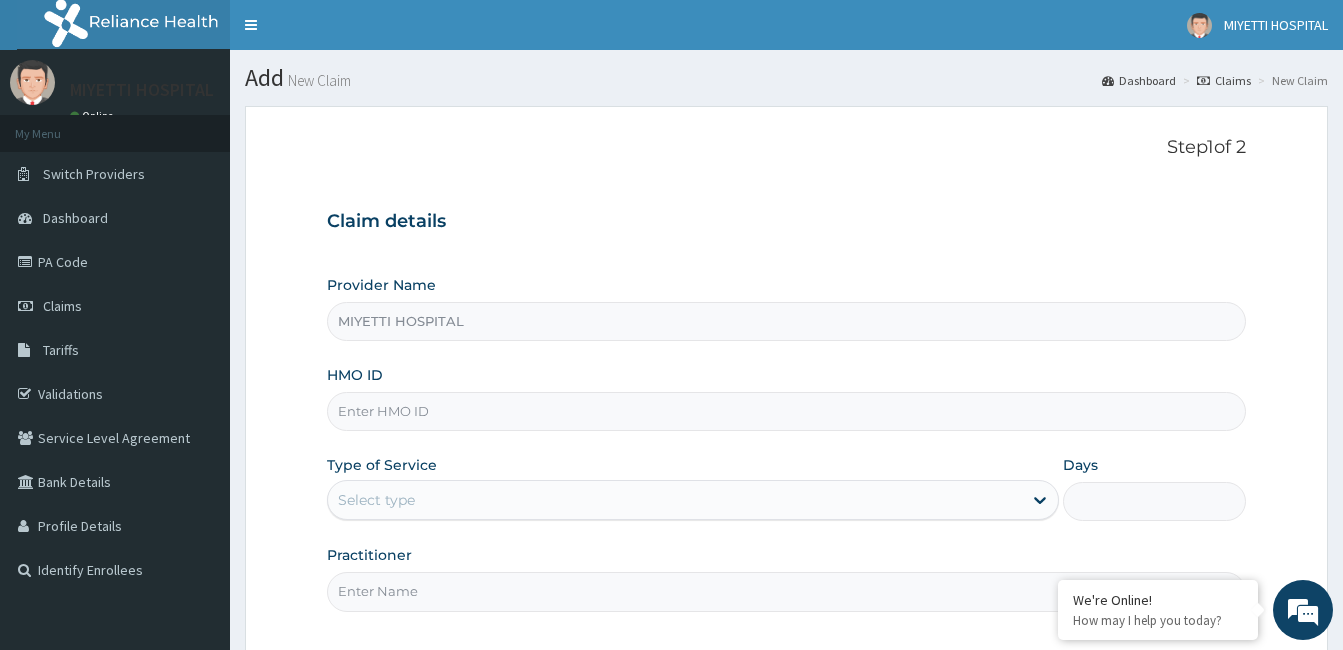 click on "HMO ID" at bounding box center [786, 411] 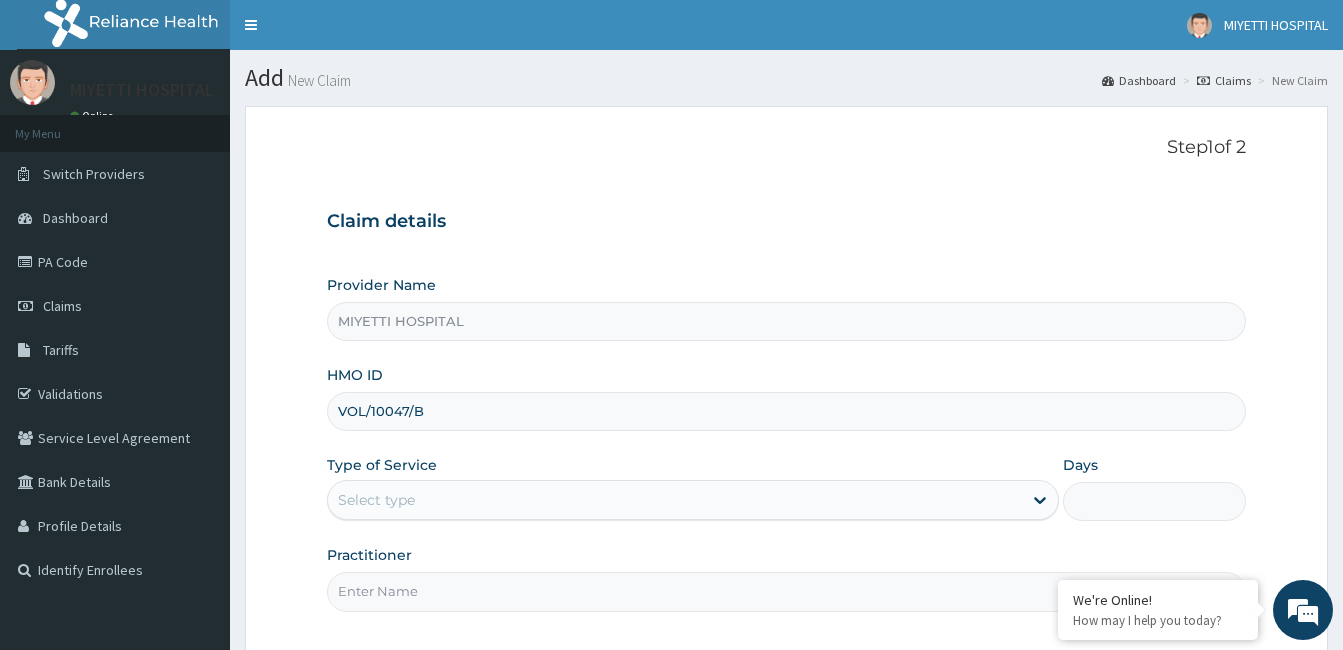 type on "VOL/10047/B" 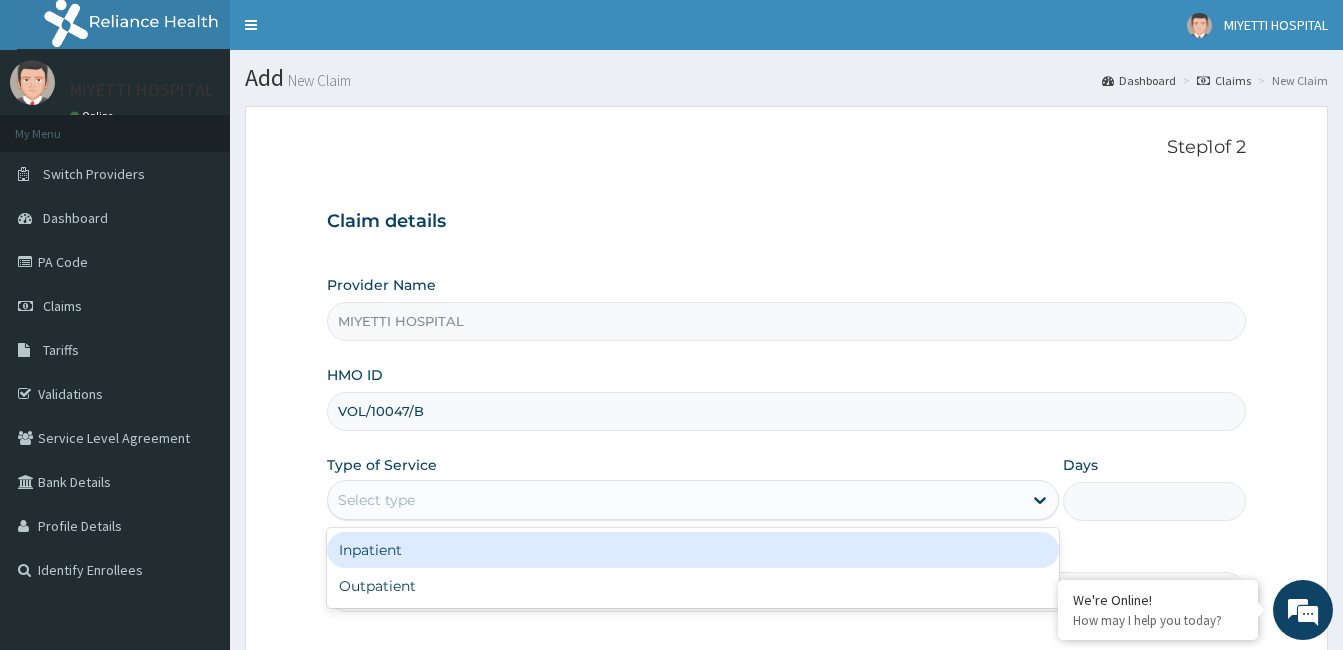 click on "Select type" at bounding box center (675, 500) 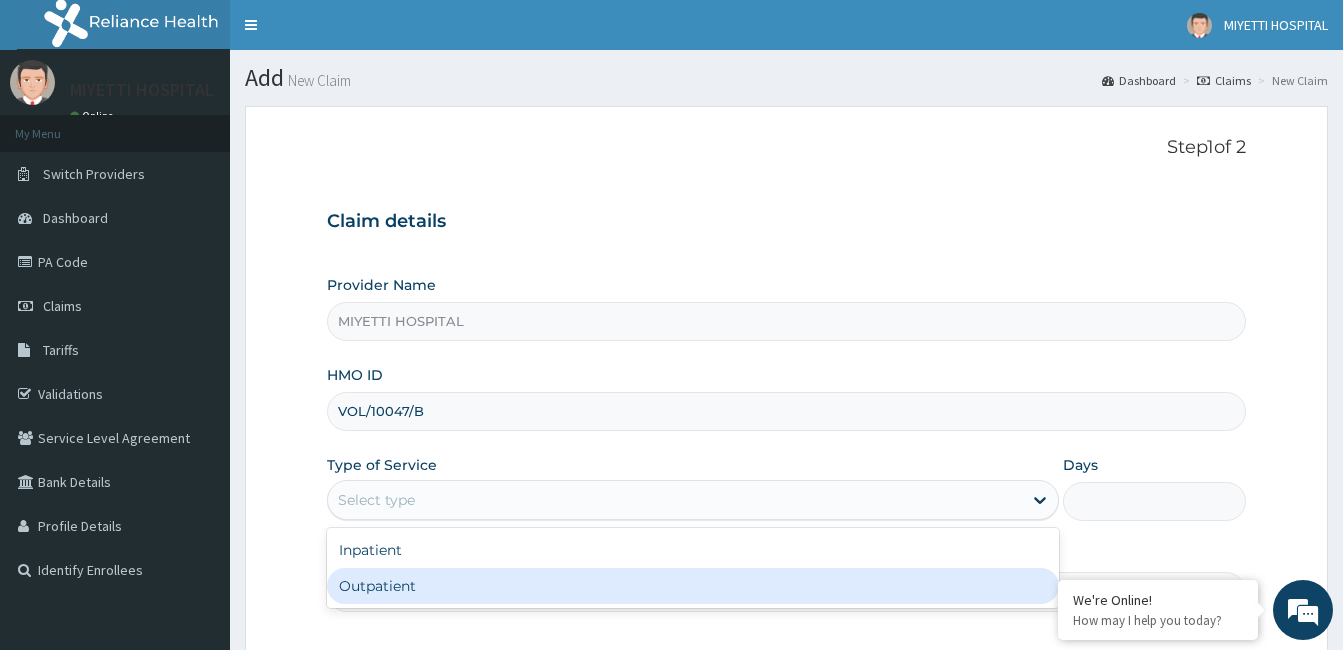 click on "Outpatient" at bounding box center (693, 586) 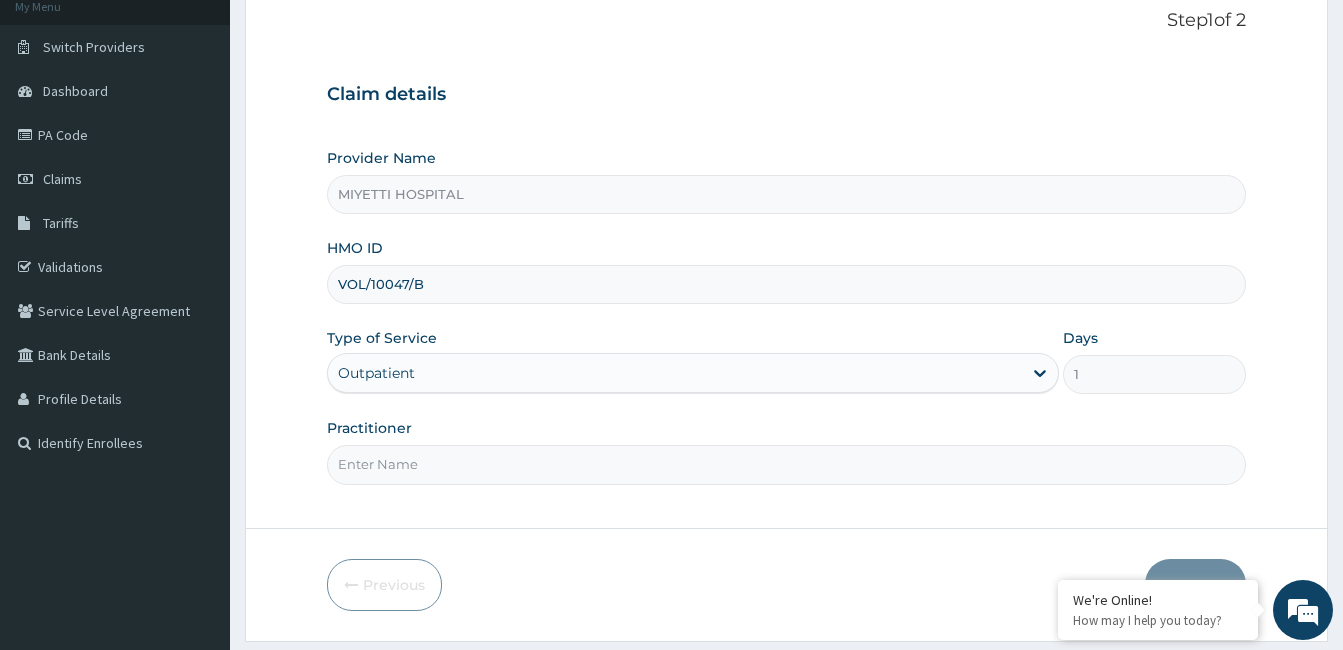 scroll, scrollTop: 149, scrollLeft: 0, axis: vertical 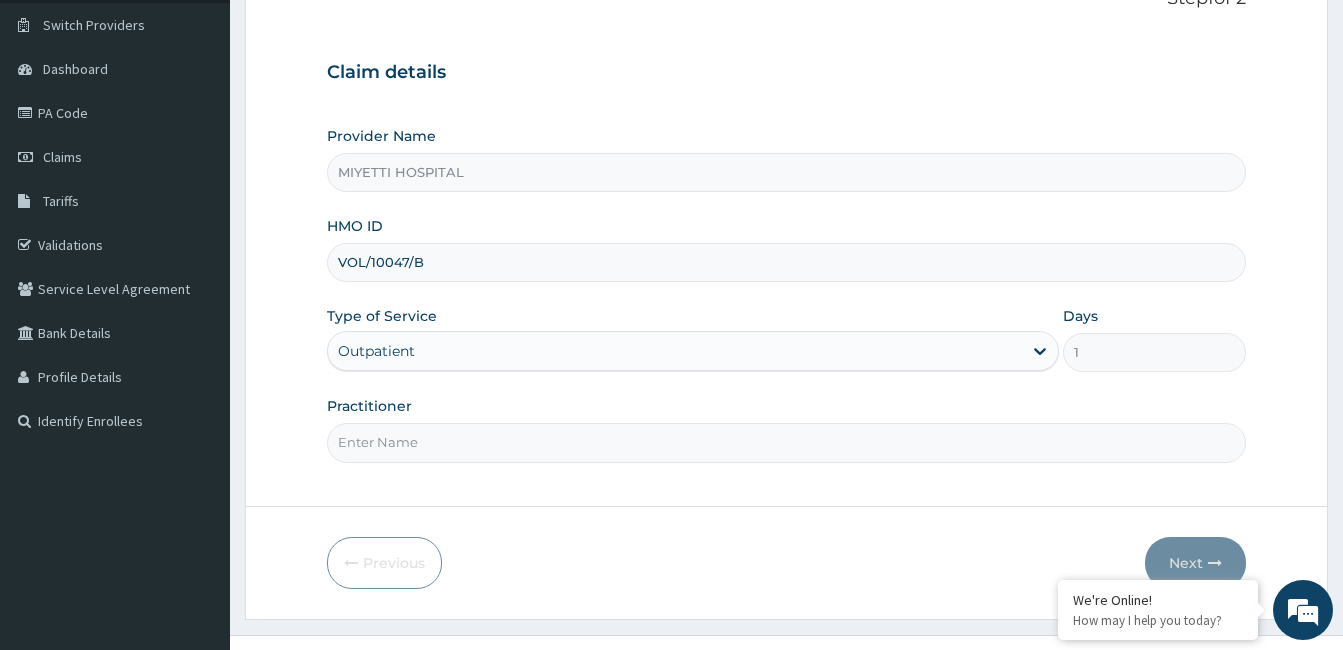 click on "Practitioner" at bounding box center (786, 442) 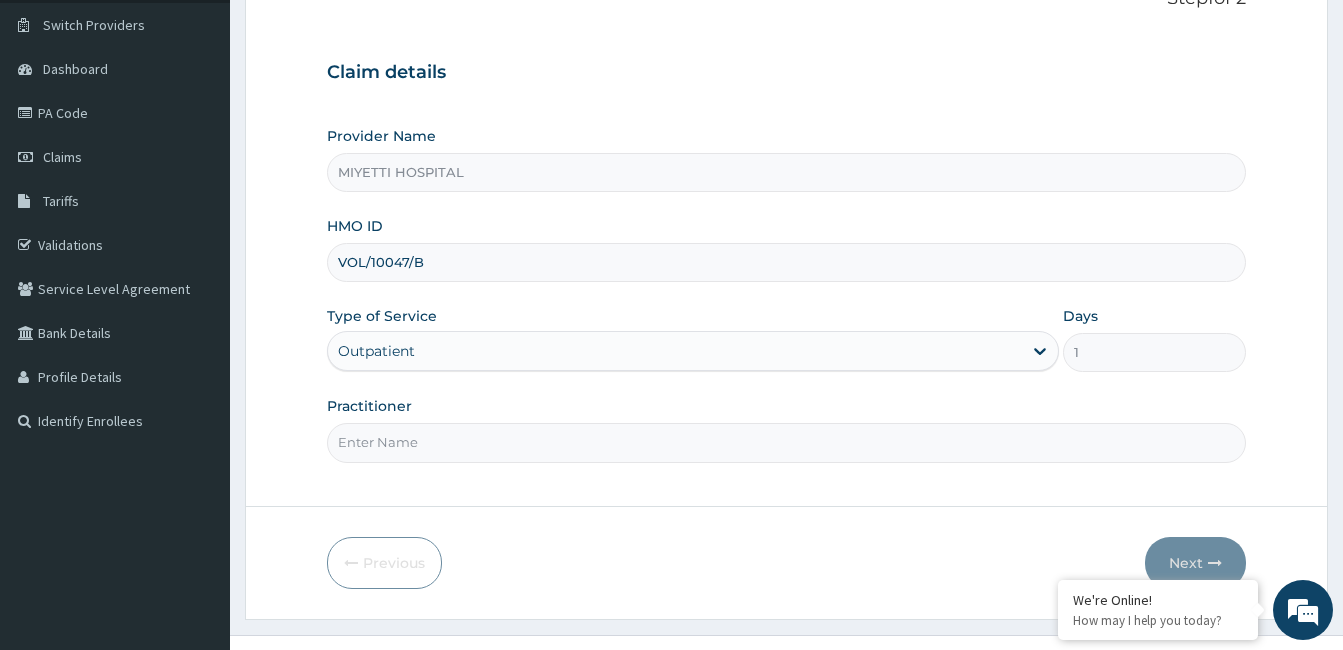 type on "Dr. Bappa Aliyu" 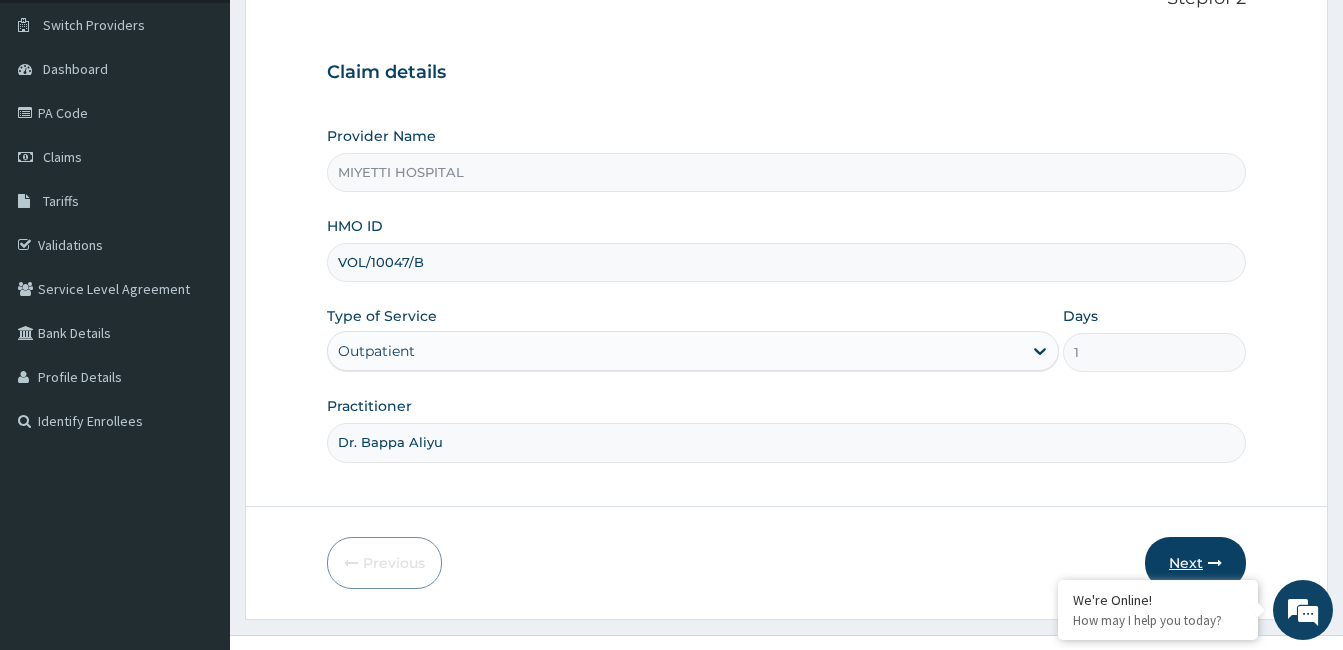 click on "Next" at bounding box center (1195, 563) 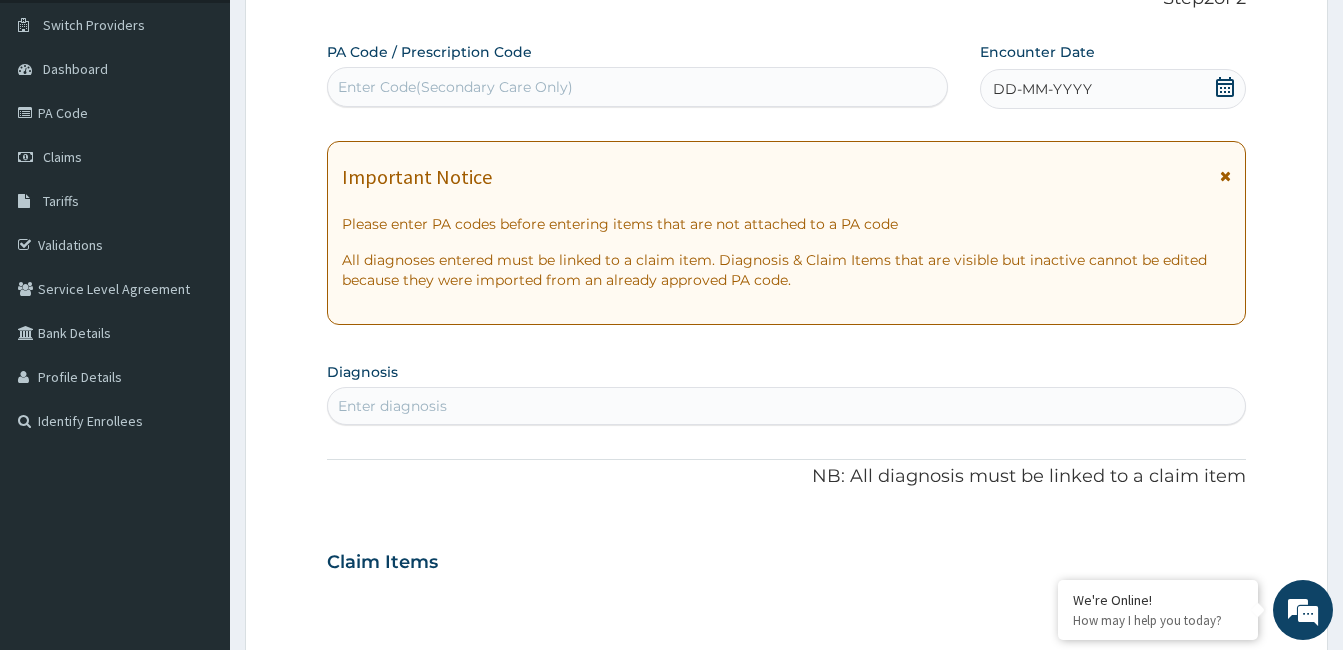 click 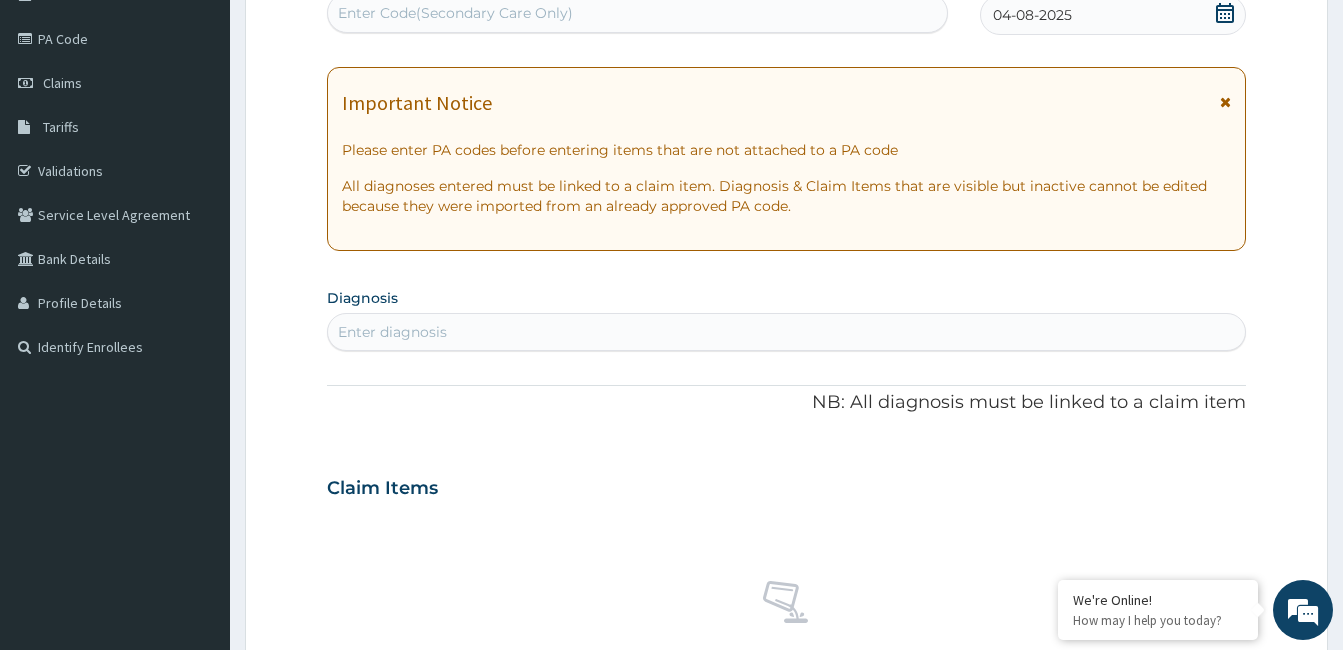 scroll, scrollTop: 230, scrollLeft: 0, axis: vertical 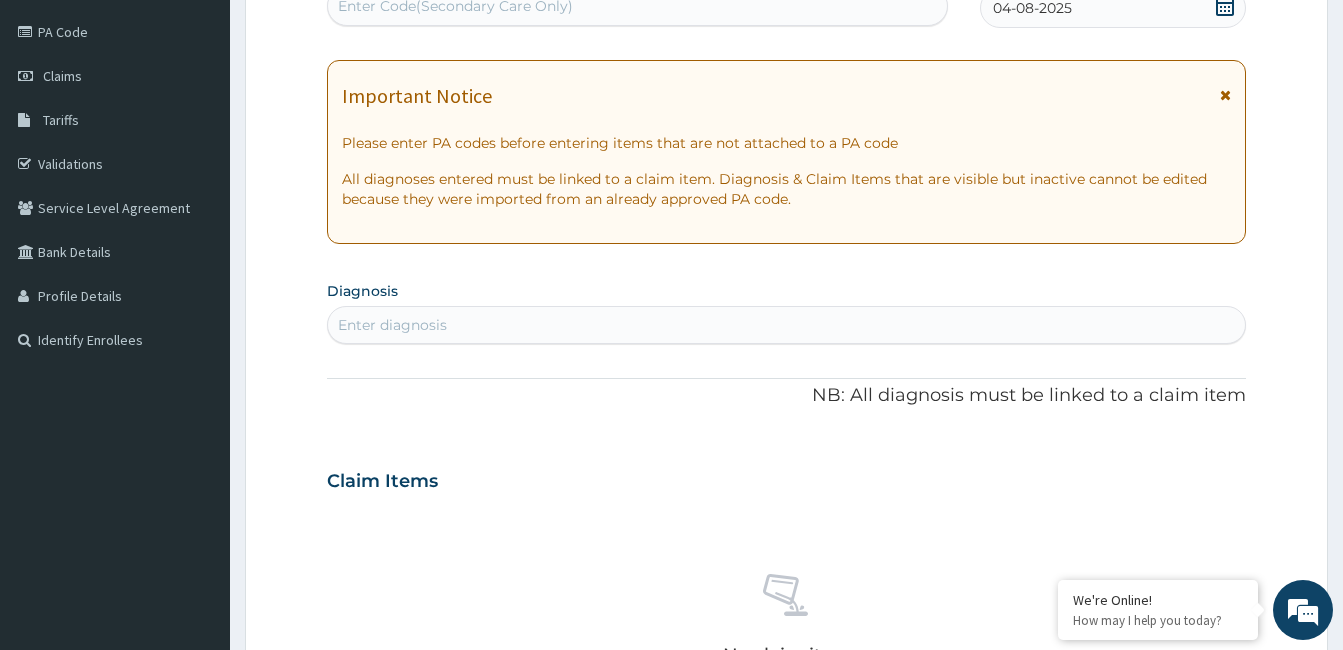 click 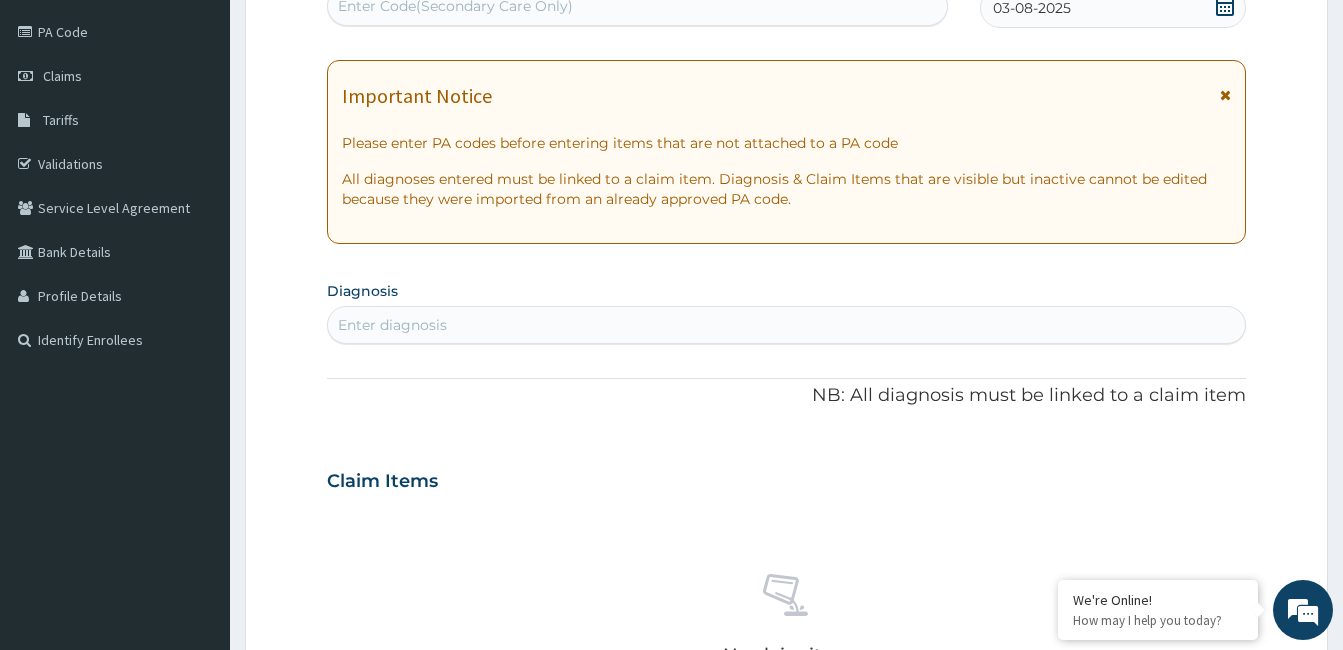 scroll, scrollTop: 368, scrollLeft: 0, axis: vertical 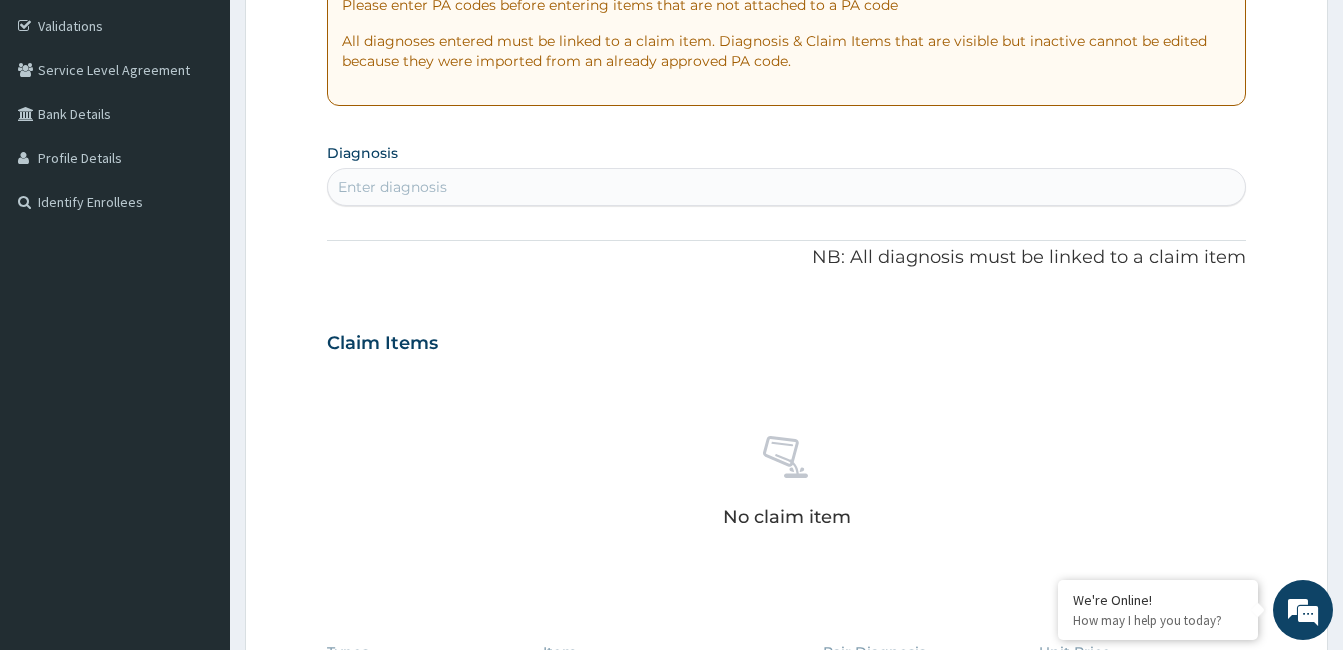 click on "Enter diagnosis" at bounding box center [786, 187] 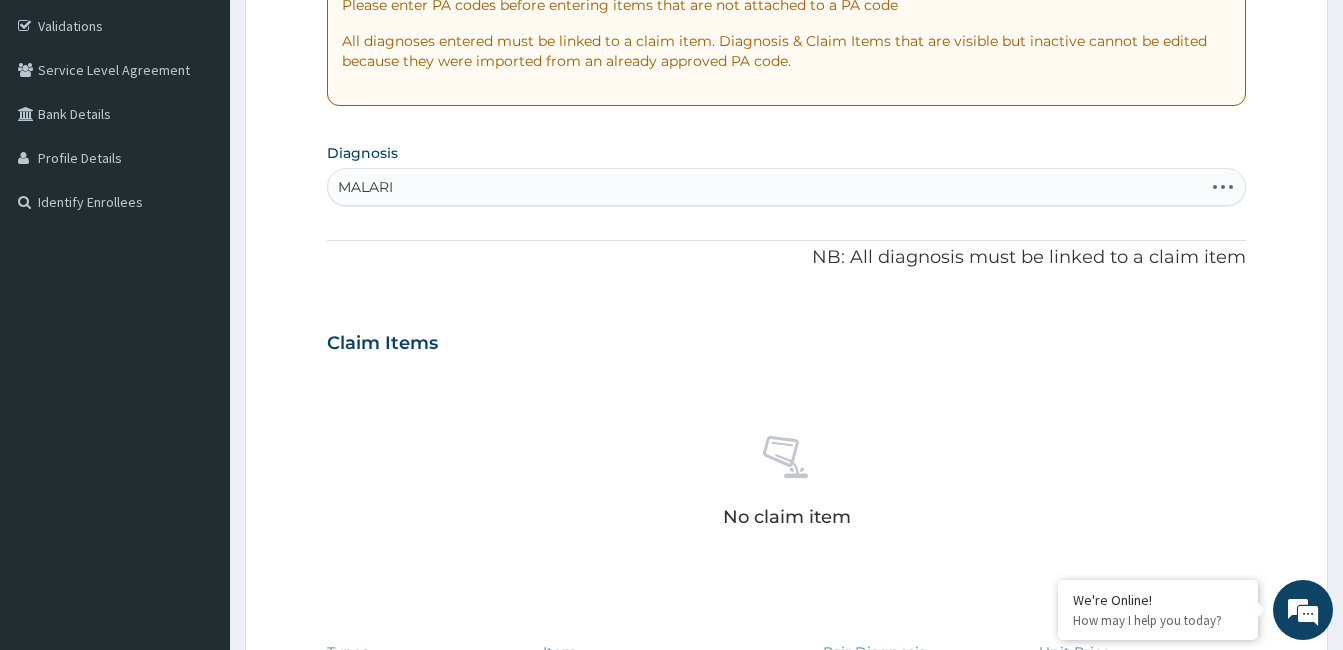 type on "MALARIA" 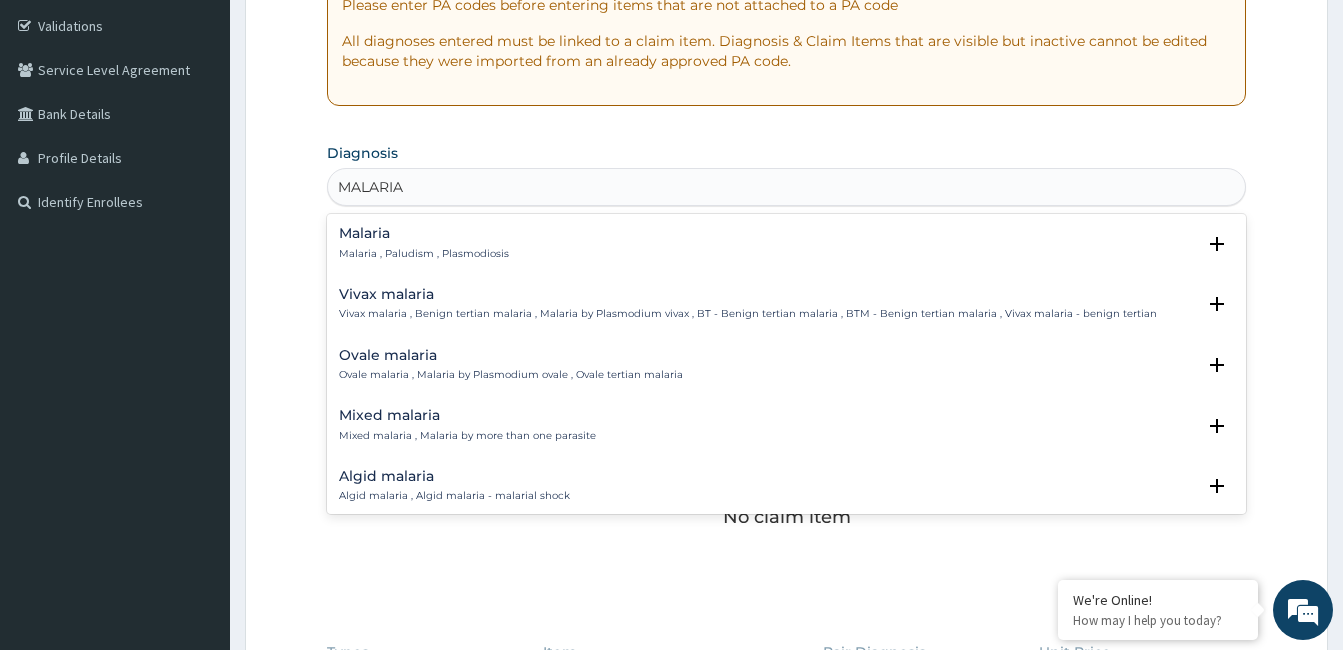 click on "Malaria Malaria , Paludism , Plasmodiosis" at bounding box center [424, 243] 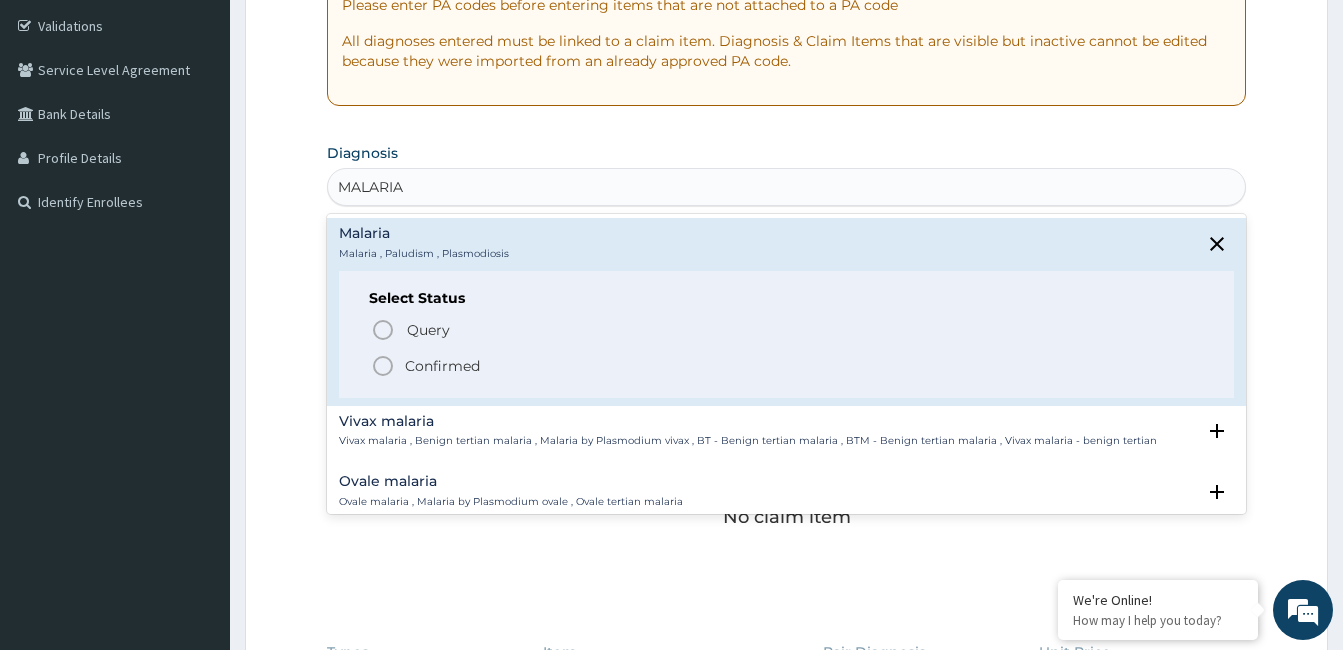 click on "Confirmed" at bounding box center [442, 366] 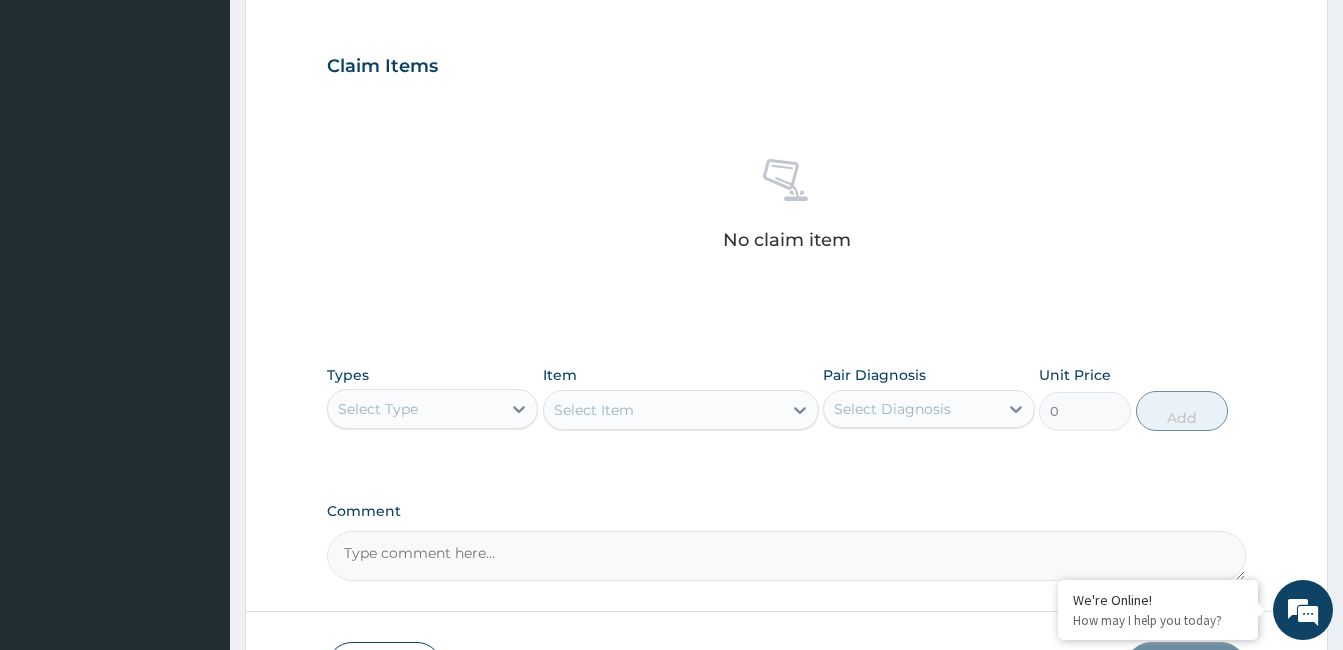 scroll, scrollTop: 792, scrollLeft: 0, axis: vertical 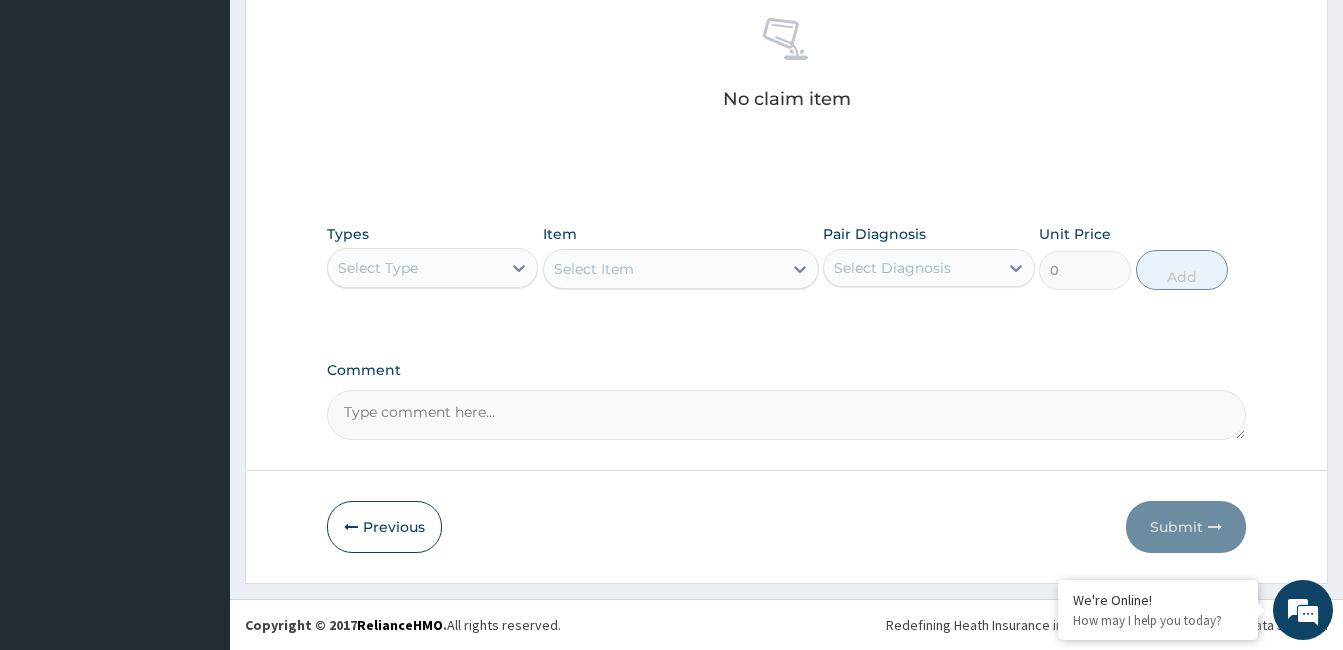 click on "Select Type" at bounding box center [414, 268] 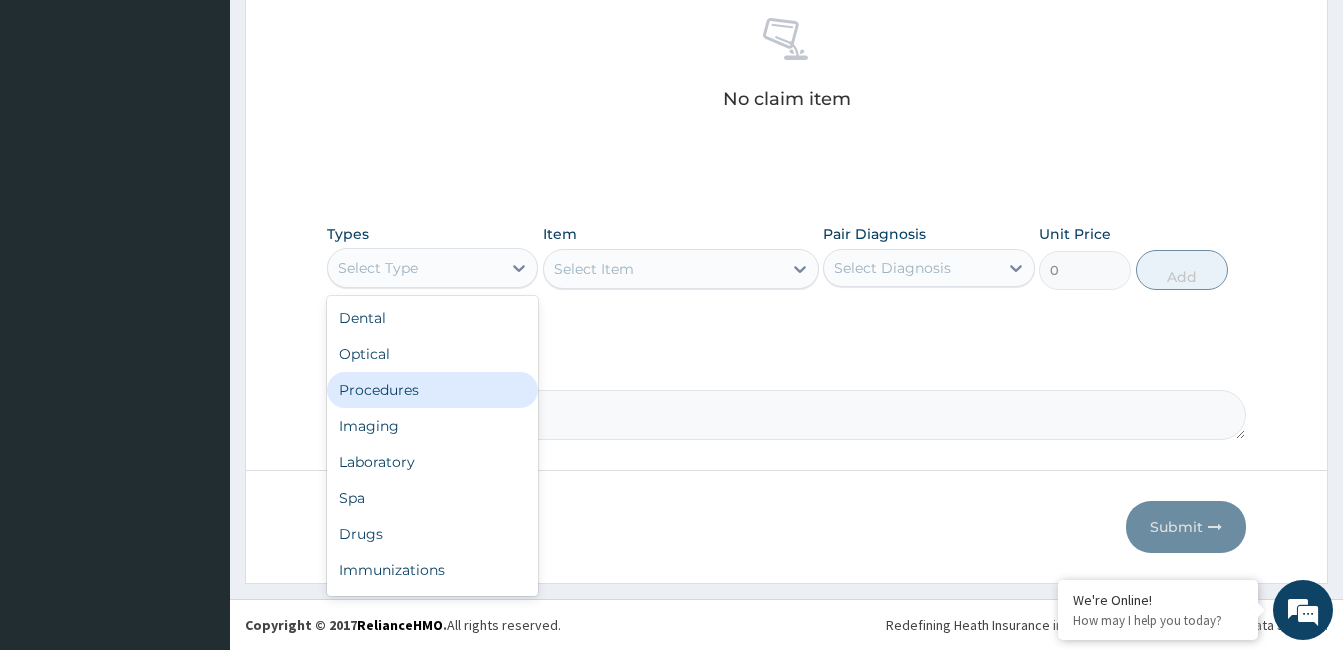 click on "Procedures" at bounding box center (432, 390) 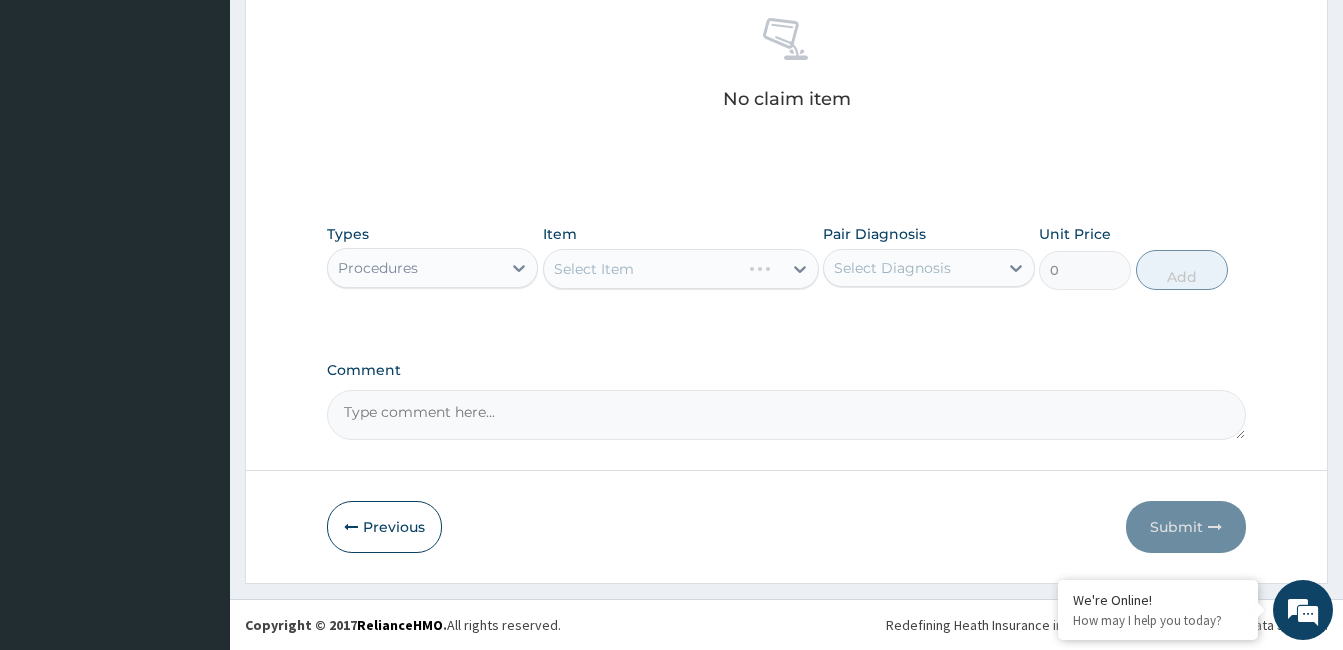 click on "Select Item" at bounding box center (681, 269) 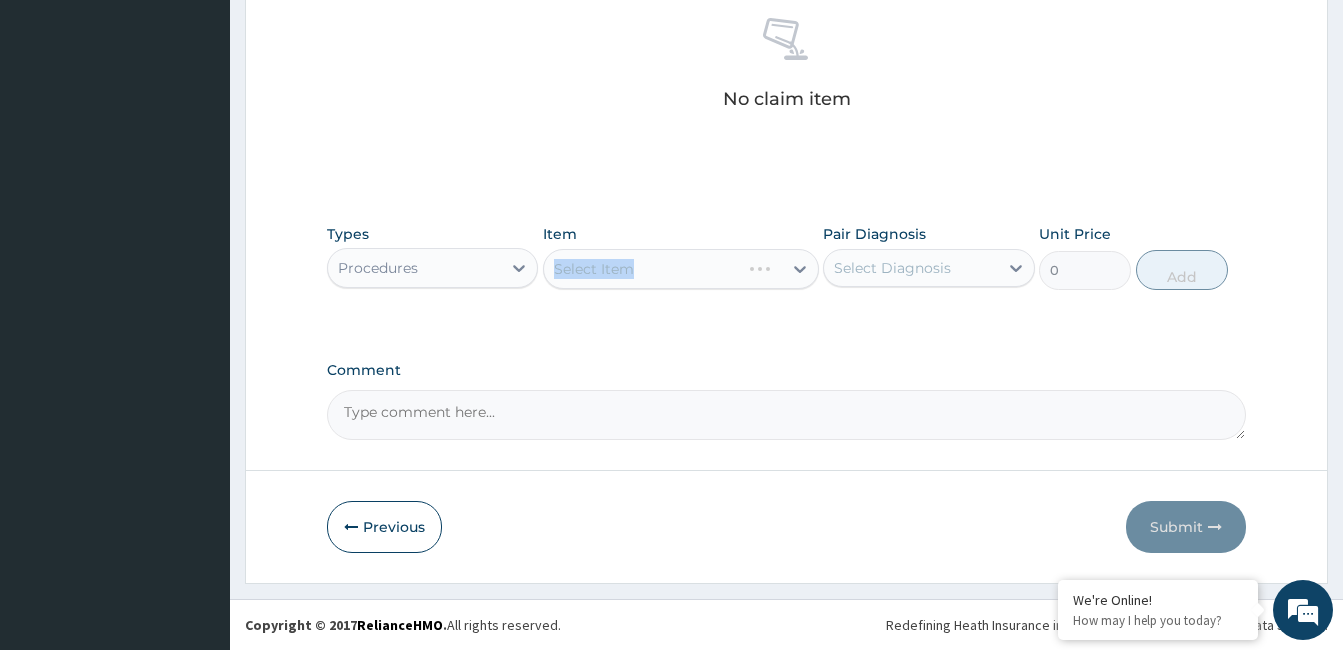 click on "Select Item" at bounding box center (681, 269) 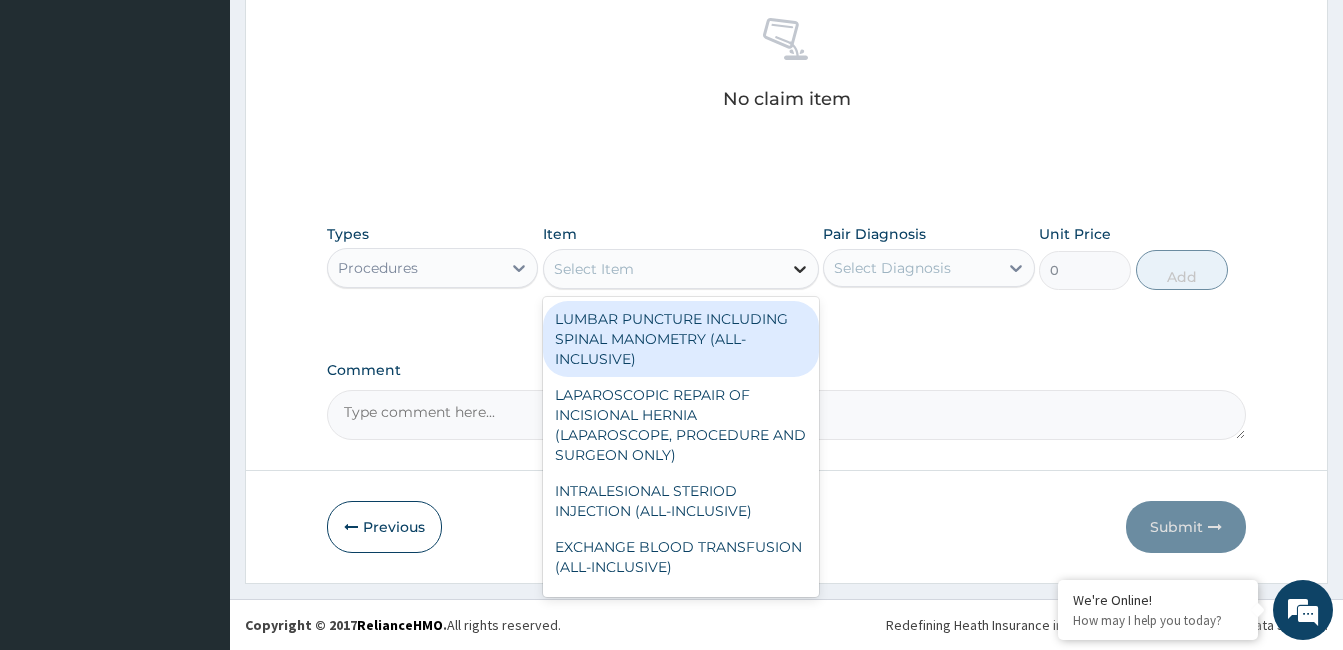 click 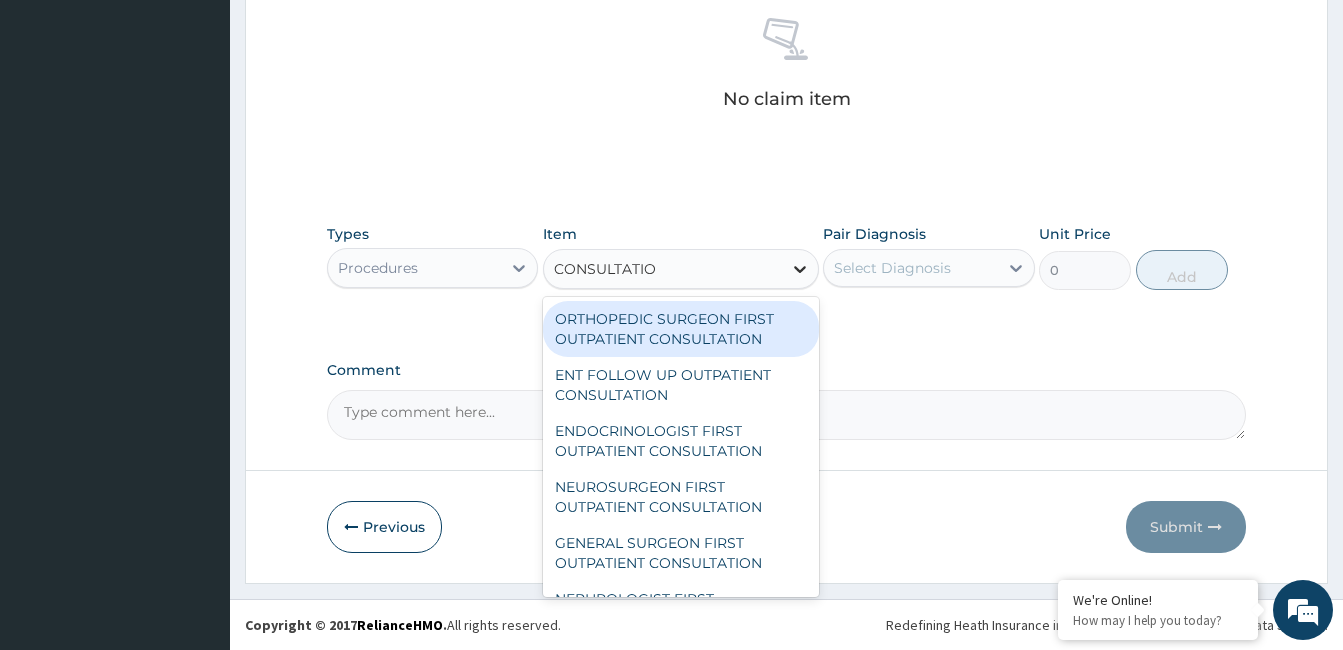 type on "CONSULTATION" 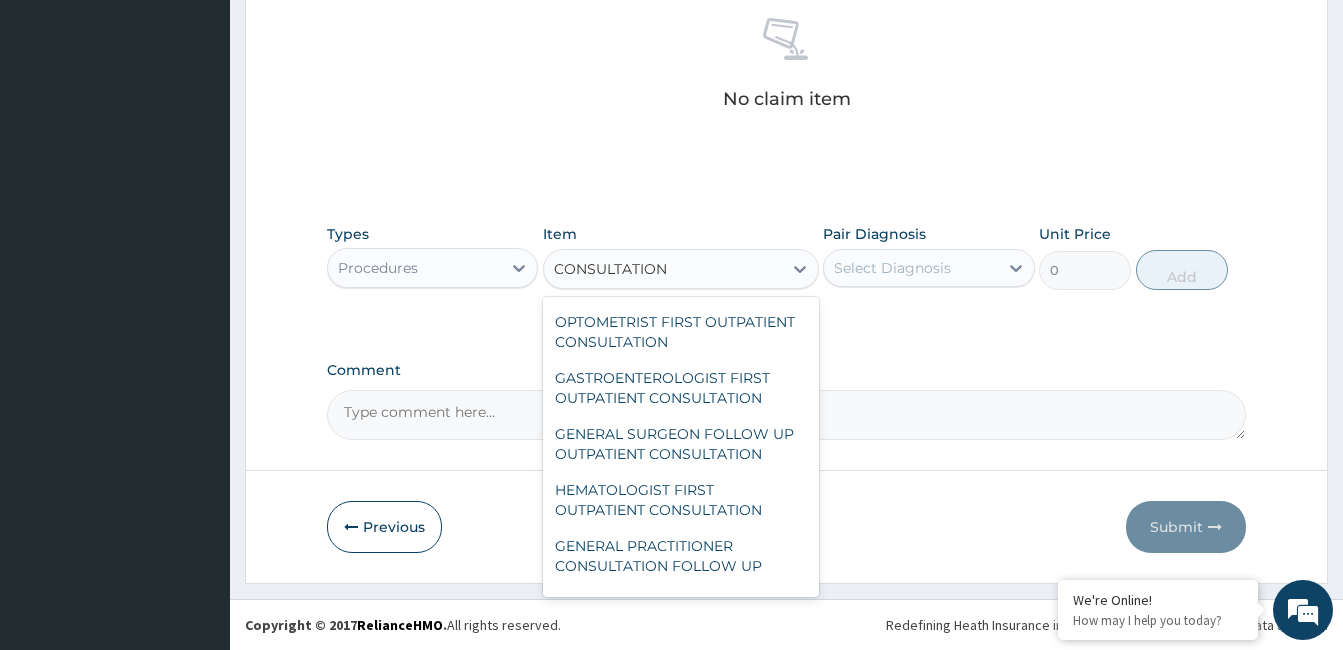 scroll, scrollTop: 920, scrollLeft: 0, axis: vertical 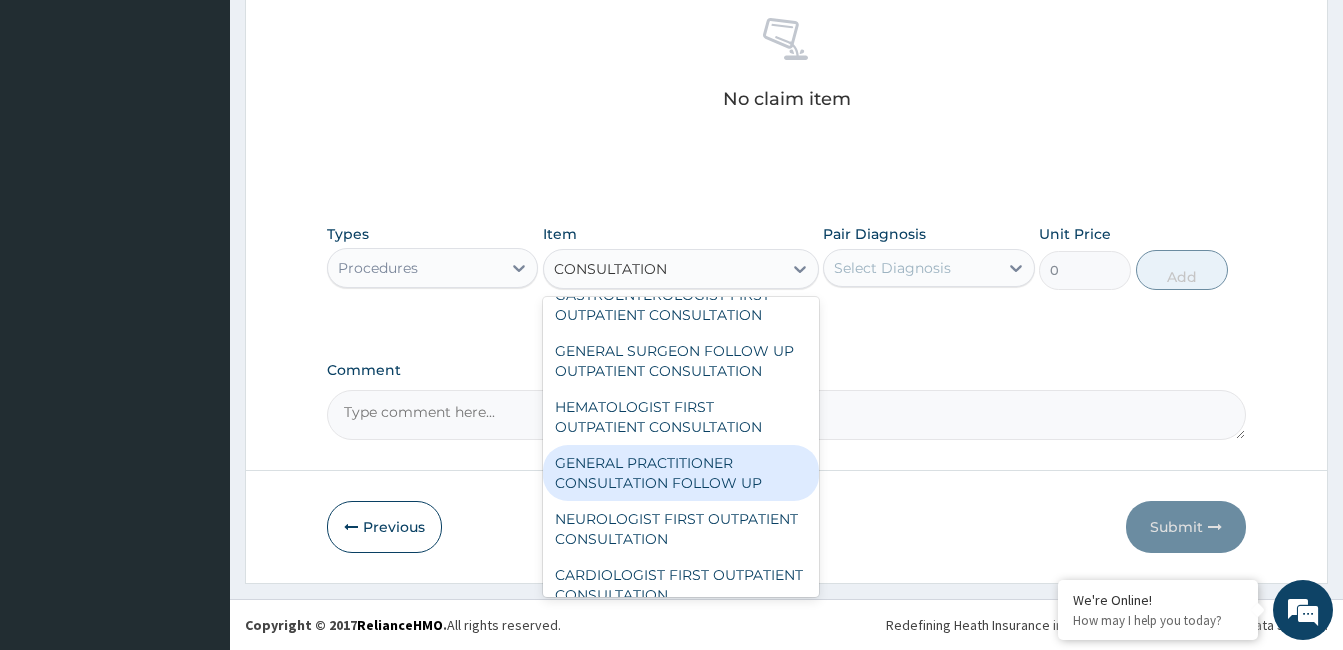click on "GENERAL PRACTITIONER CONSULTATION FOLLOW UP" at bounding box center [681, 473] 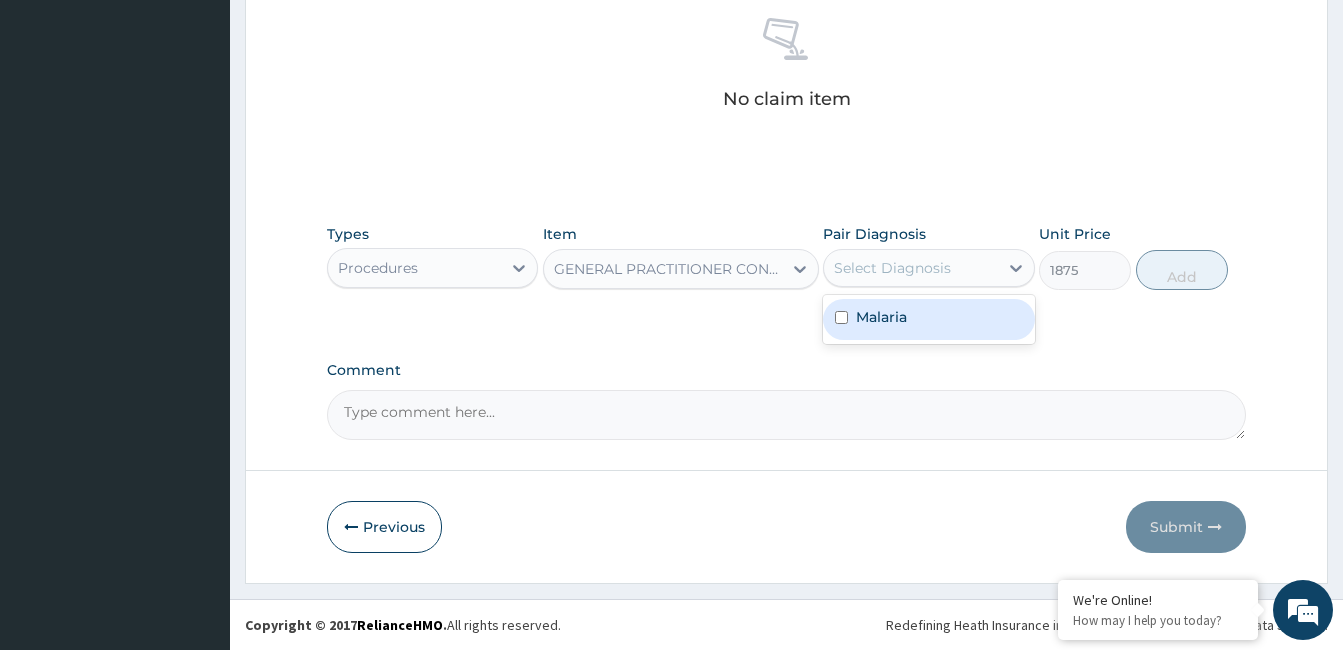 click on "Select Diagnosis" at bounding box center (910, 268) 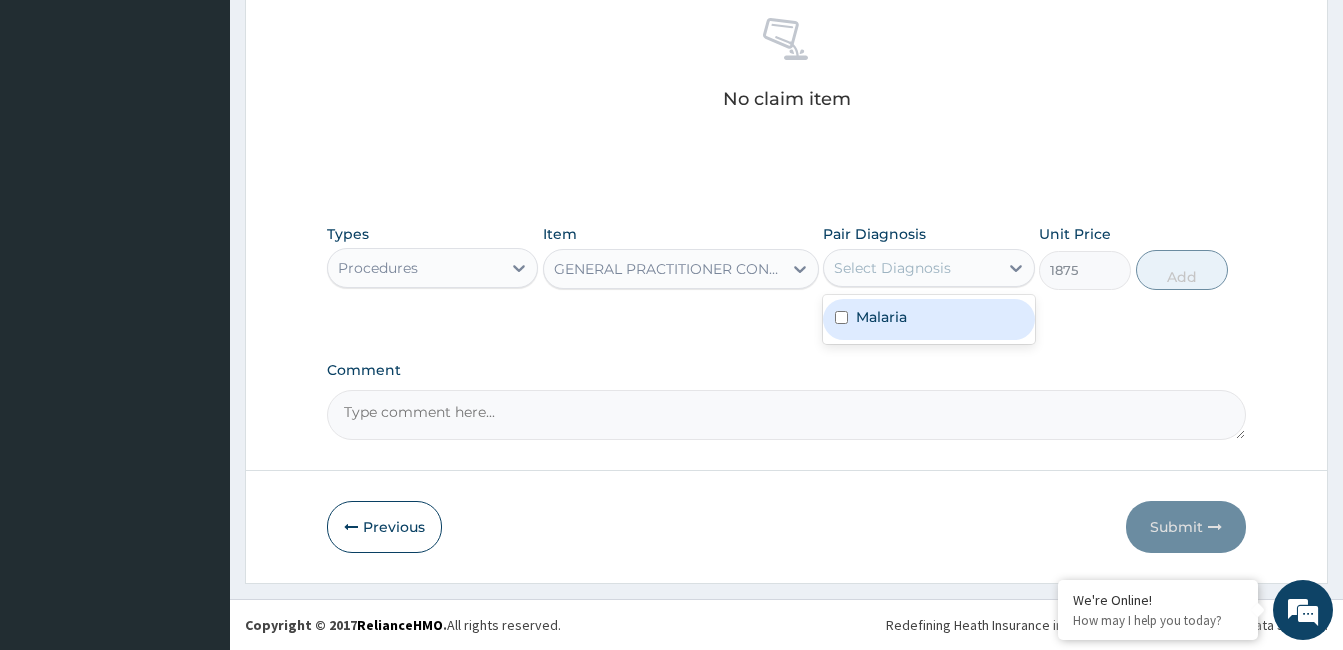 click on "Malaria" at bounding box center (928, 319) 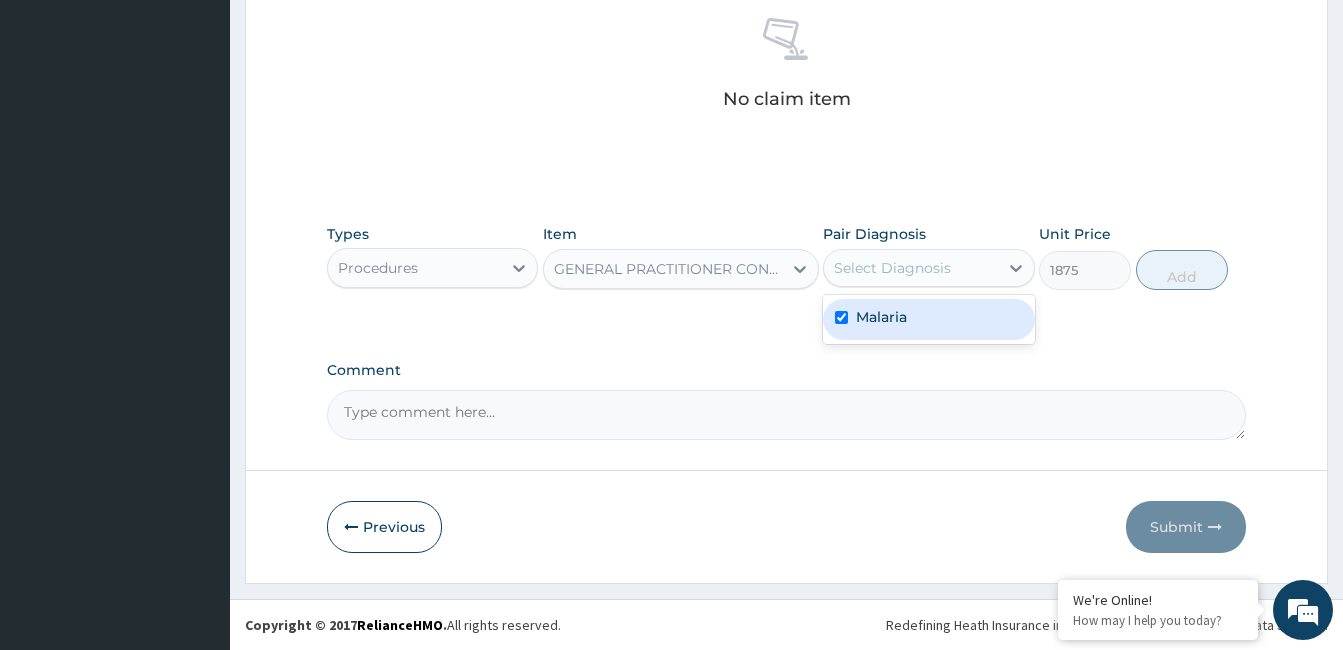 checkbox on "true" 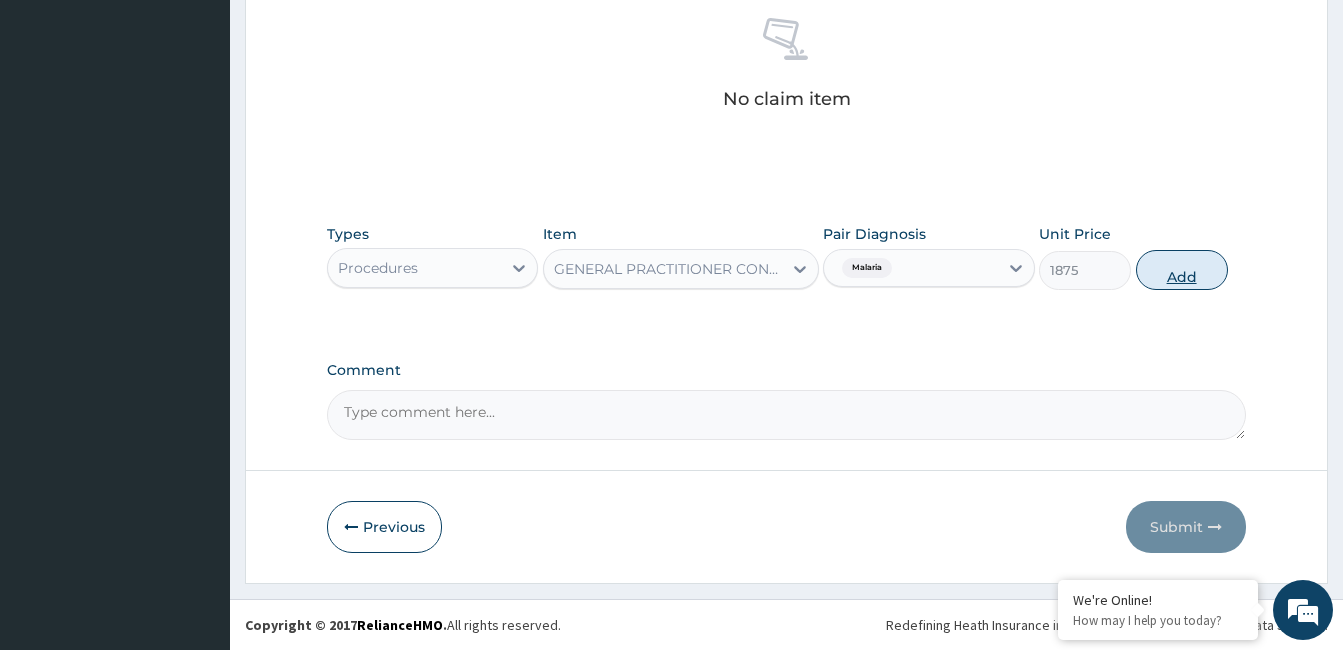 click on "Add" at bounding box center [1182, 270] 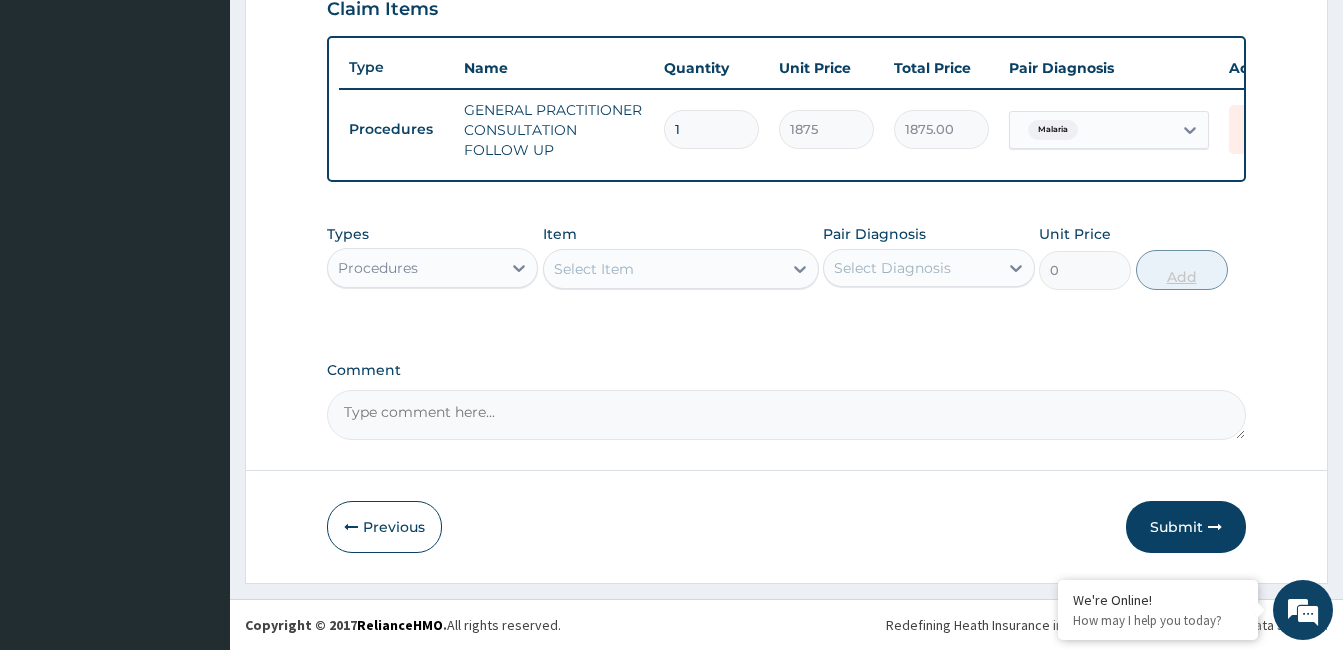 scroll, scrollTop: 723, scrollLeft: 0, axis: vertical 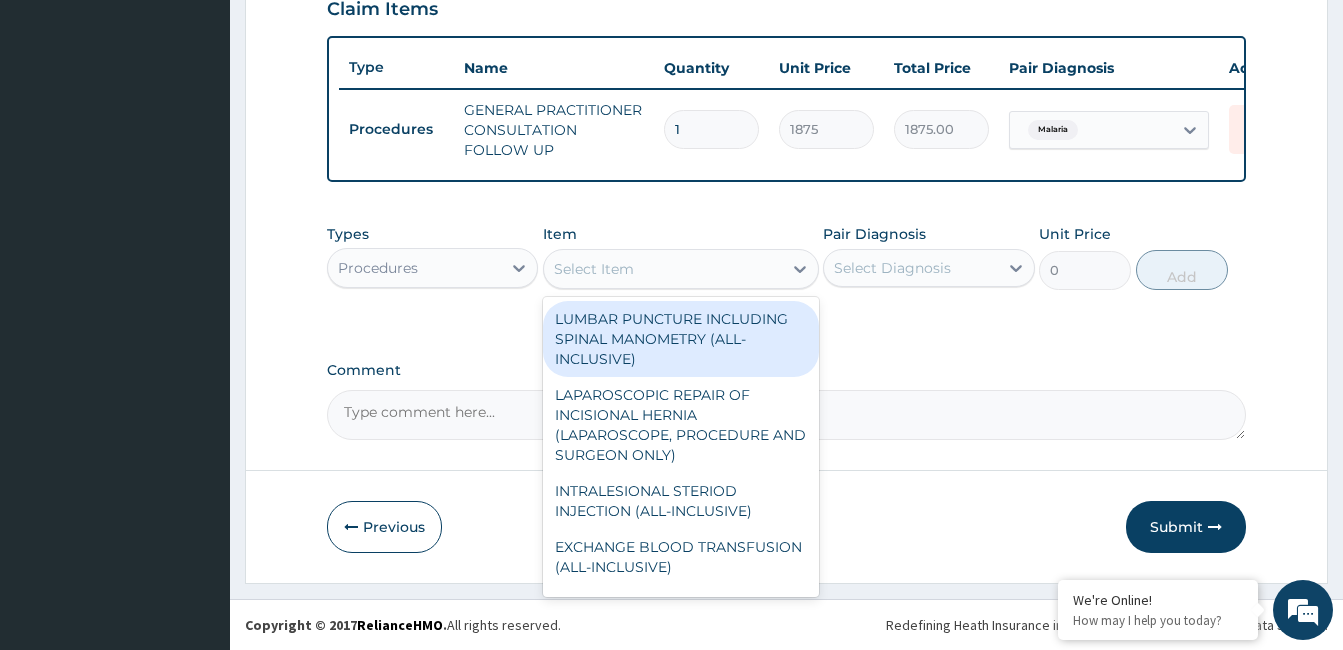 click on "Select Item" at bounding box center [663, 269] 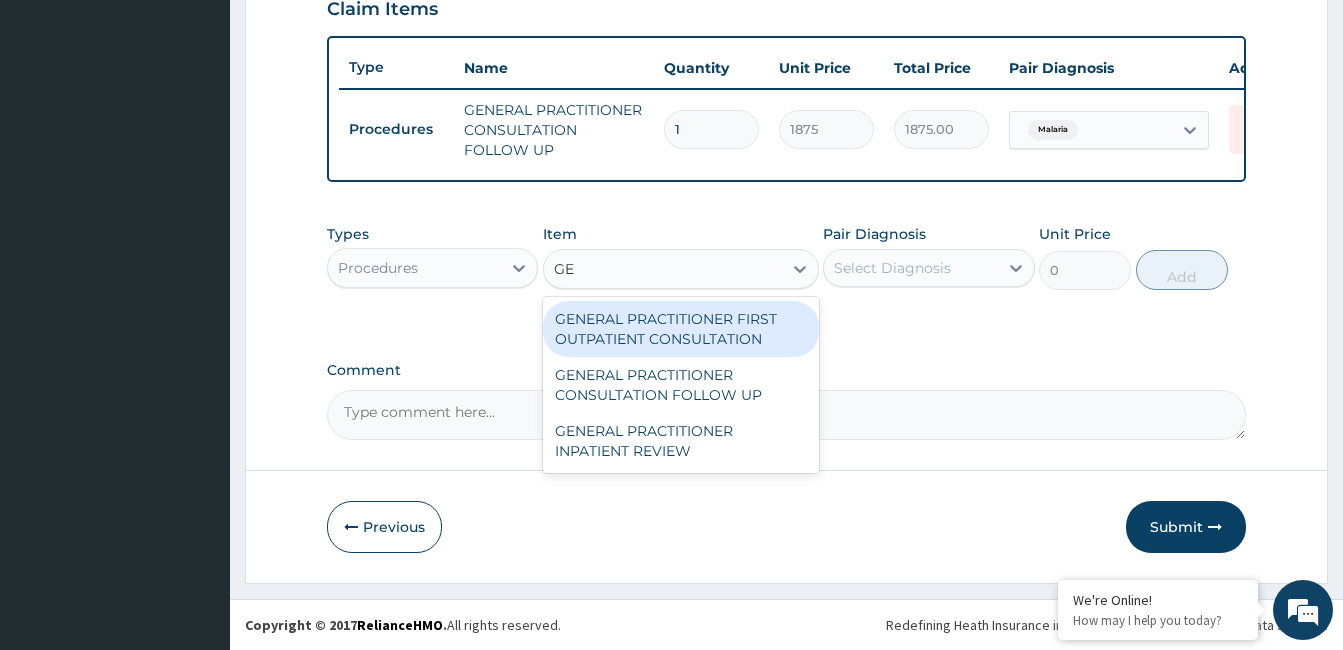 type on "G" 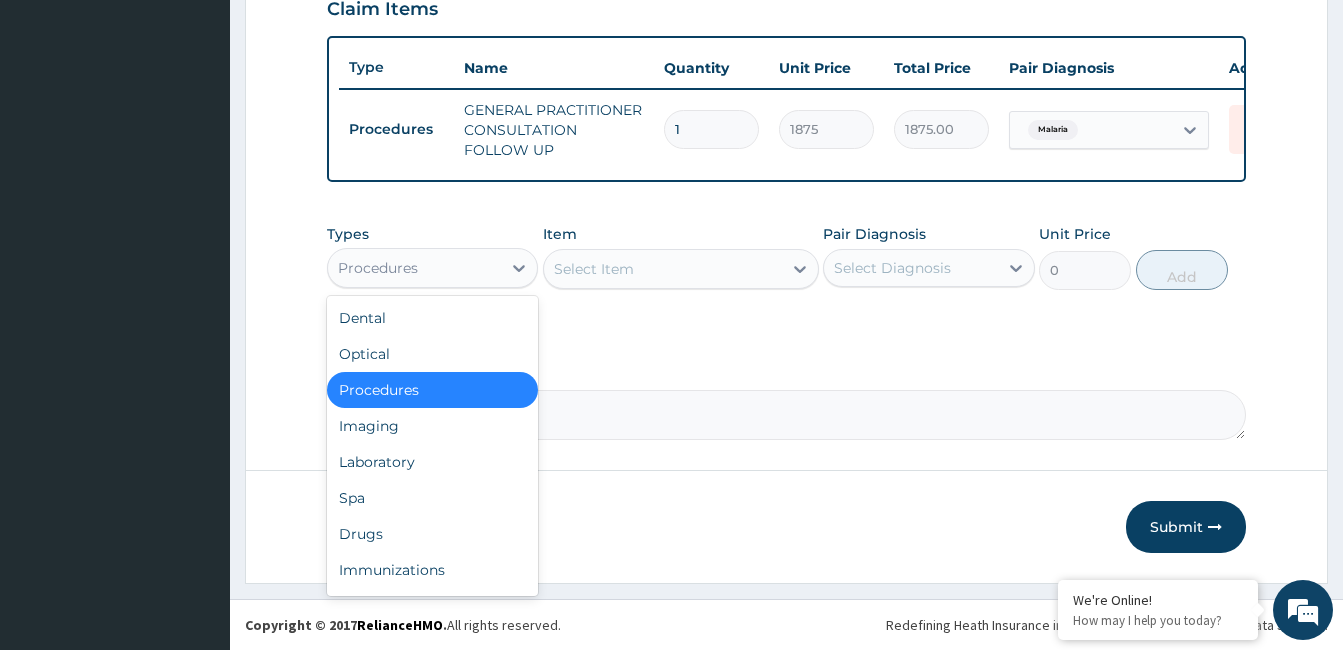 click on "Procedures" at bounding box center [414, 268] 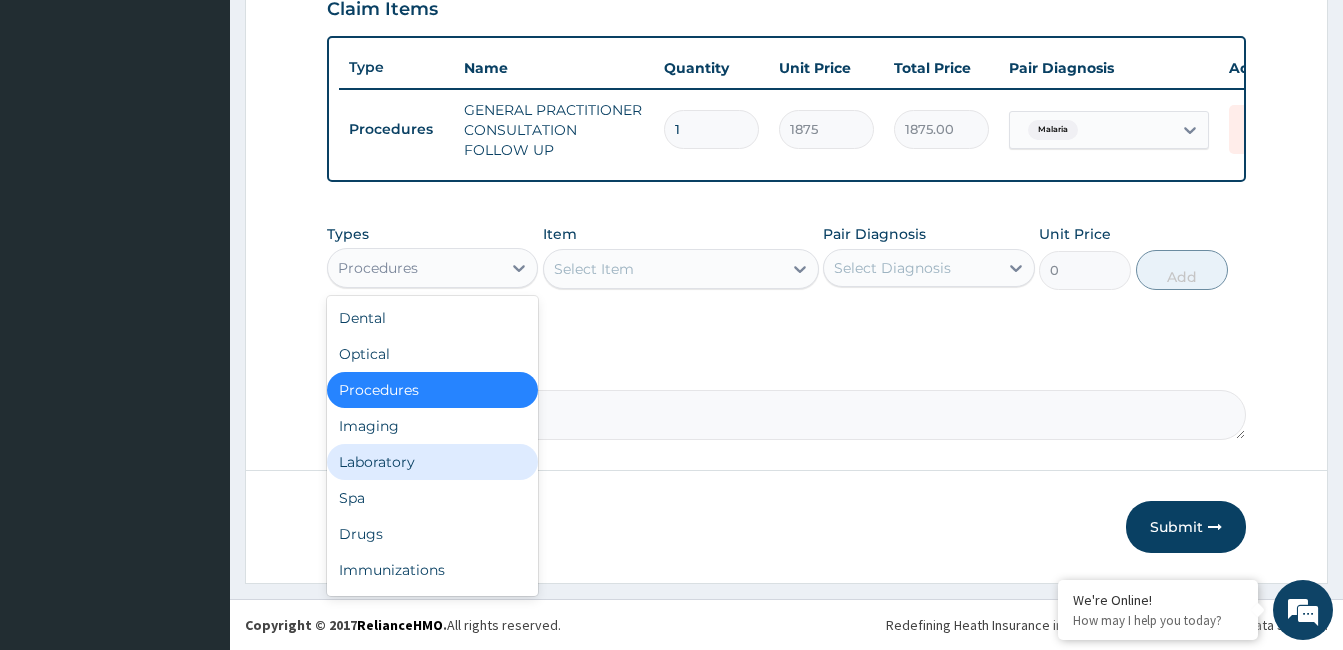 click on "Laboratory" at bounding box center (432, 462) 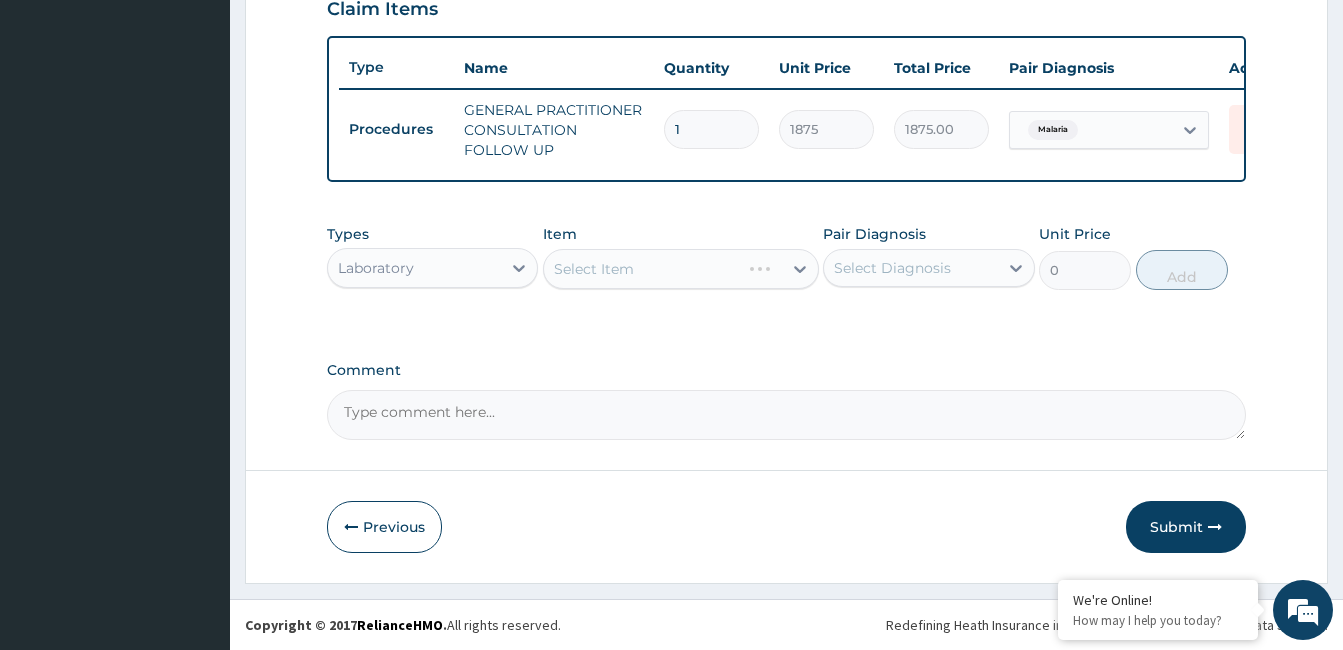 click on "Select Item" at bounding box center [681, 269] 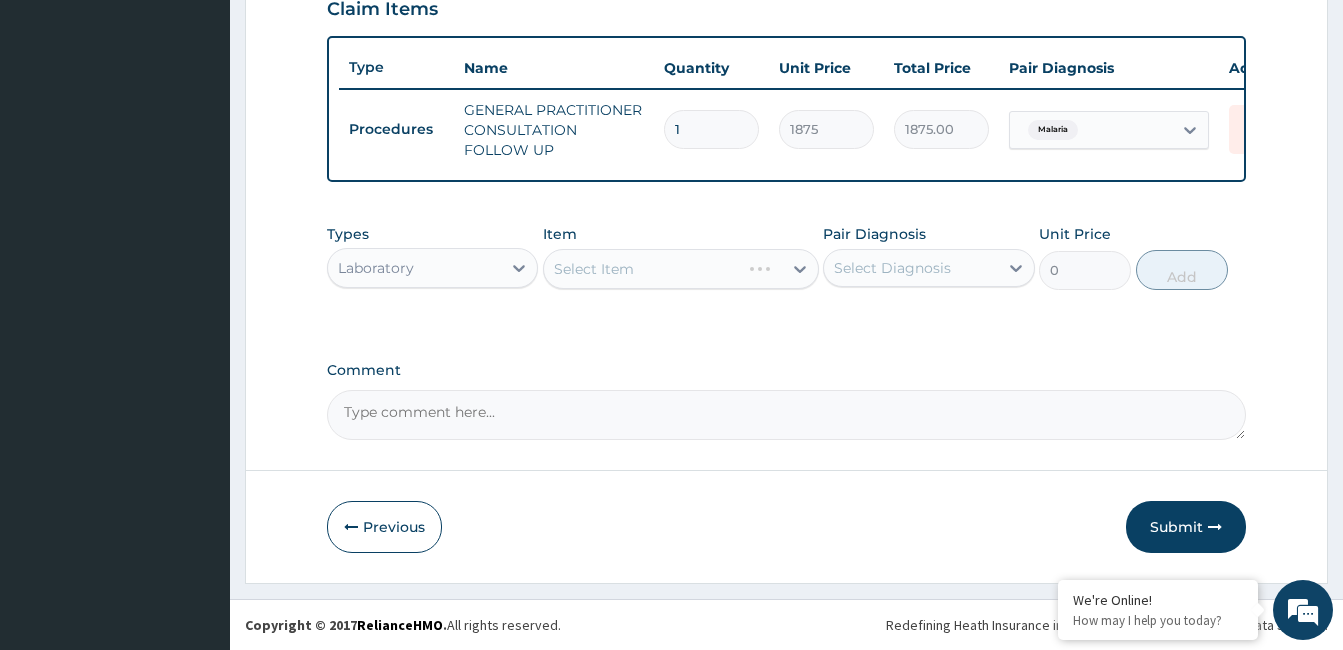 click on "Select Item" at bounding box center [681, 269] 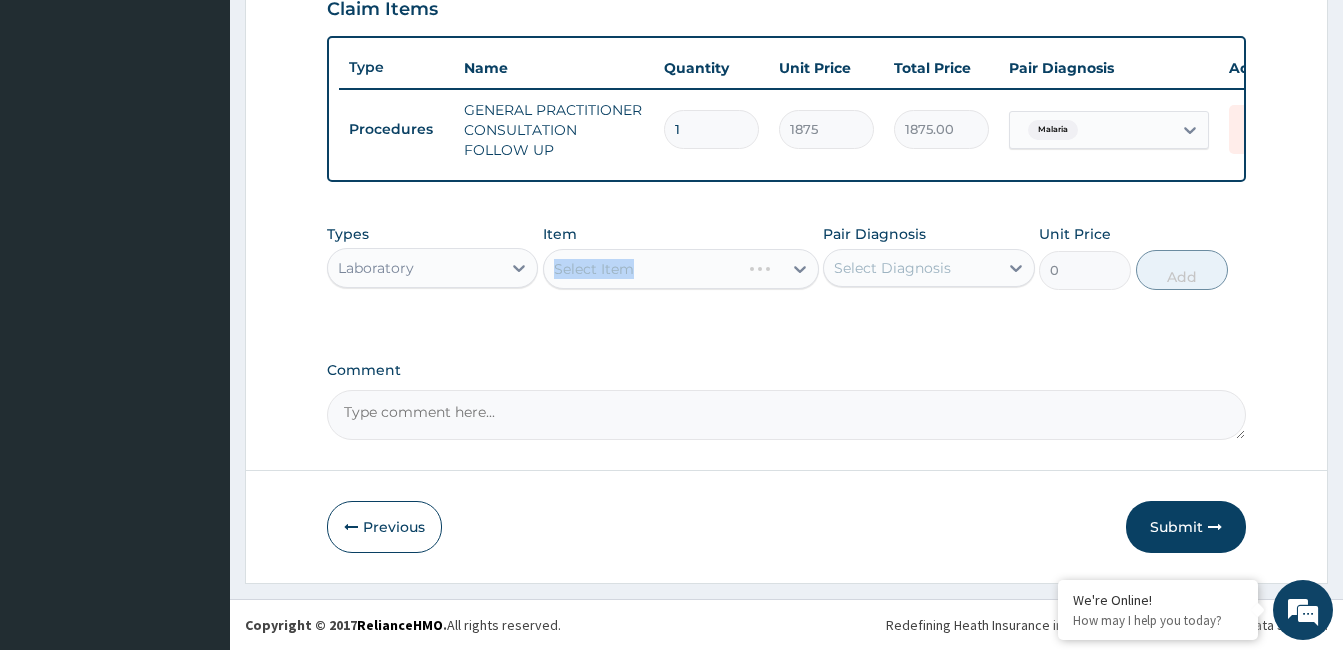 click on "Select Item" at bounding box center (681, 269) 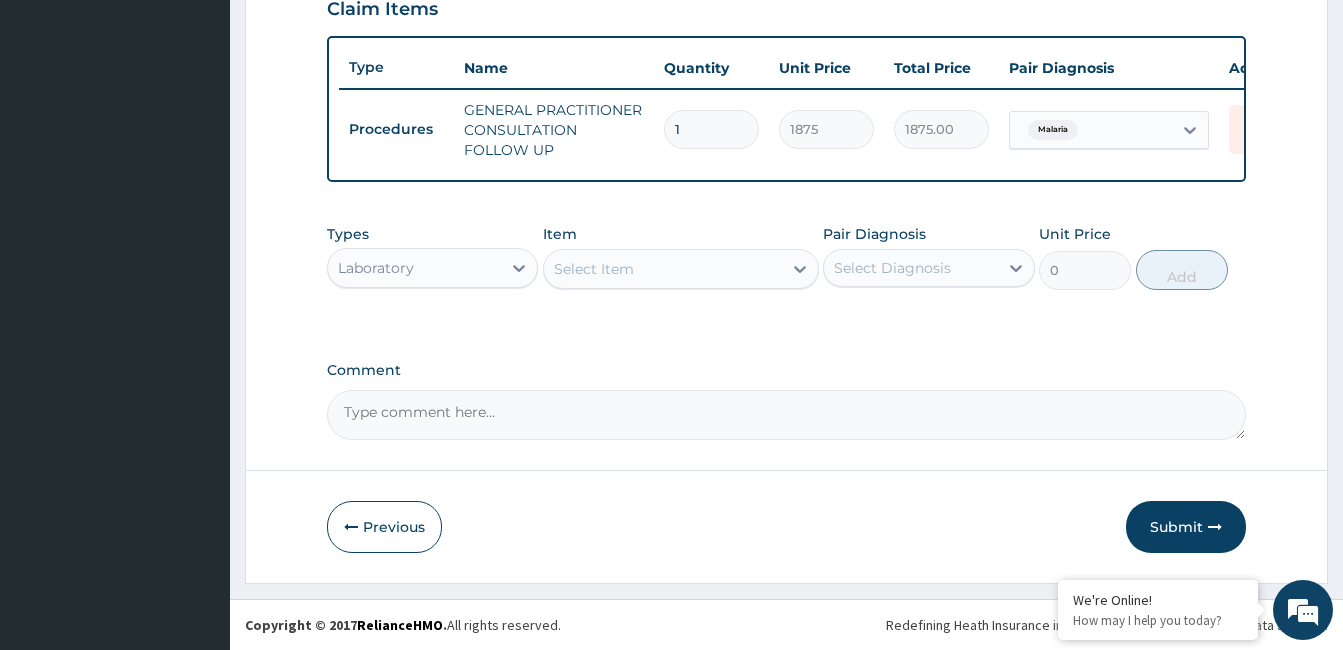 click on "Select Item" at bounding box center (663, 269) 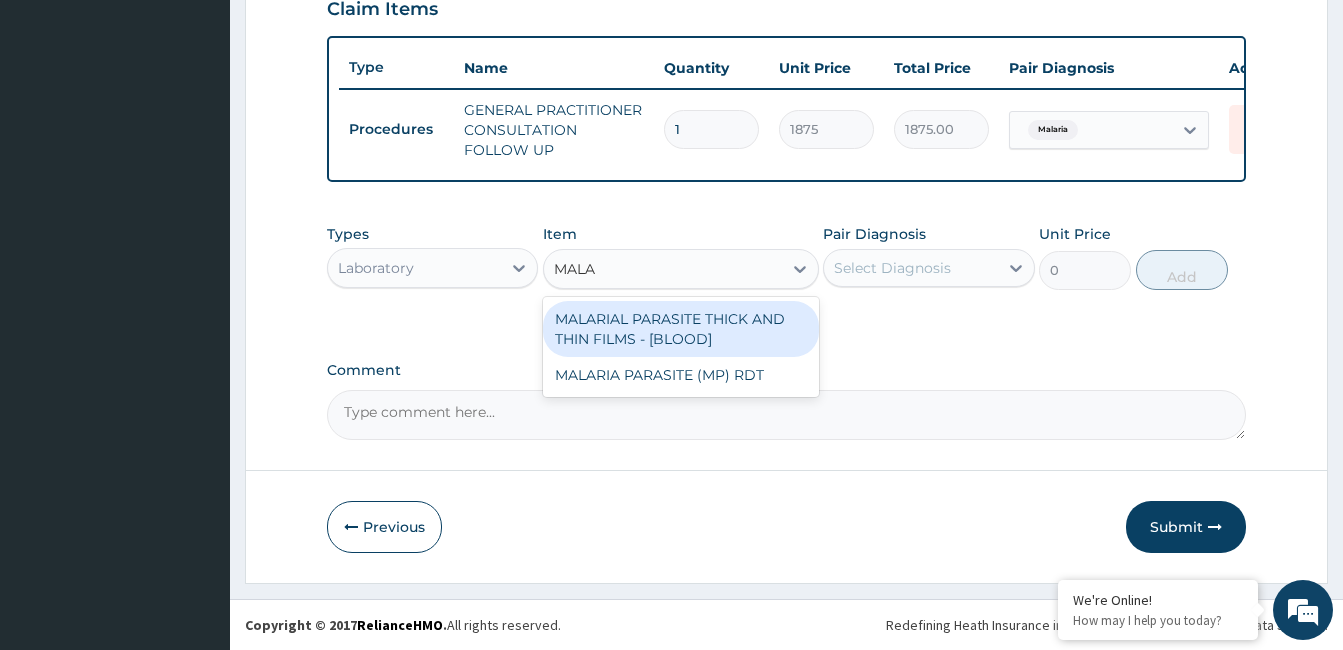 type on "MALAR" 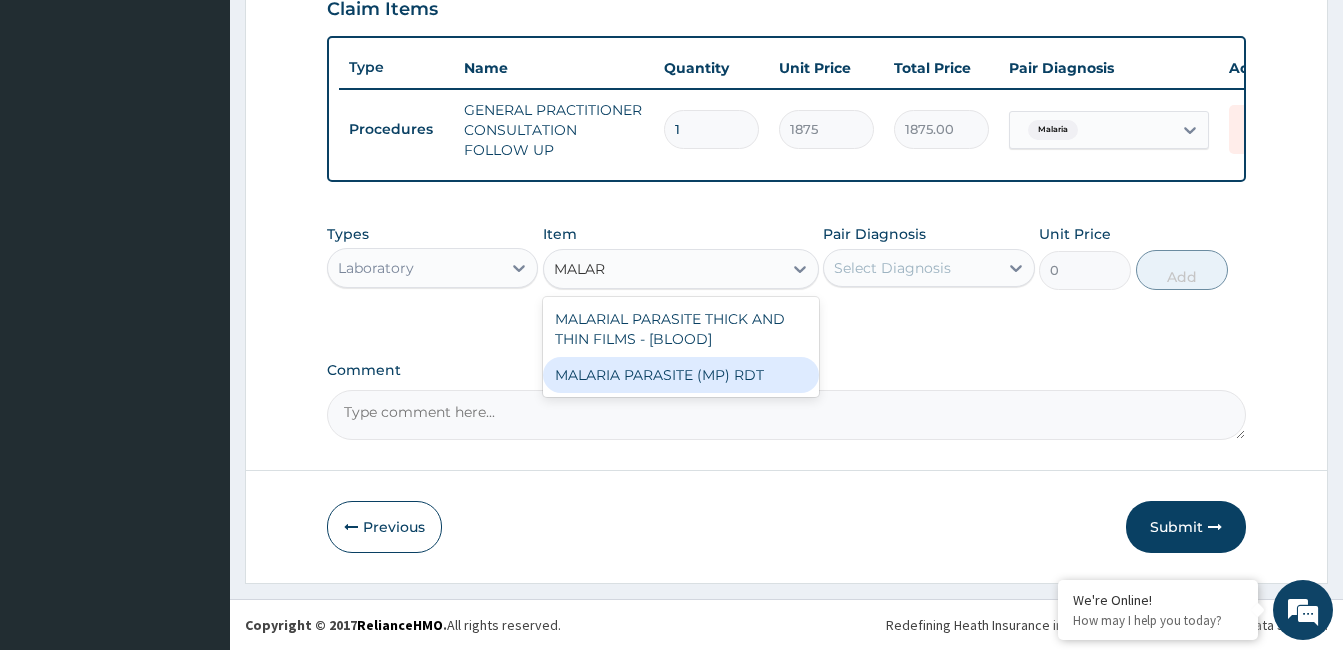 click on "MALARIA PARASITE (MP) RDT" at bounding box center (681, 375) 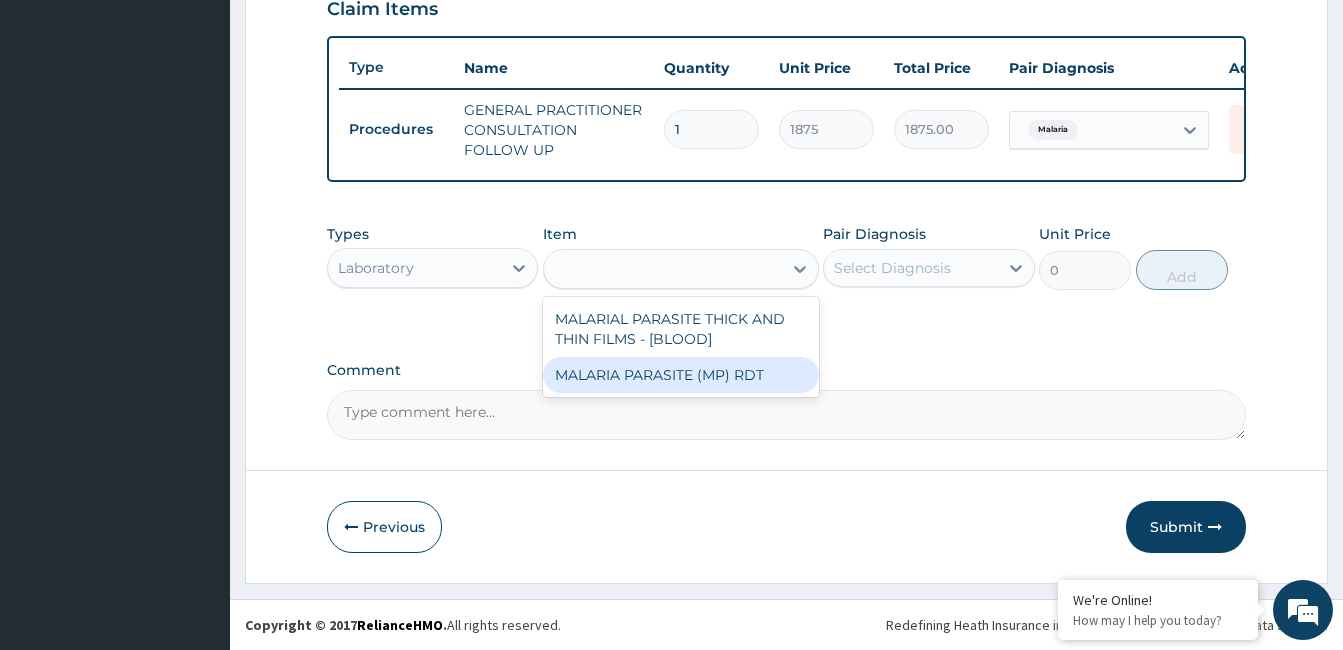 type on "2000" 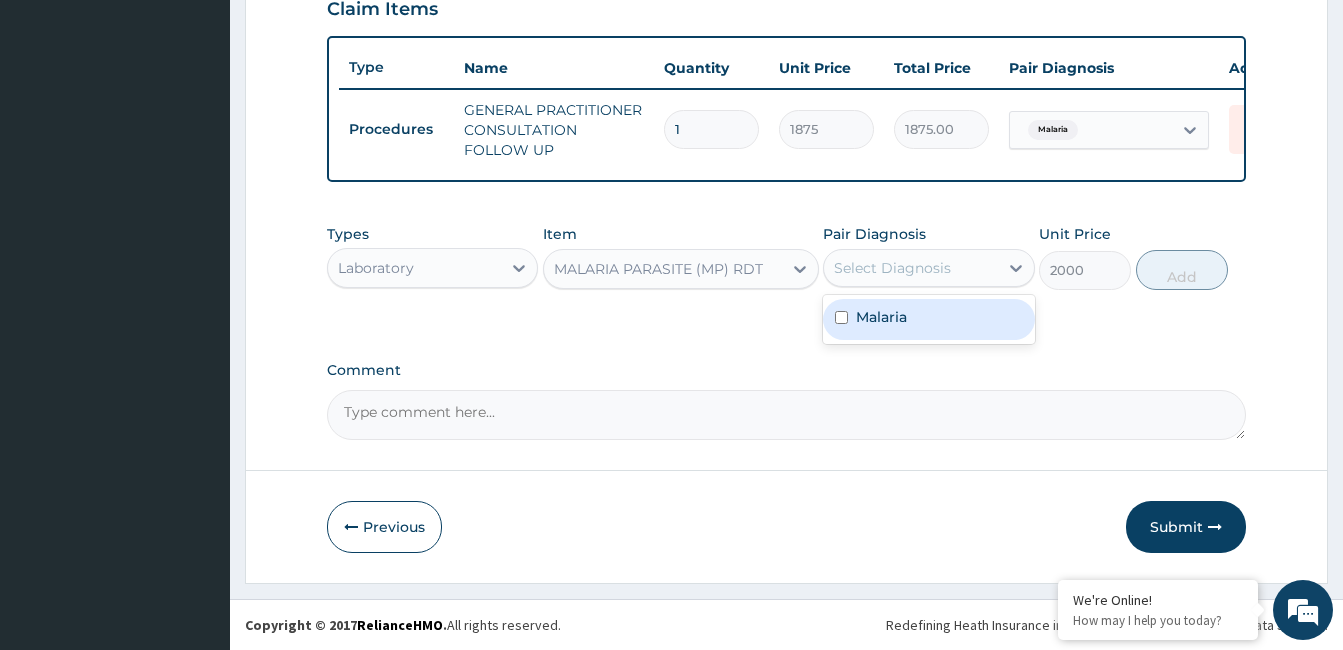 click on "Select Diagnosis" at bounding box center [892, 268] 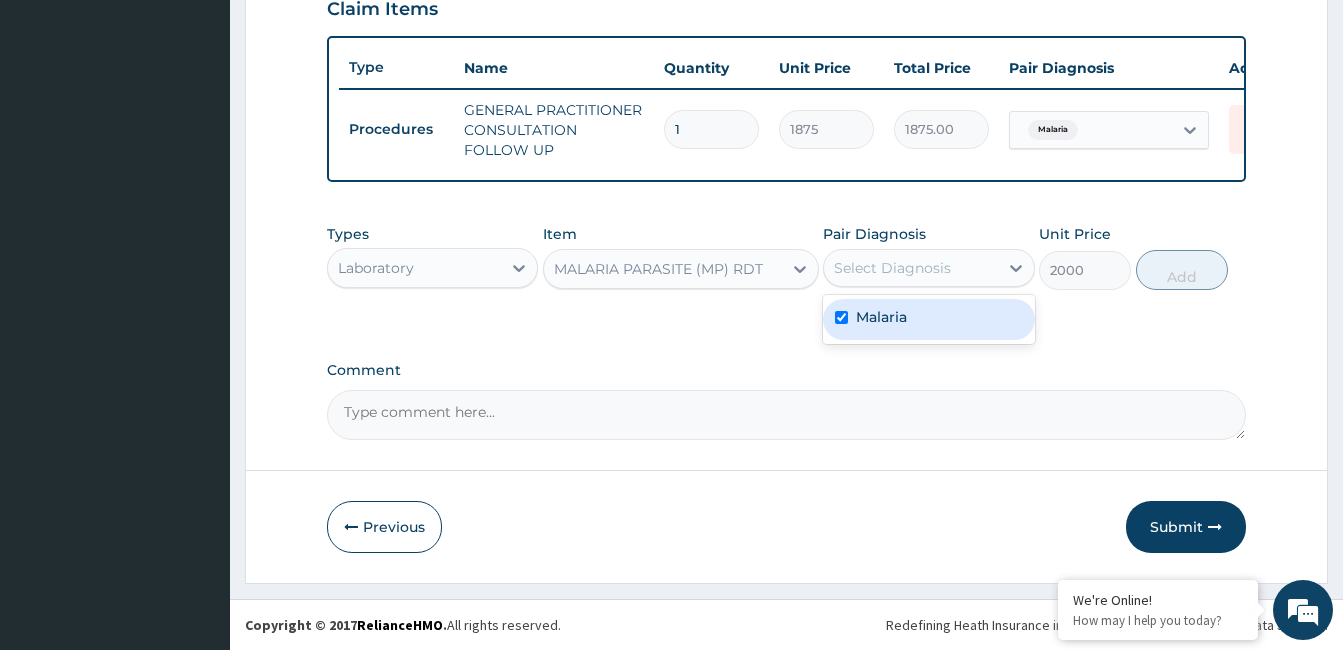 checkbox on "true" 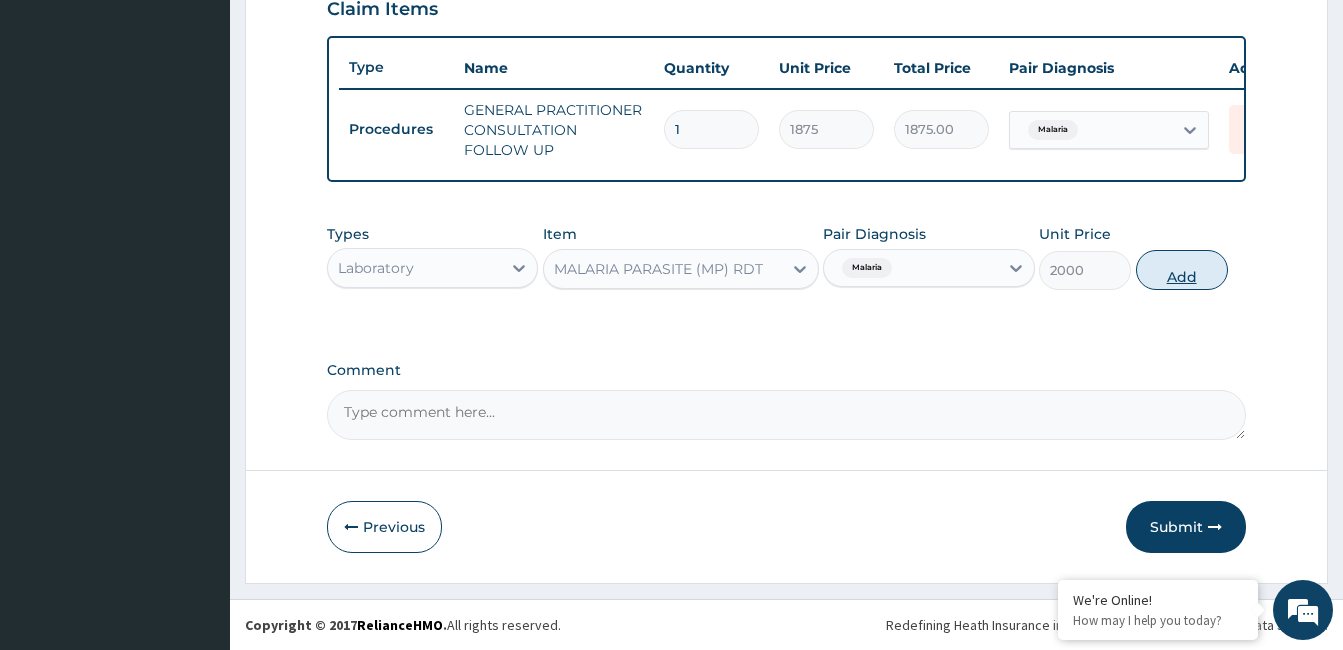 click on "Add" at bounding box center (1182, 270) 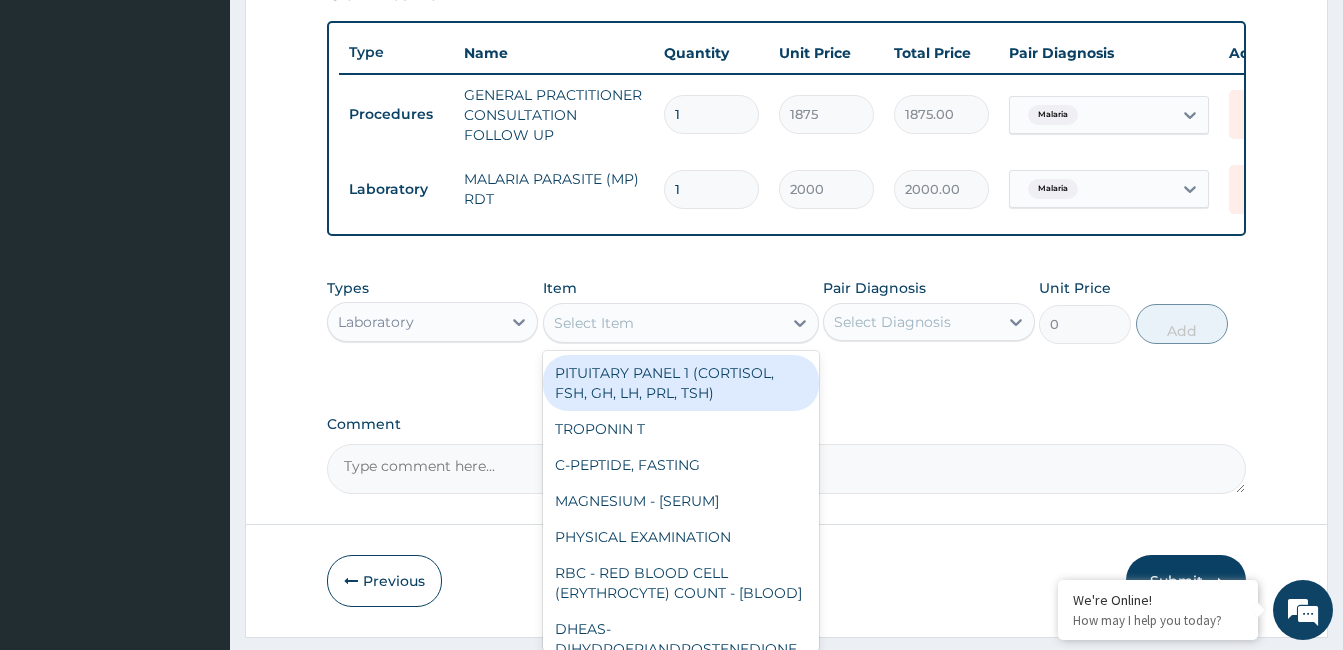 click on "Select Item" at bounding box center [681, 323] 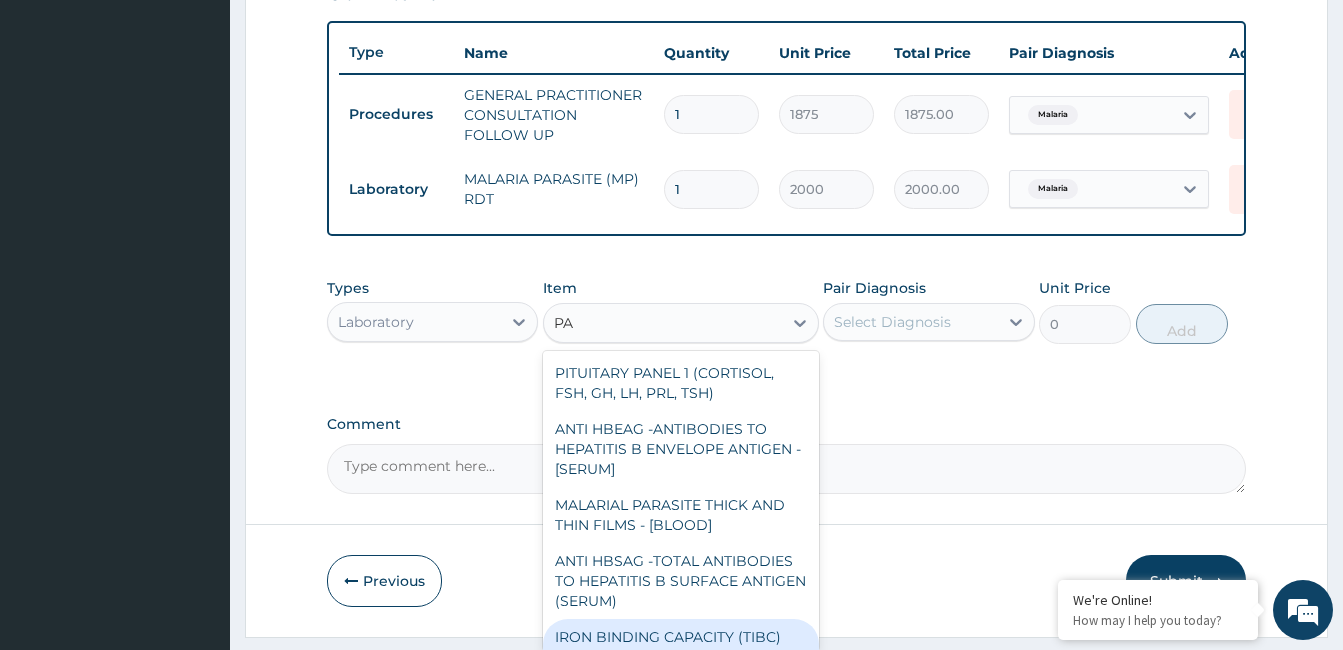 type on "P" 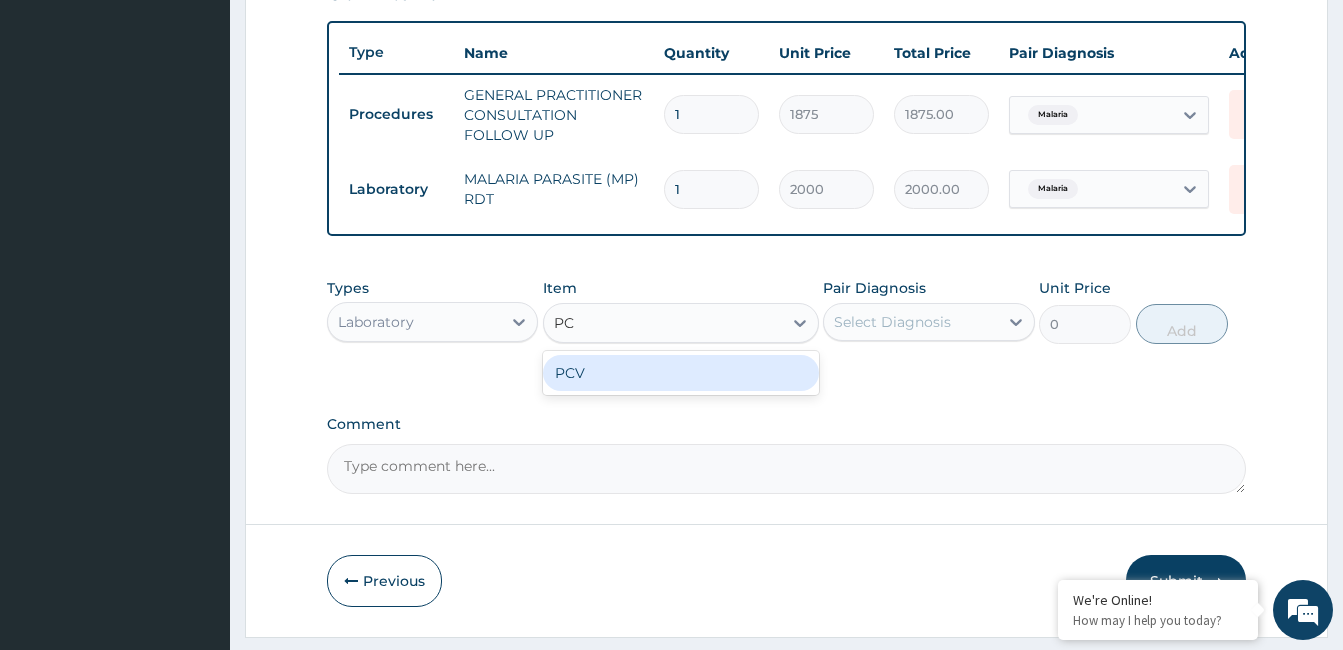 type on "PCV" 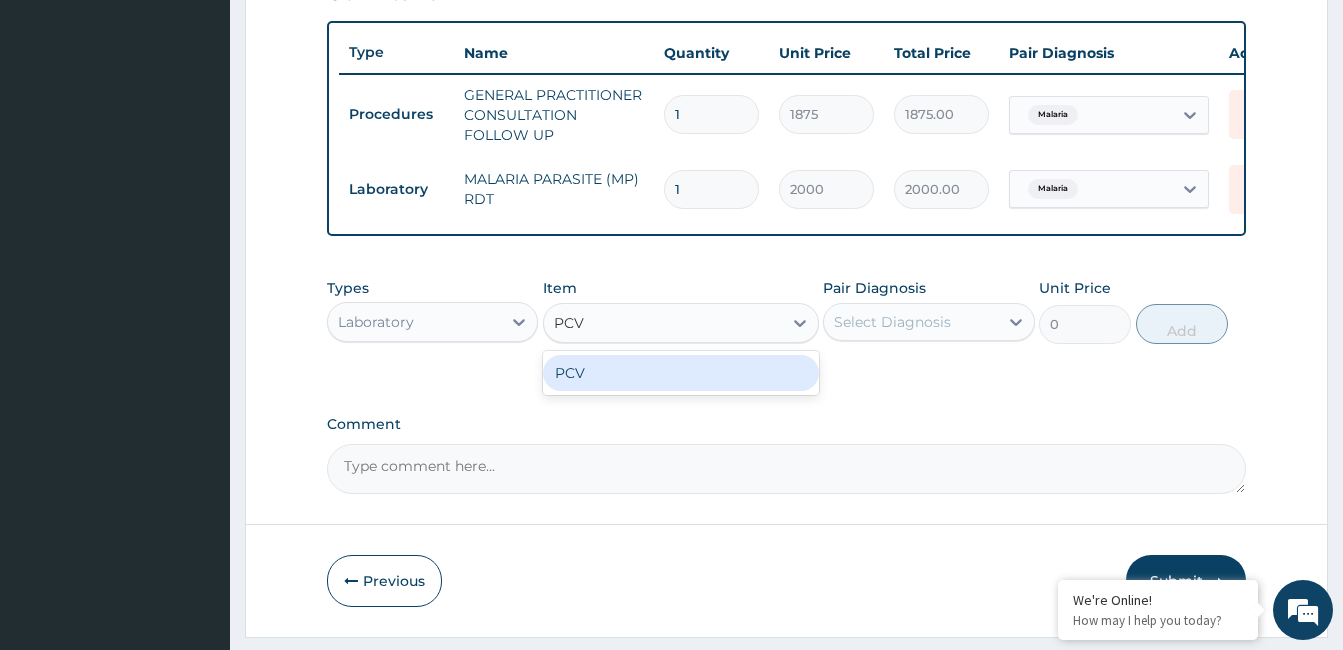 click on "PCV" at bounding box center (681, 373) 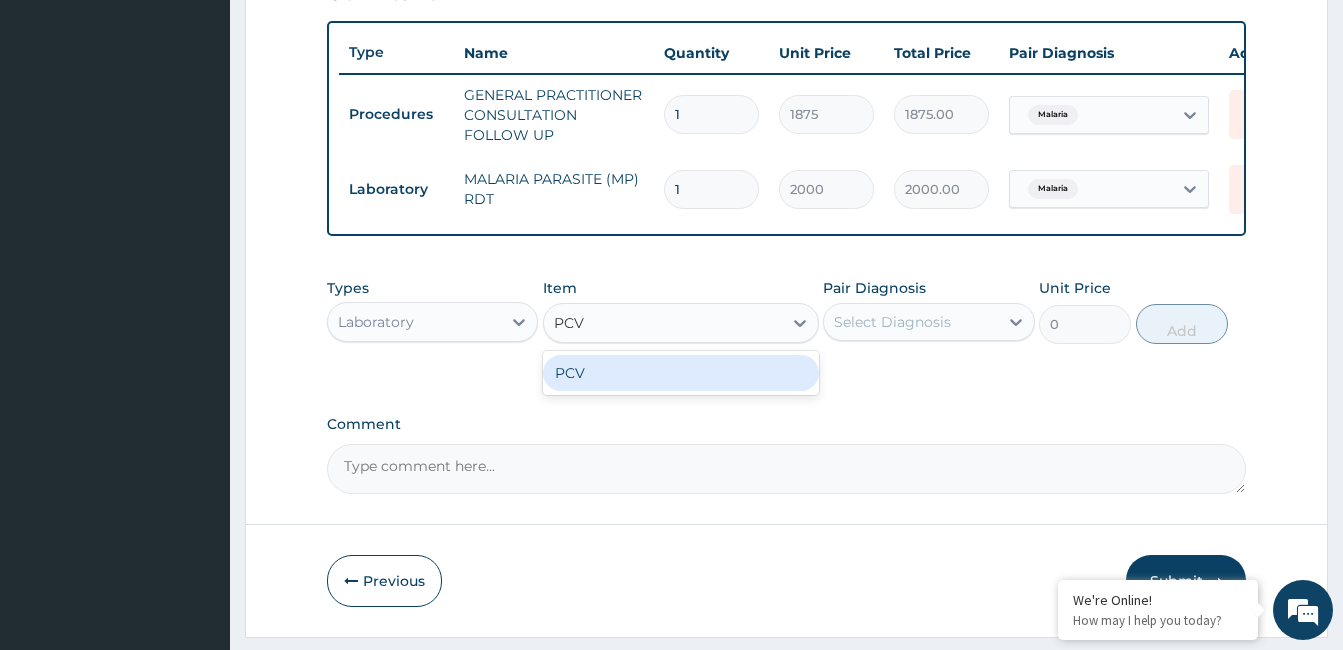 type 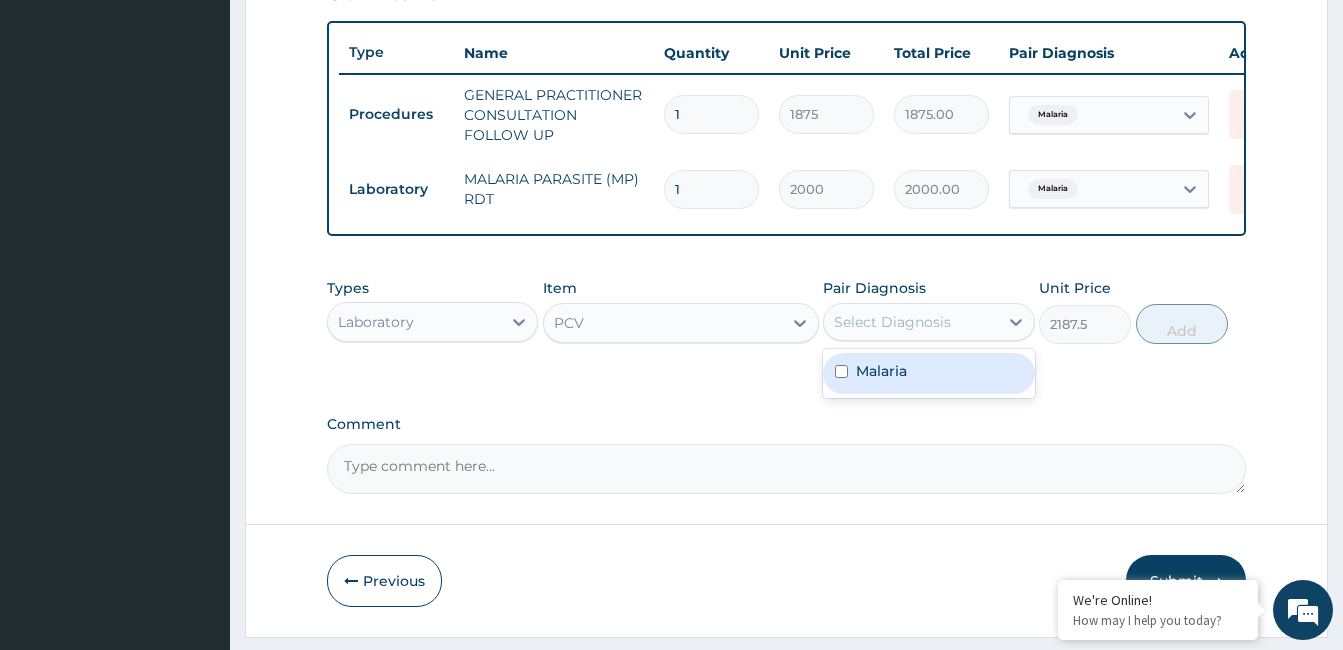 click on "Select Diagnosis" at bounding box center [892, 322] 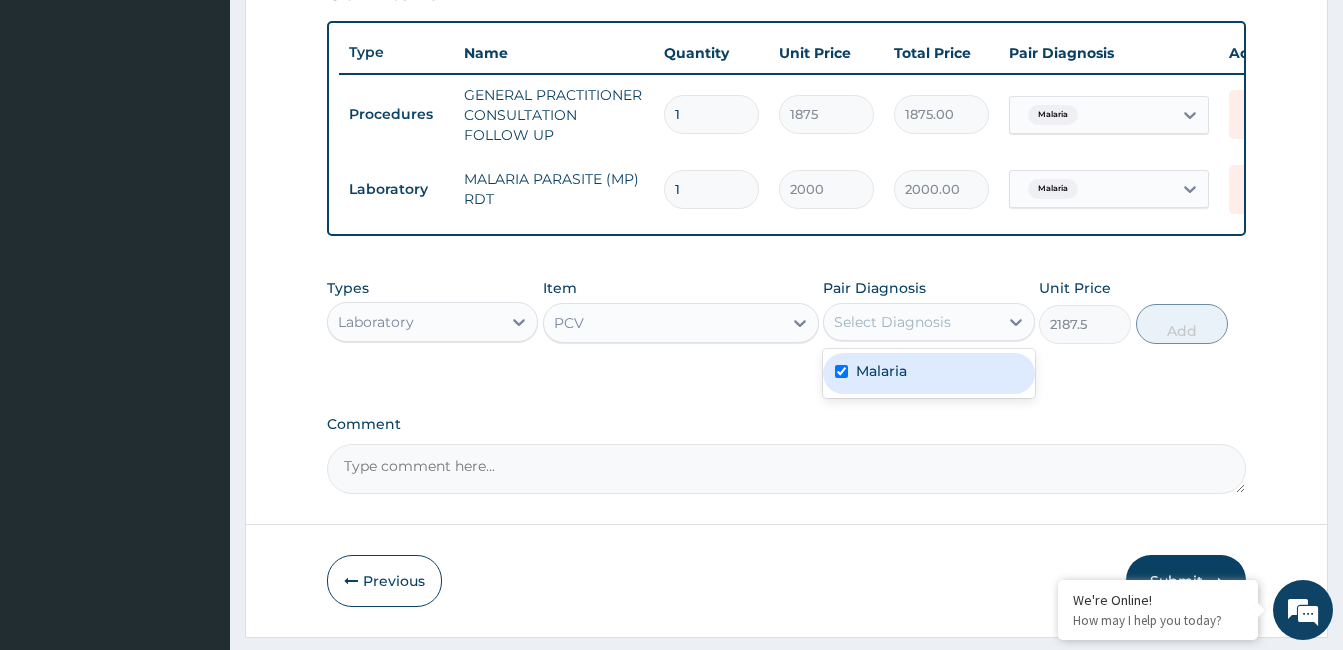 checkbox on "true" 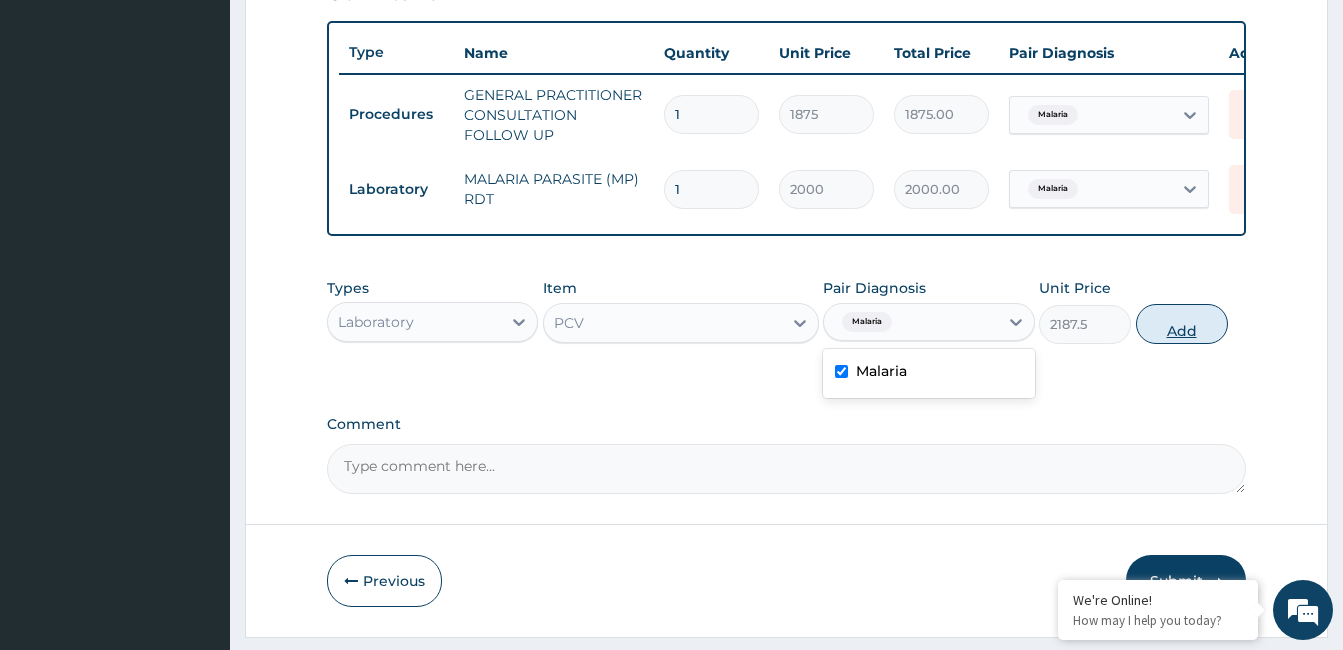 click on "Add" at bounding box center [1182, 324] 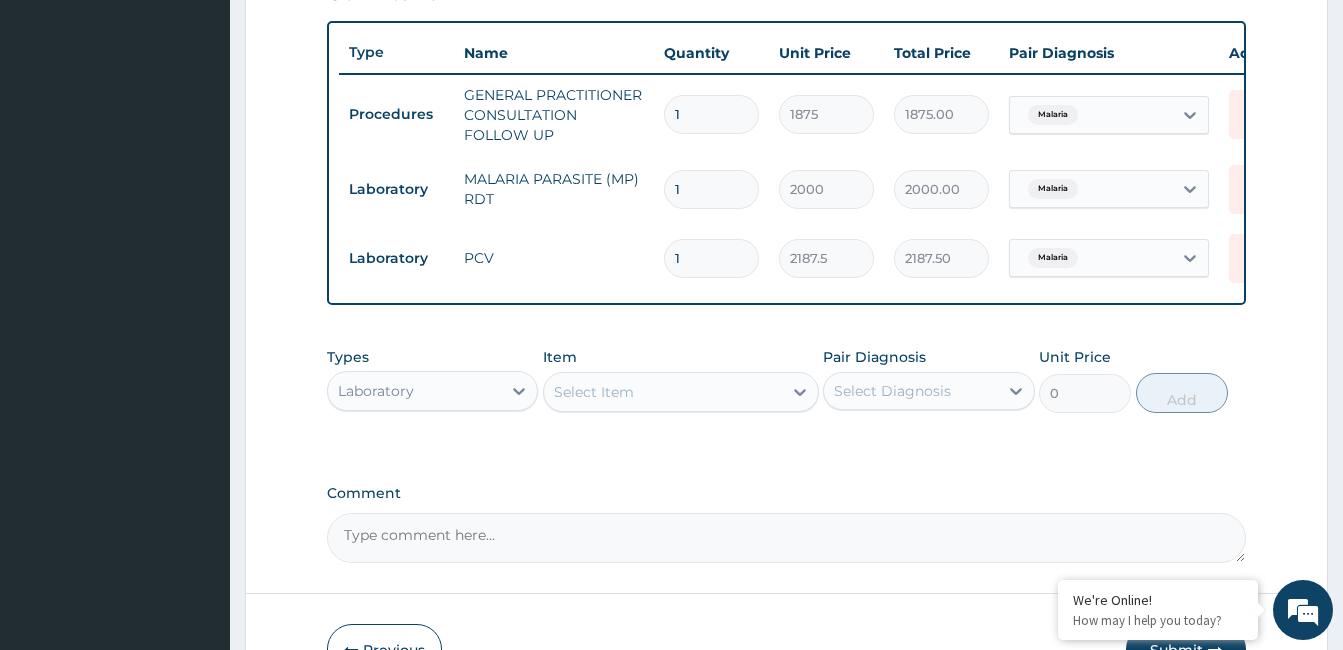 click on "Select Item" at bounding box center [663, 392] 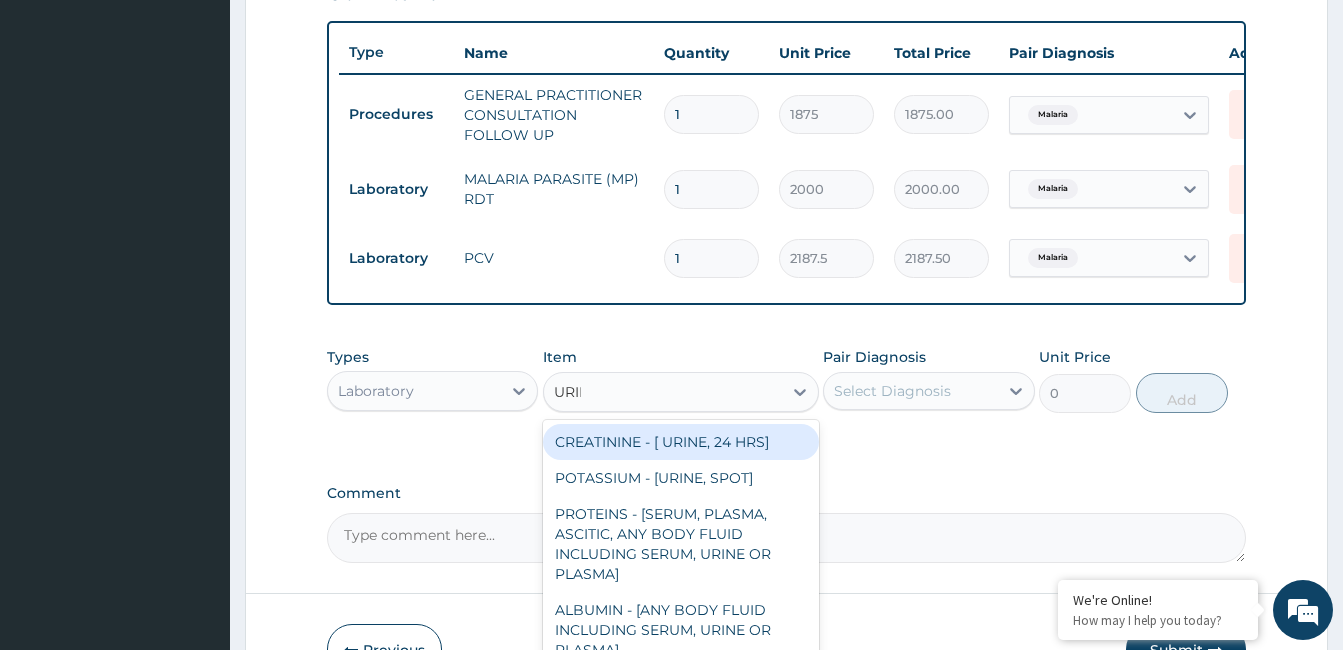 type on "URINA" 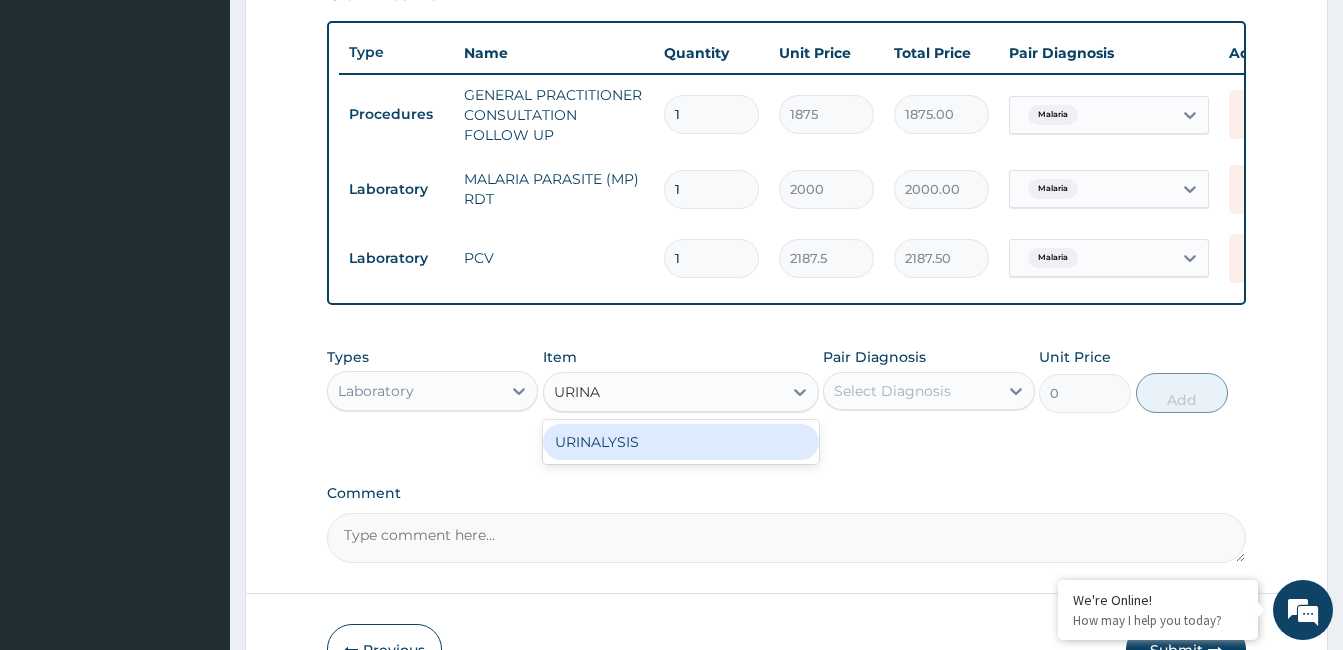 click on "URINALYSIS" at bounding box center [681, 442] 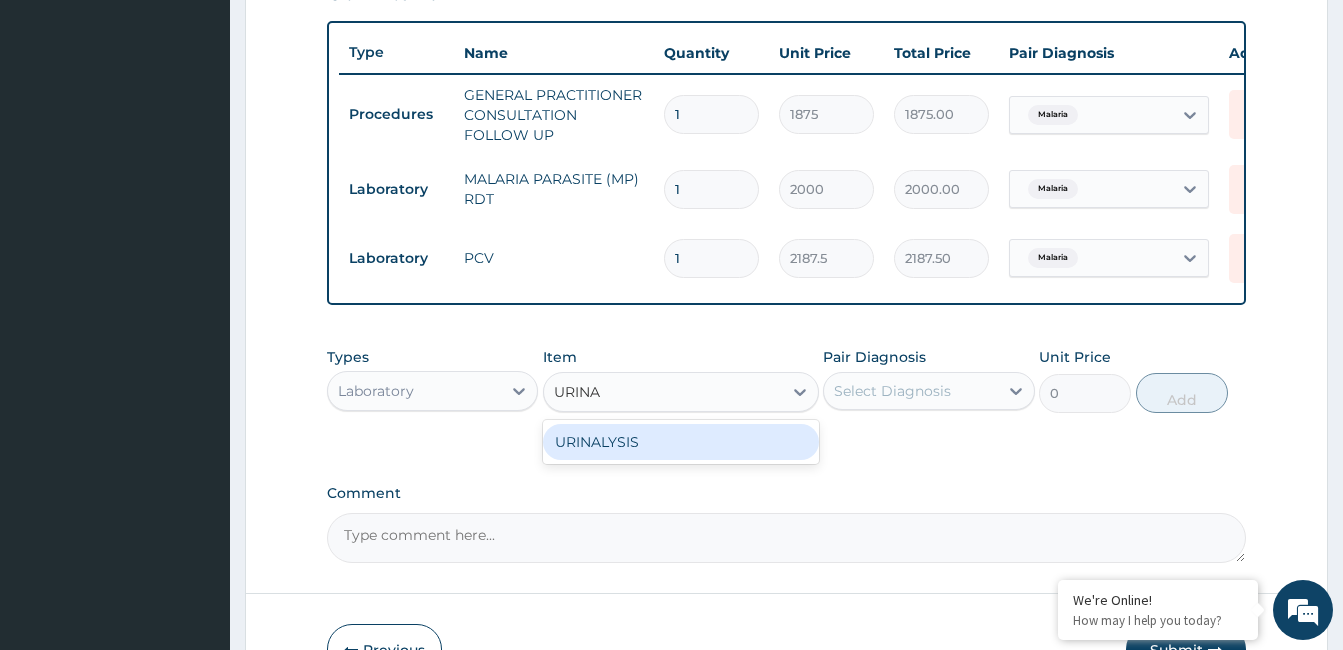 type 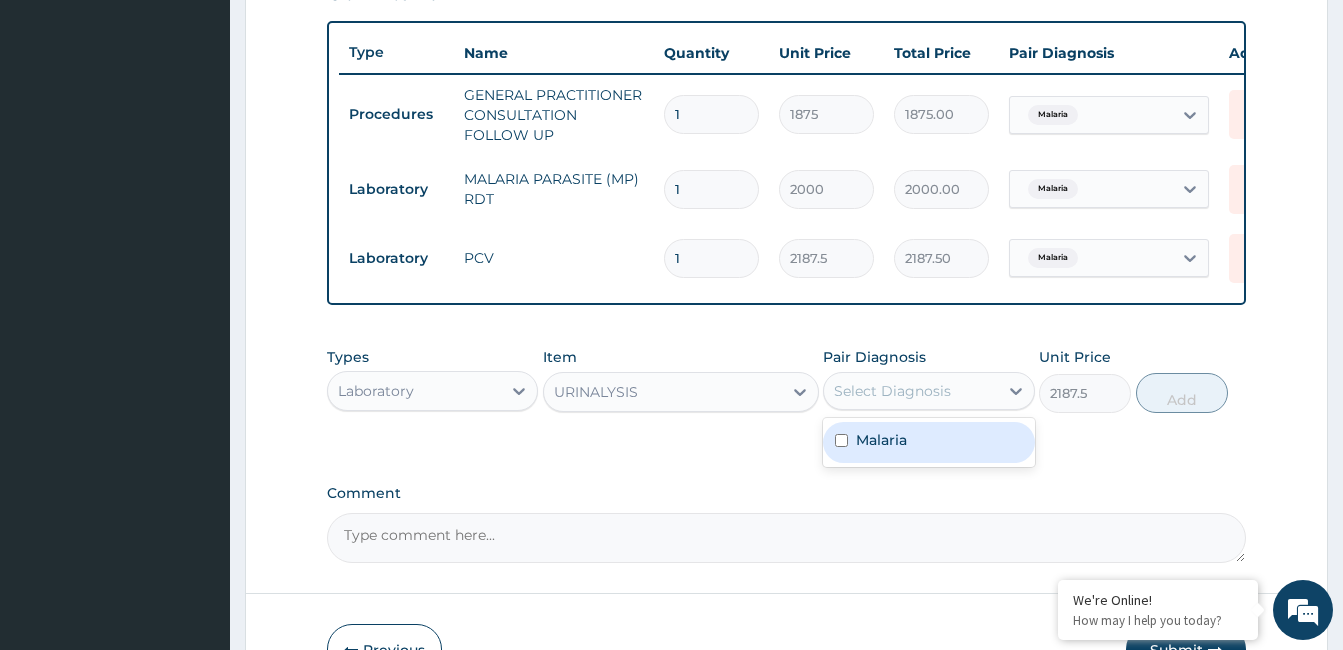 drag, startPoint x: 918, startPoint y: 409, endPoint x: 908, endPoint y: 446, distance: 38.327538 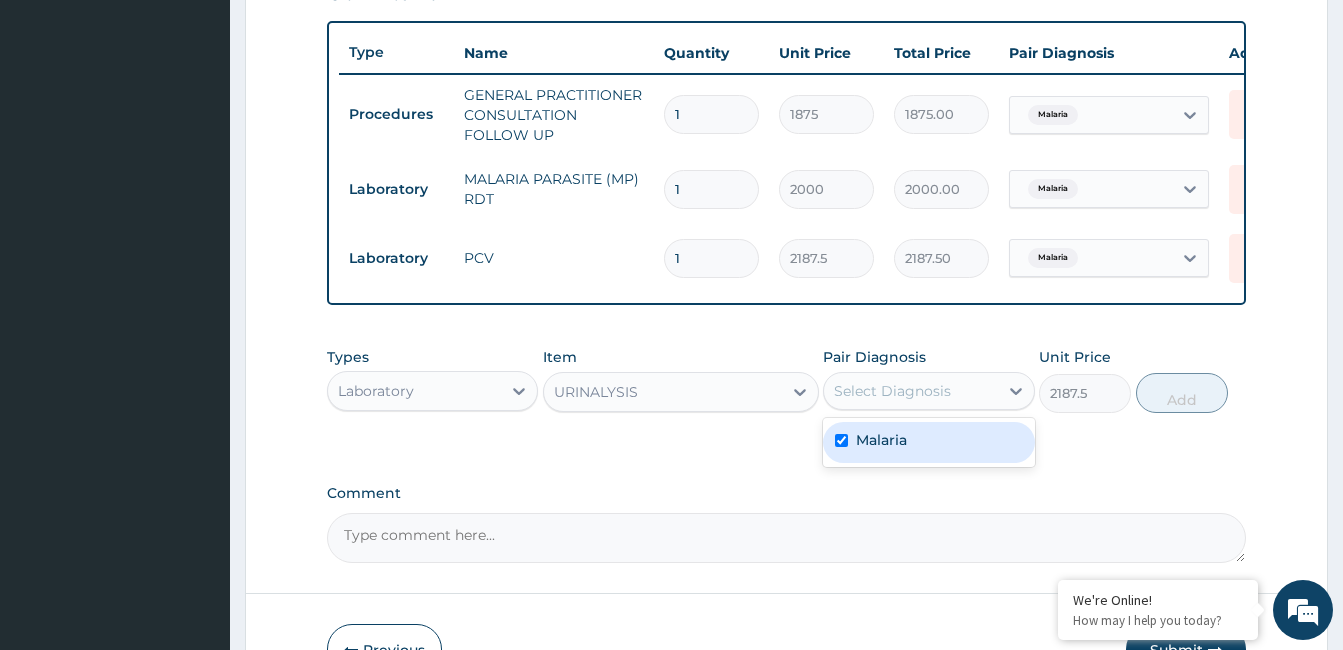 checkbox on "true" 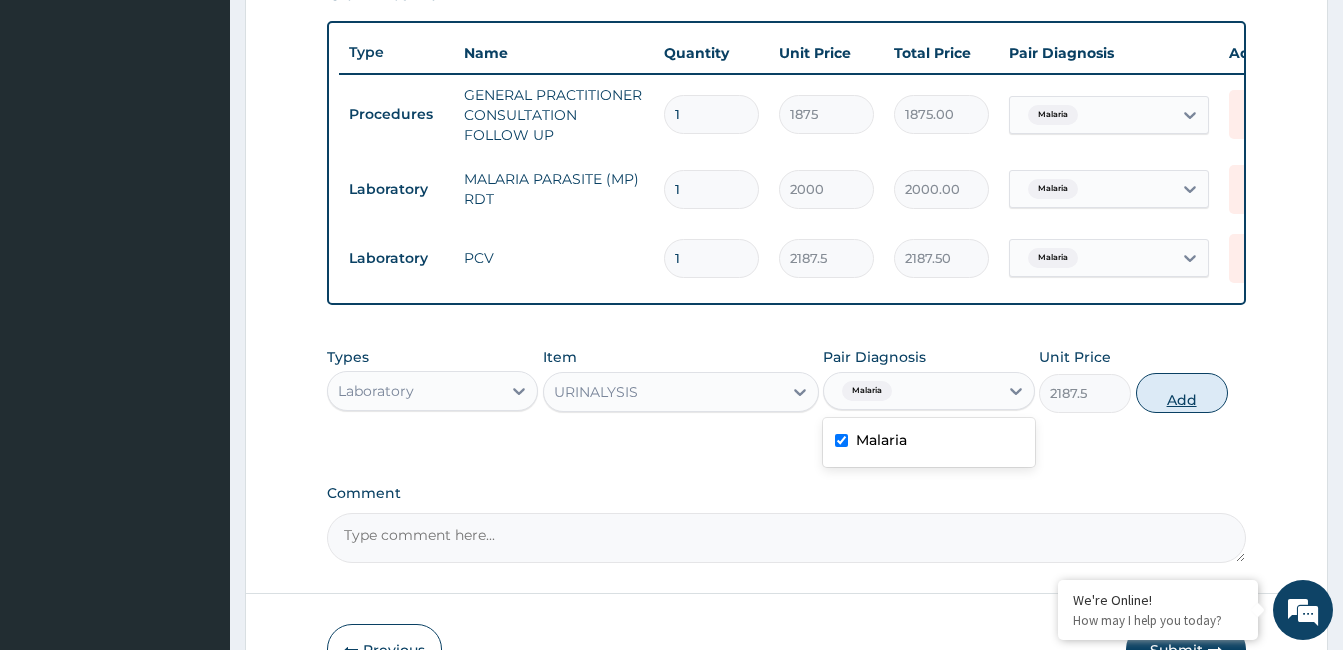 click on "Add" at bounding box center [1182, 393] 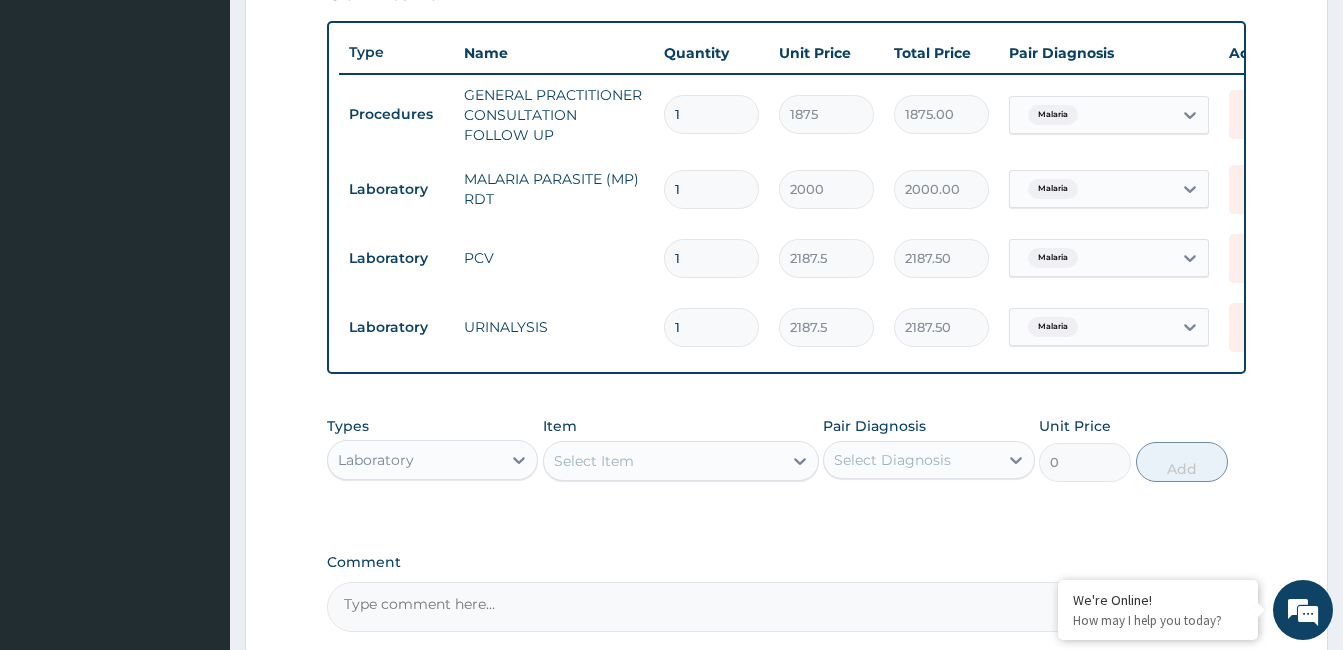 click on "Laboratory" at bounding box center (414, 460) 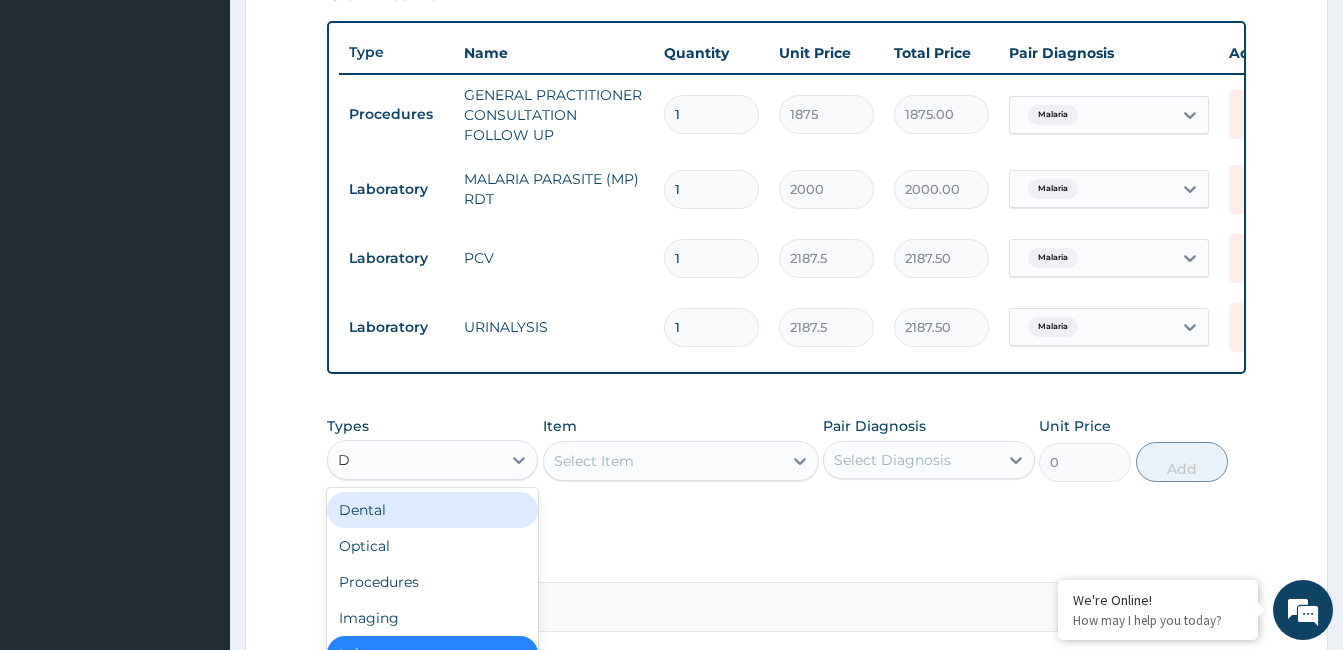 type on "DR" 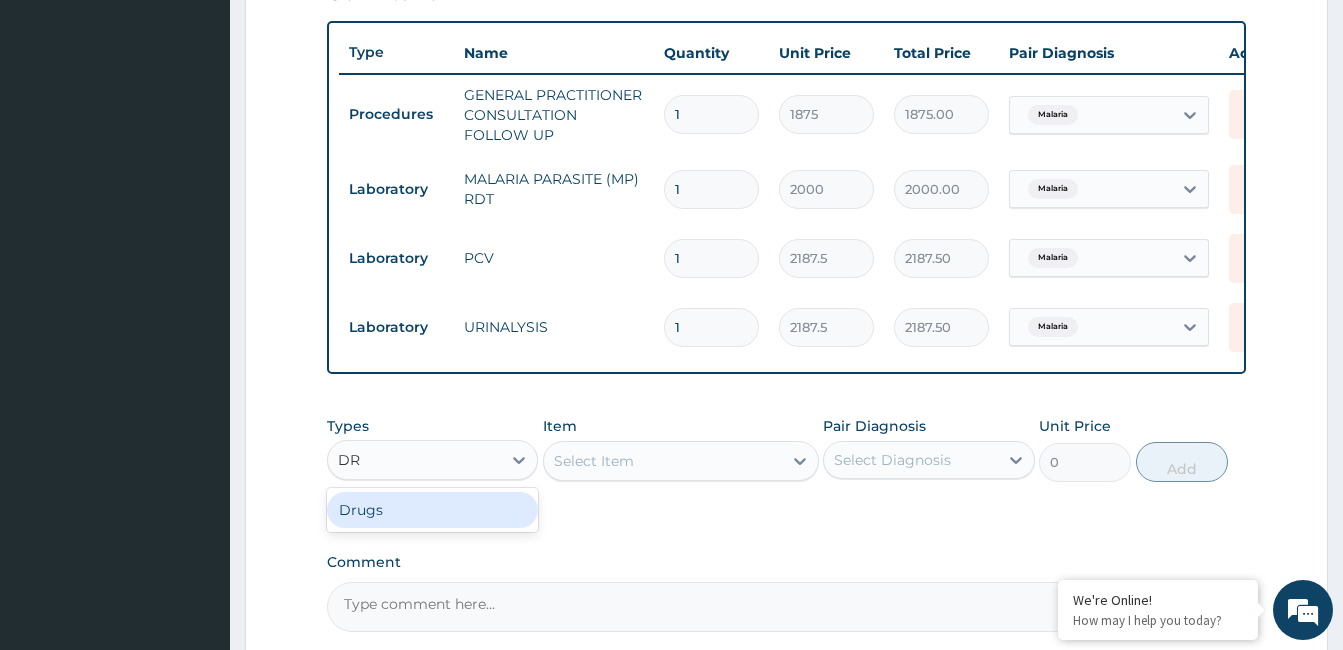 click on "Drugs" at bounding box center [432, 510] 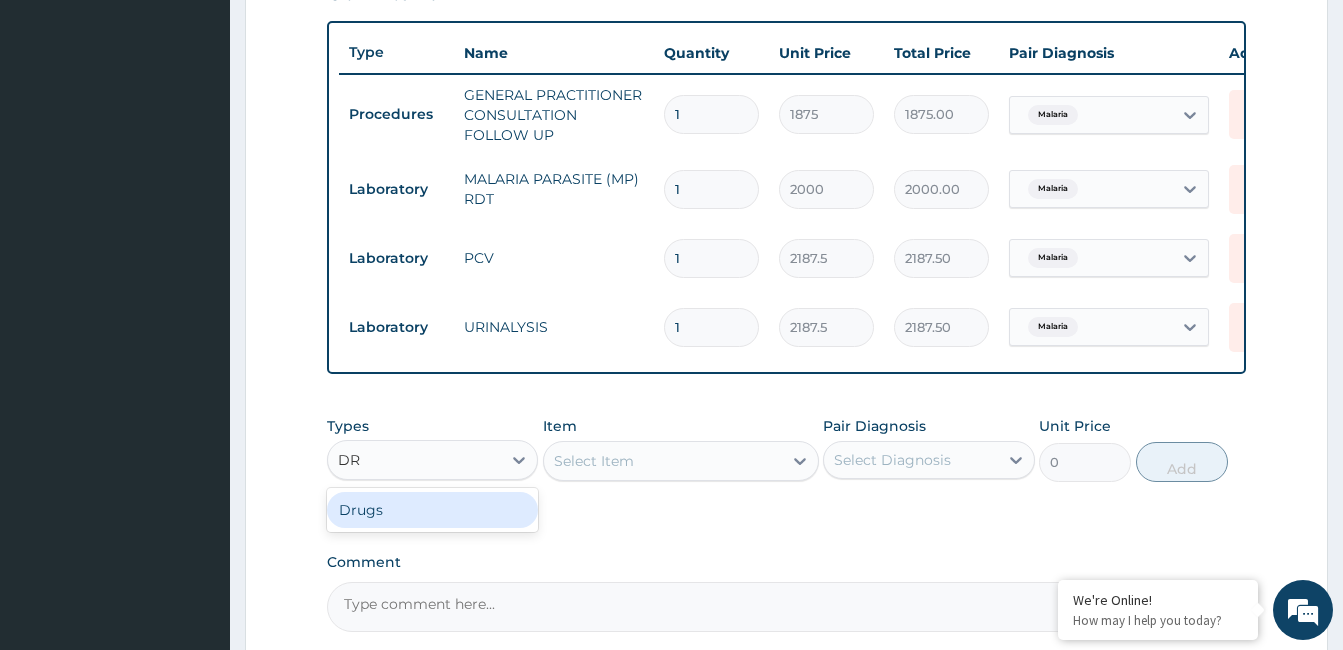 type 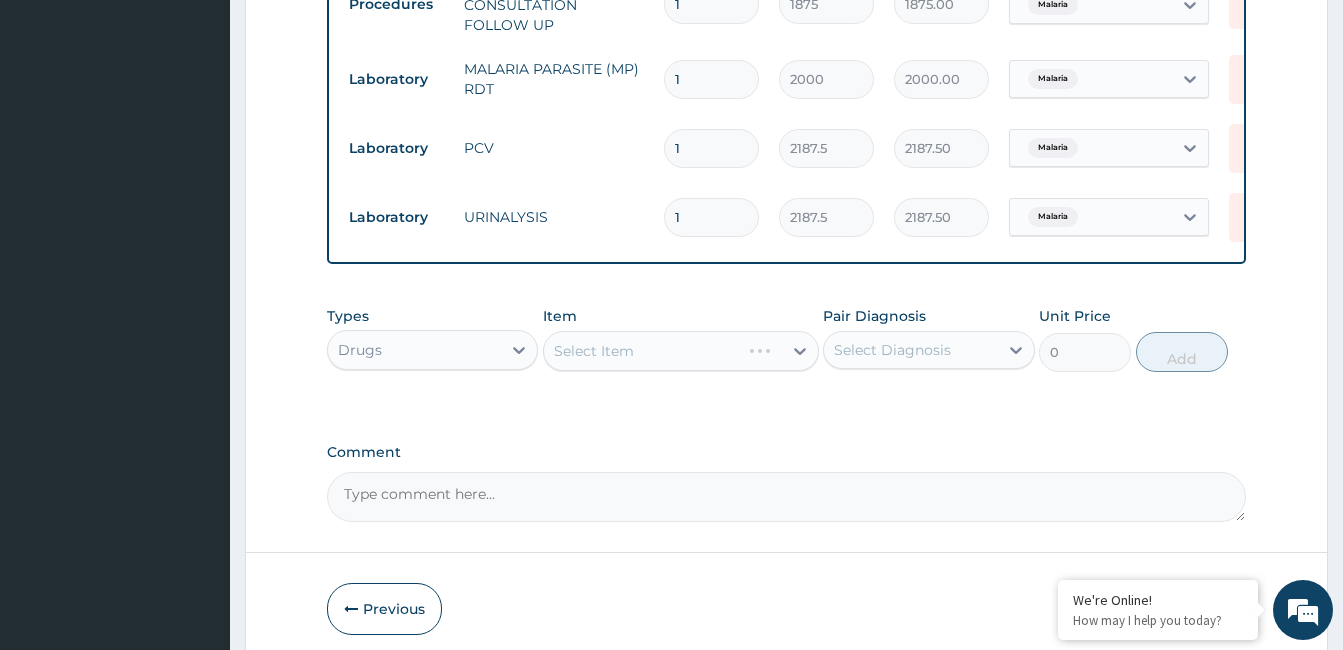 scroll, scrollTop: 838, scrollLeft: 0, axis: vertical 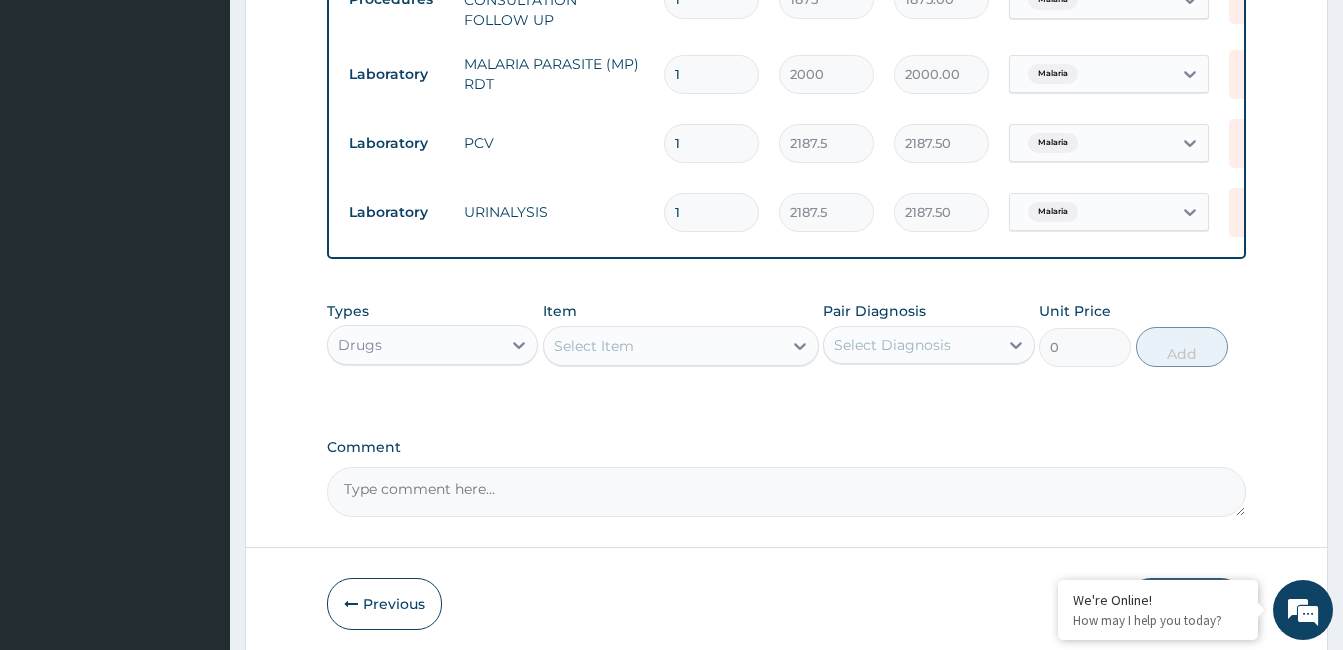 click on "Select Item" at bounding box center (663, 346) 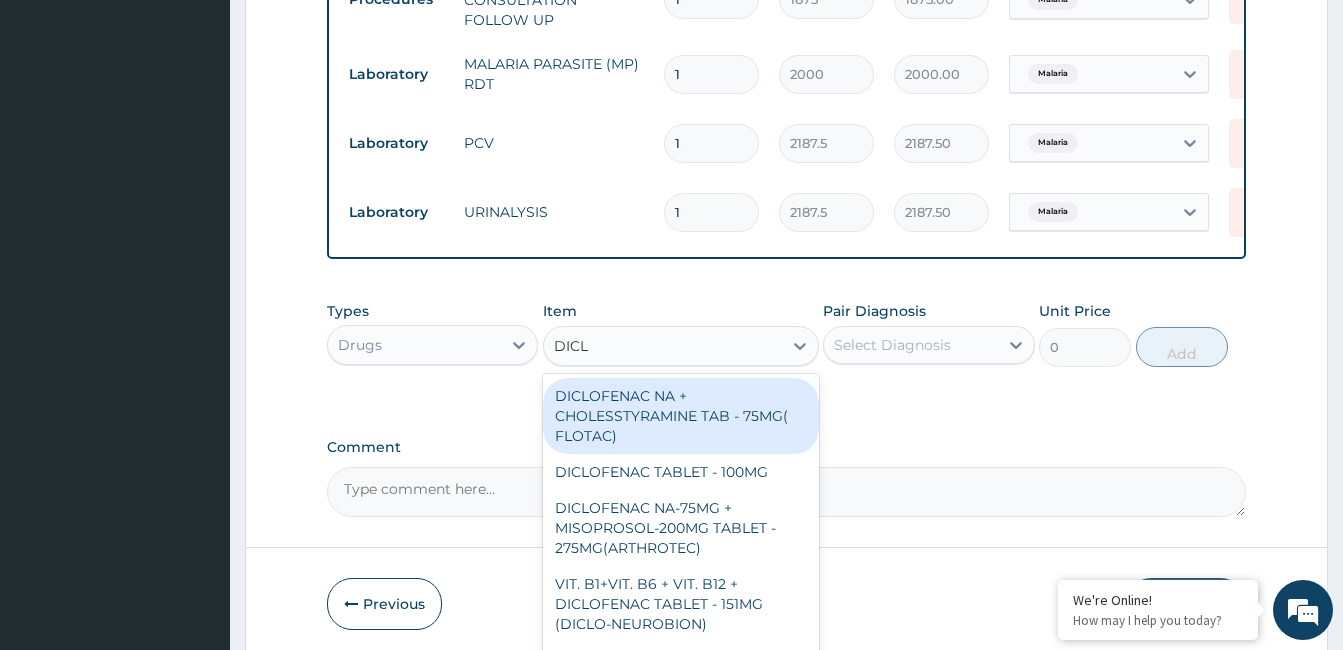 type on "DICLO" 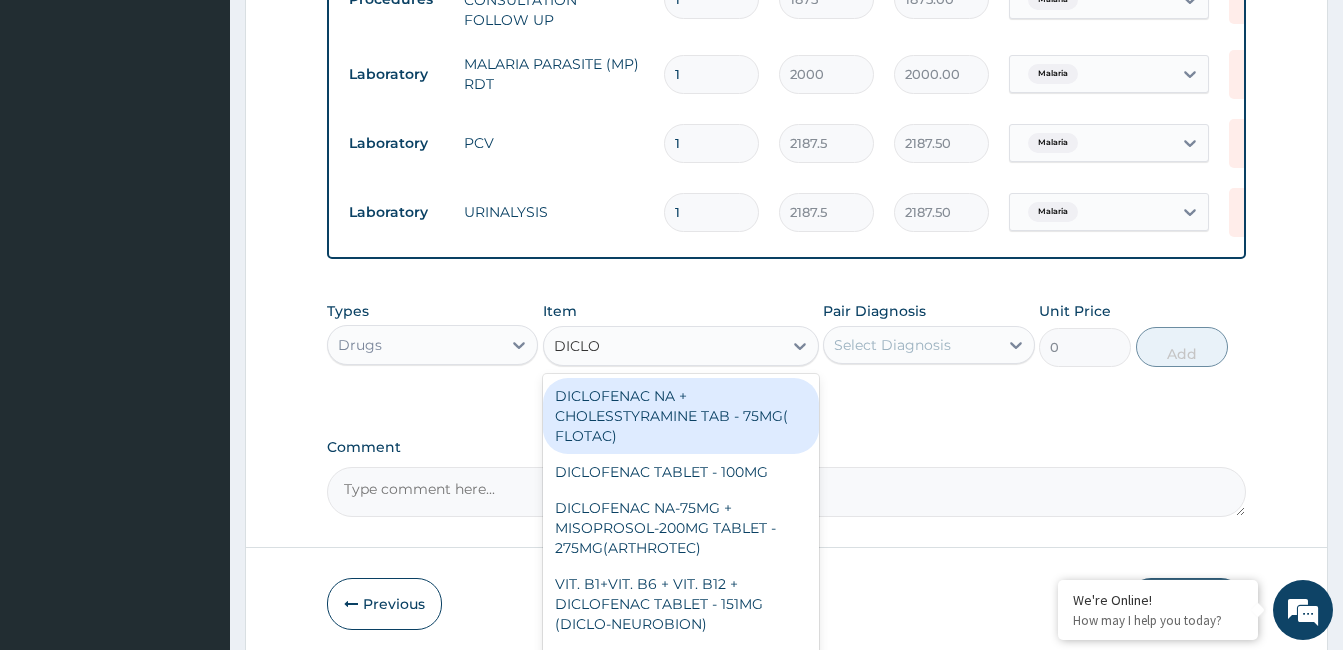 scroll, scrollTop: 930, scrollLeft: 0, axis: vertical 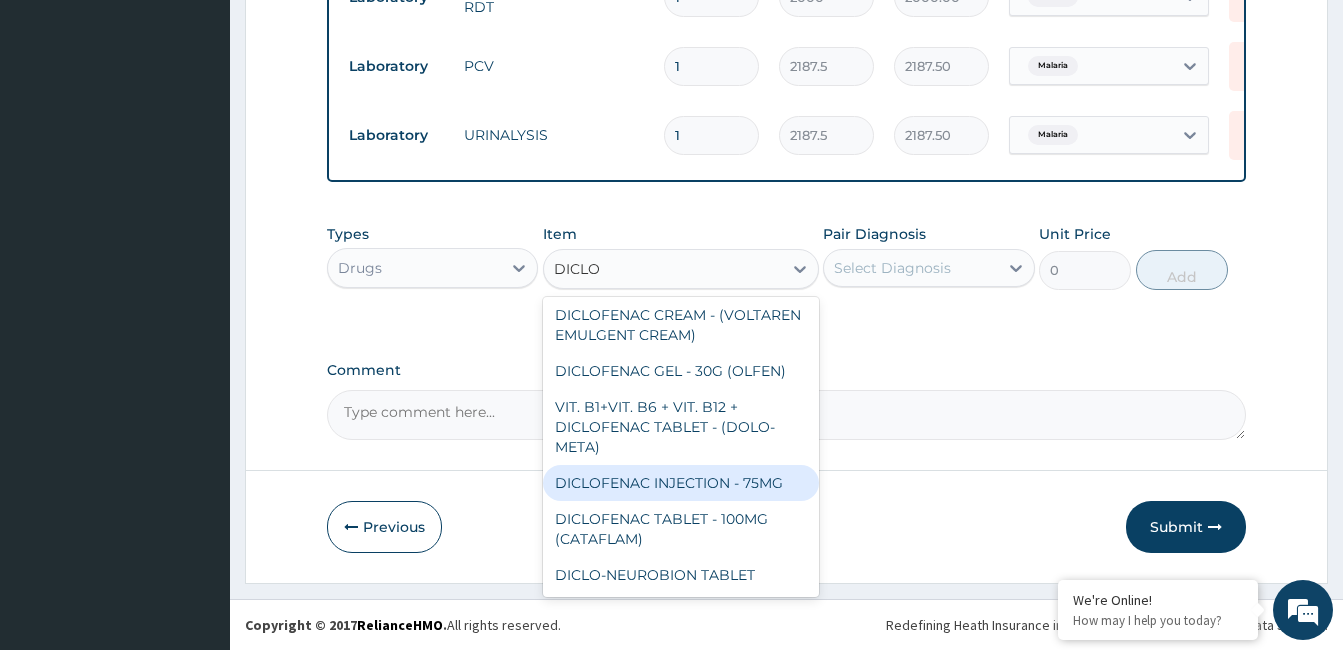 click on "DICLOFENAC INJECTION - 75MG" at bounding box center (681, 483) 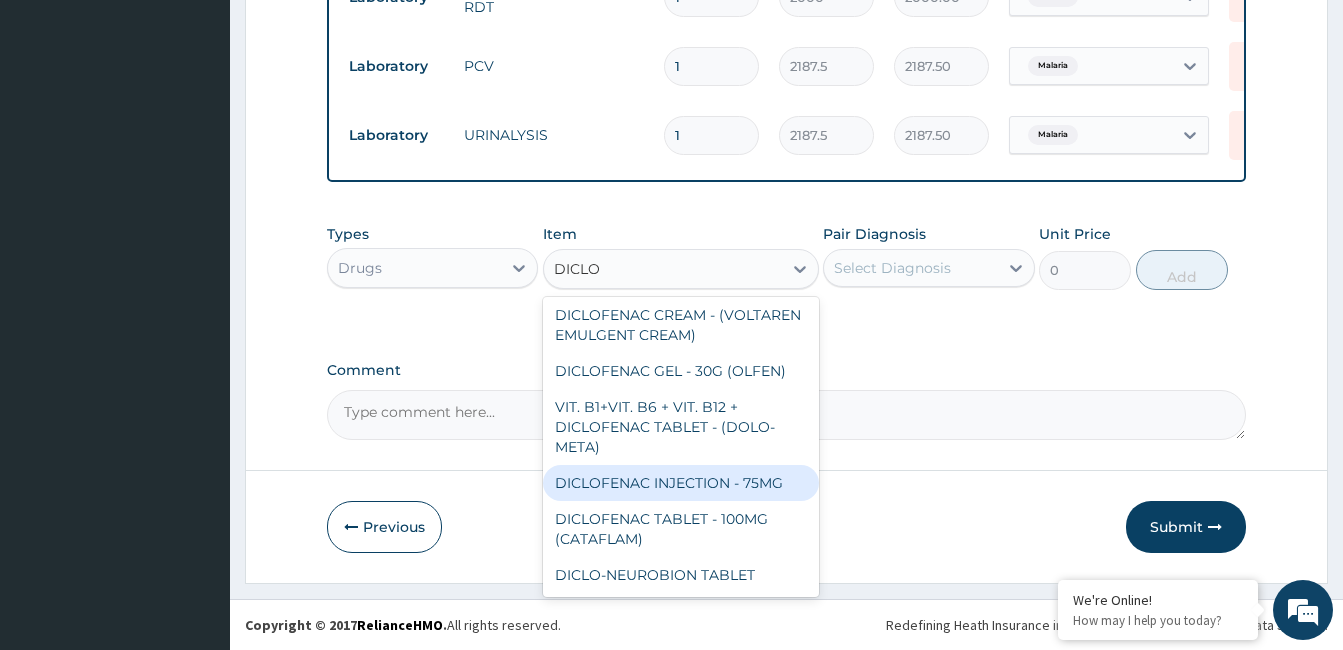 type 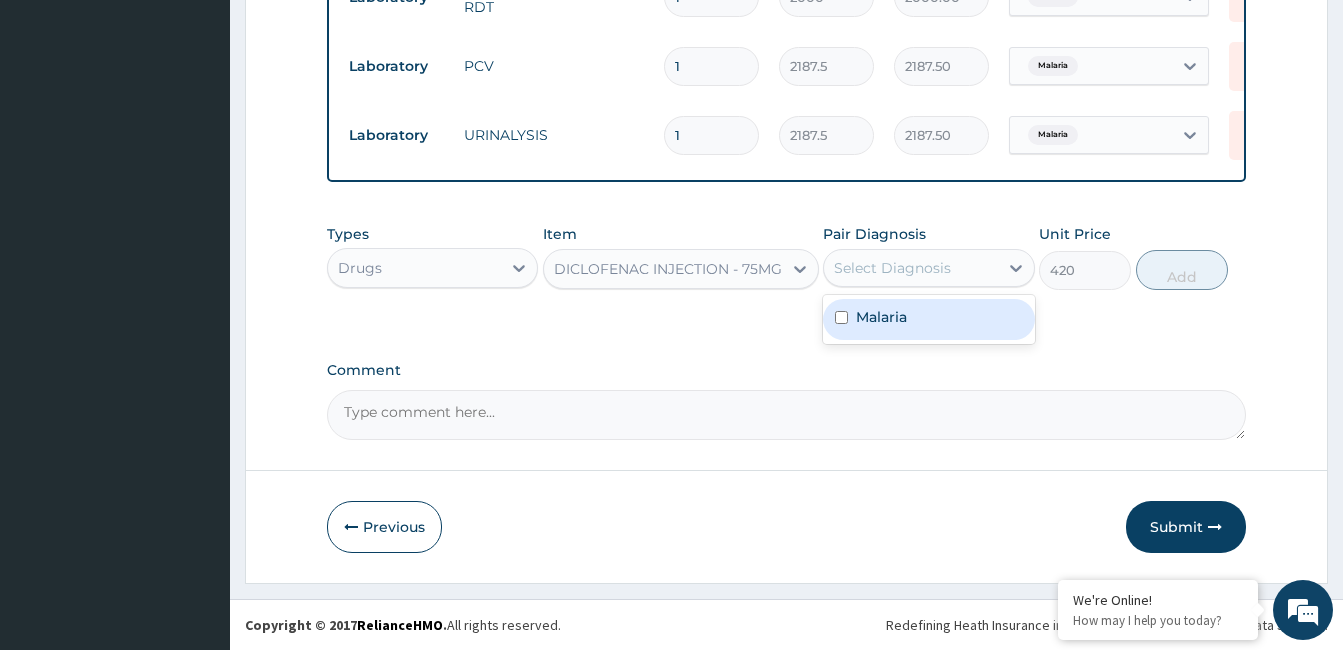 click on "Select Diagnosis" at bounding box center [910, 268] 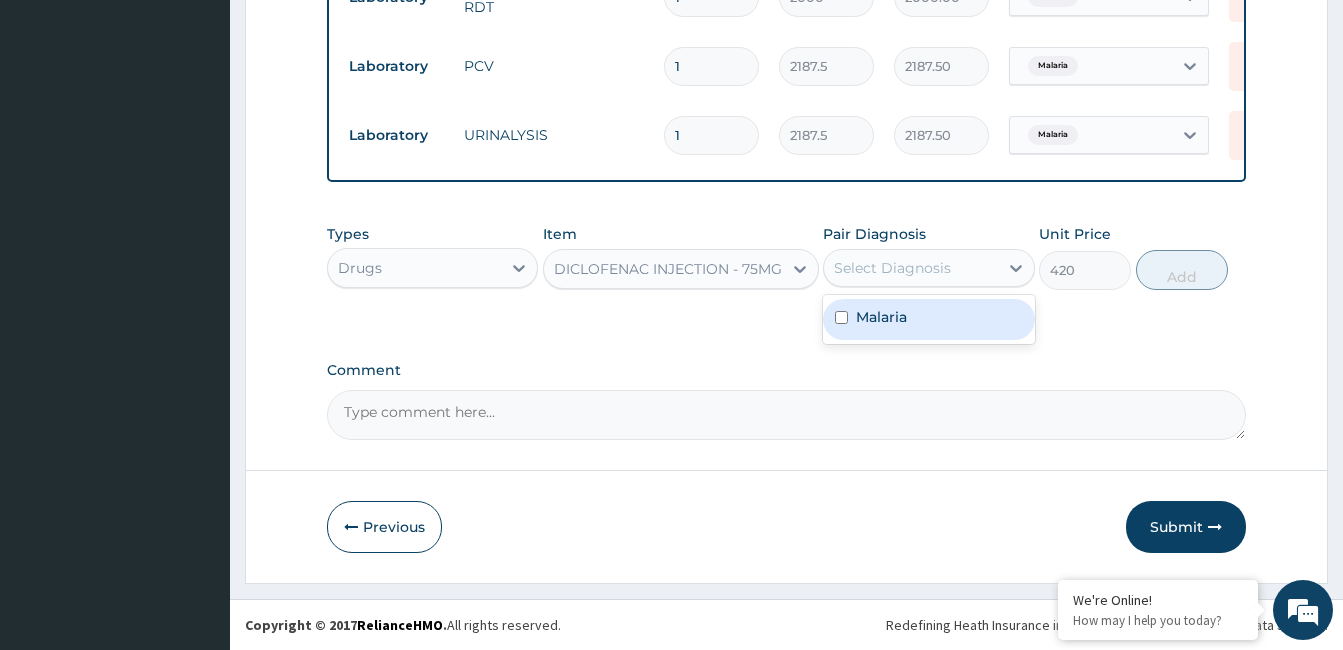 click on "Malaria" at bounding box center [928, 319] 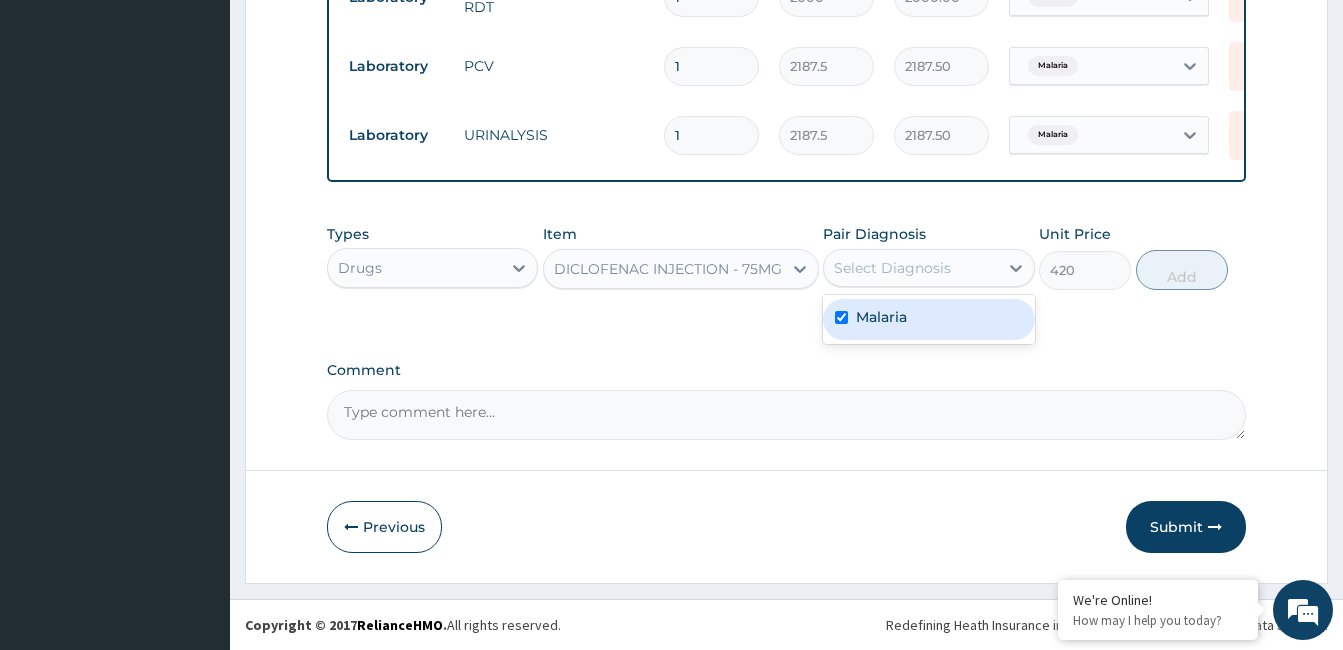 checkbox on "true" 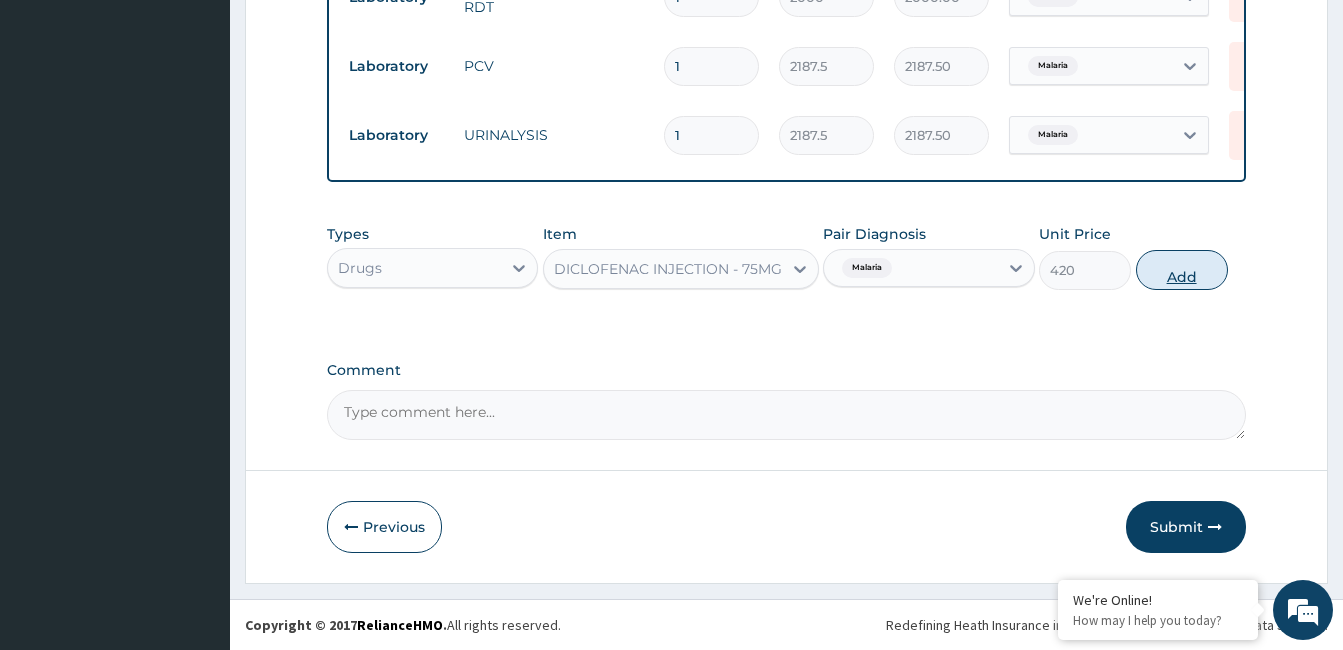 click on "Add" at bounding box center (1182, 270) 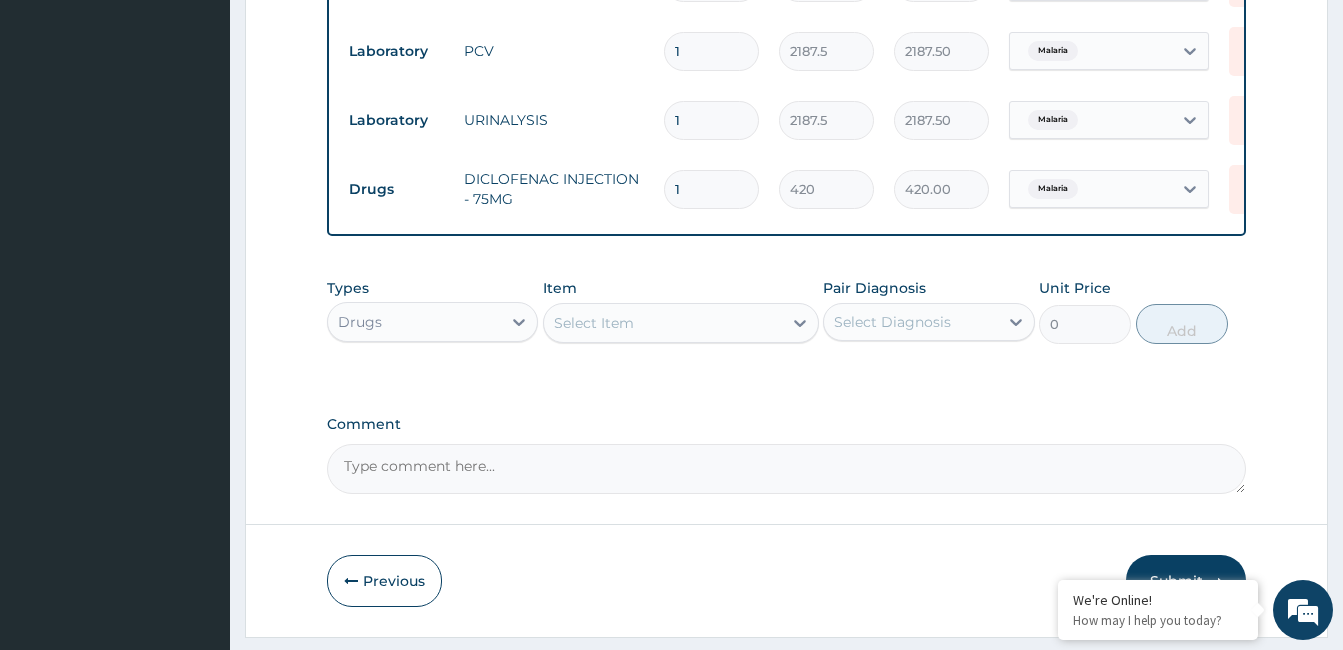 click on "Select Item" at bounding box center [663, 323] 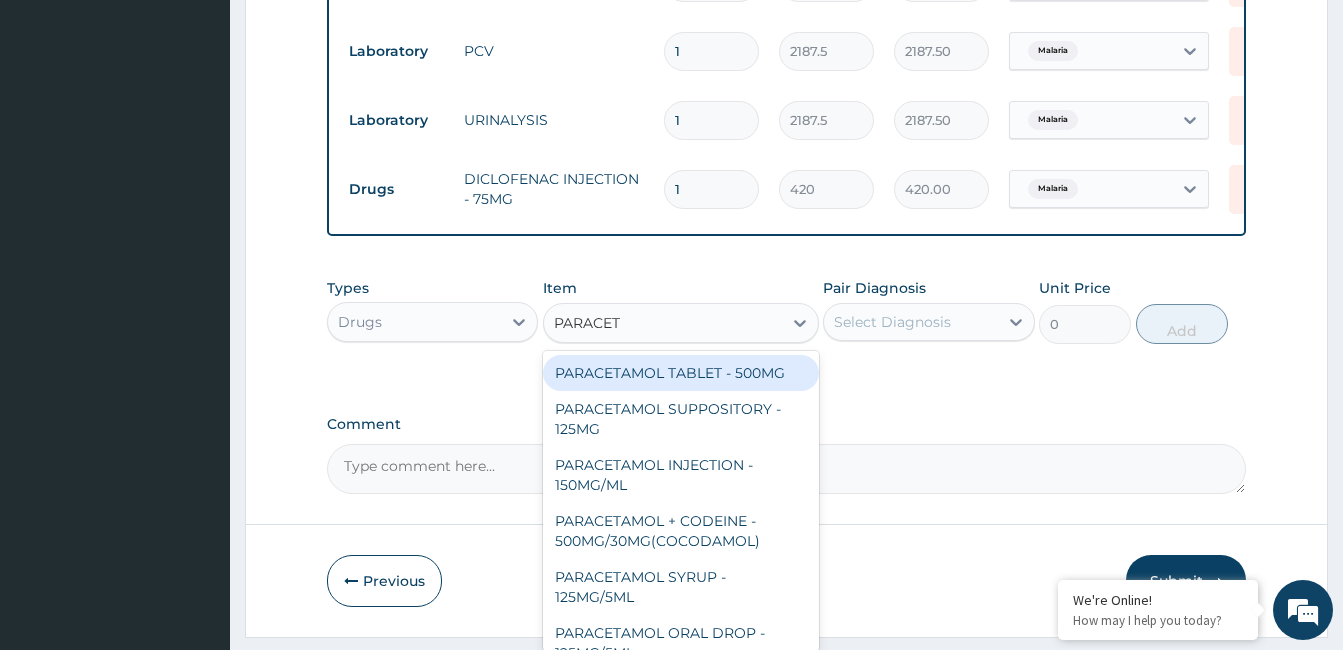 type on "PARACETA" 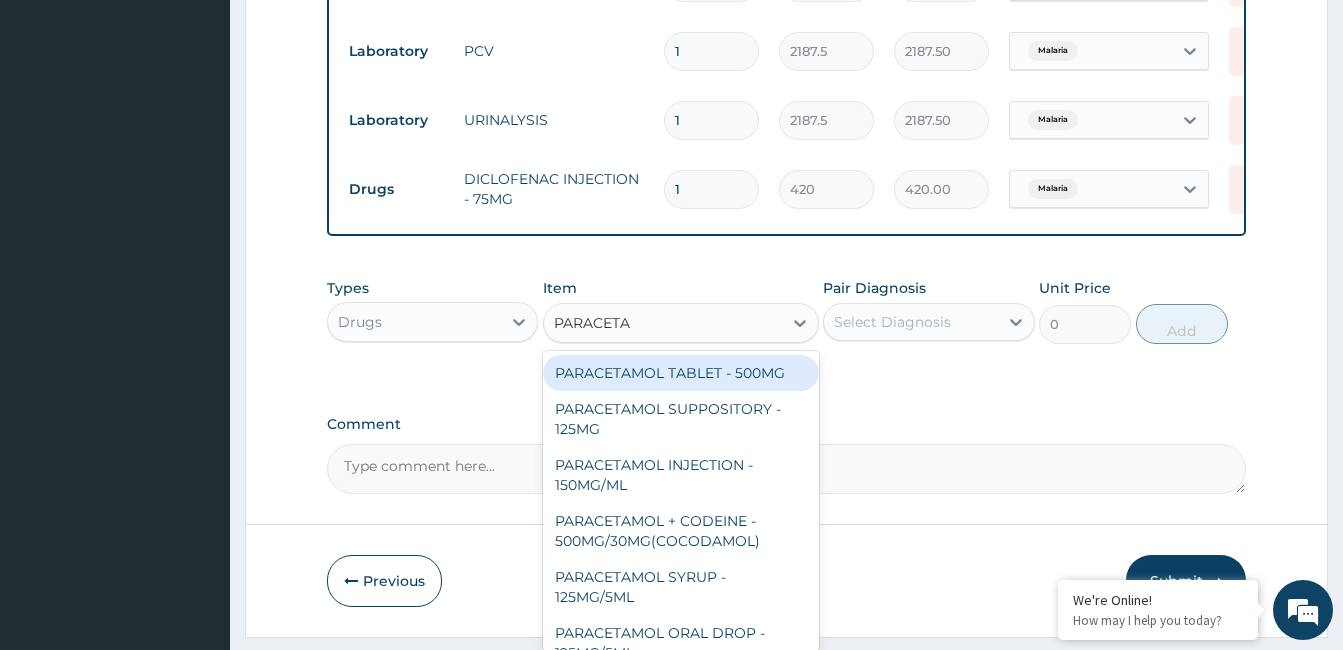 click on "PARACETAMOL TABLET - 500MG" at bounding box center (681, 373) 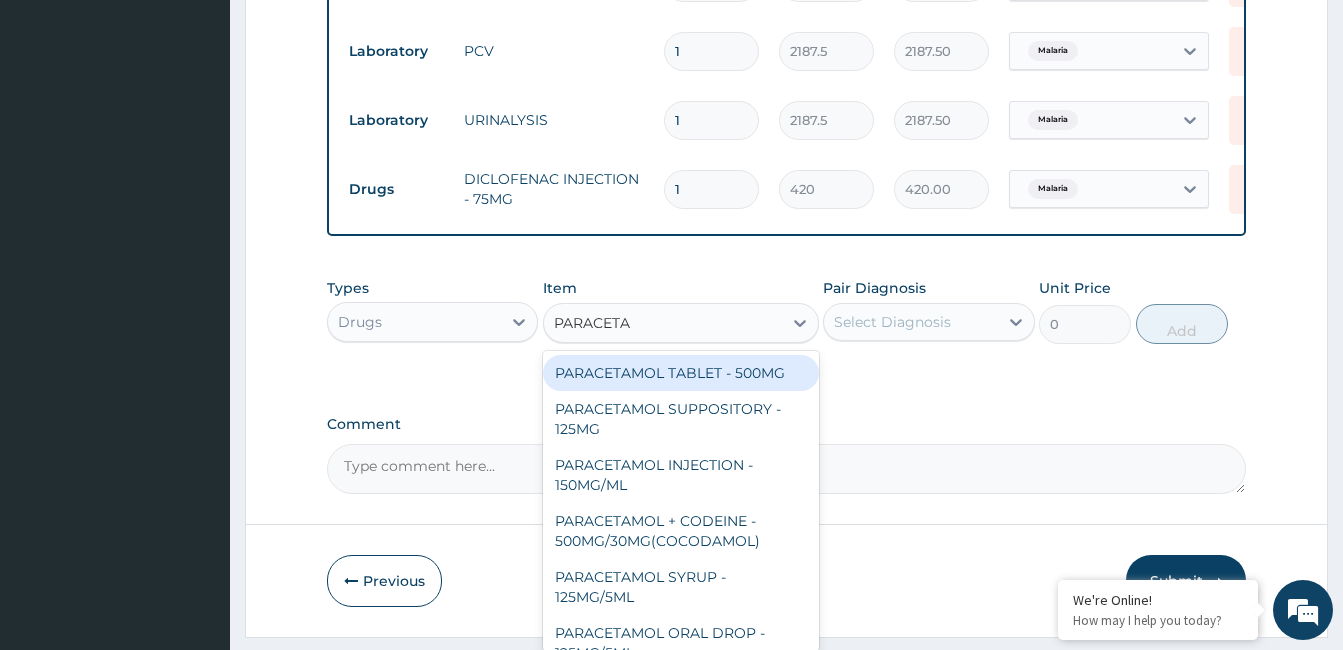type 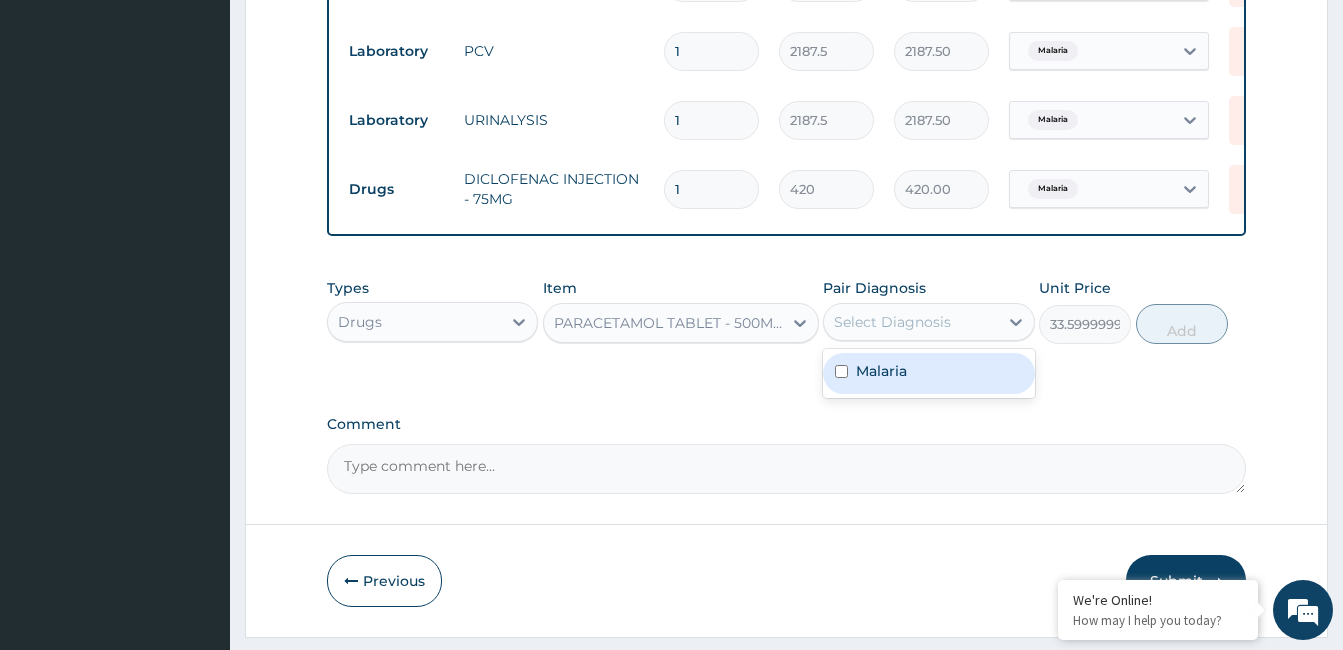 click on "Select Diagnosis" at bounding box center [892, 322] 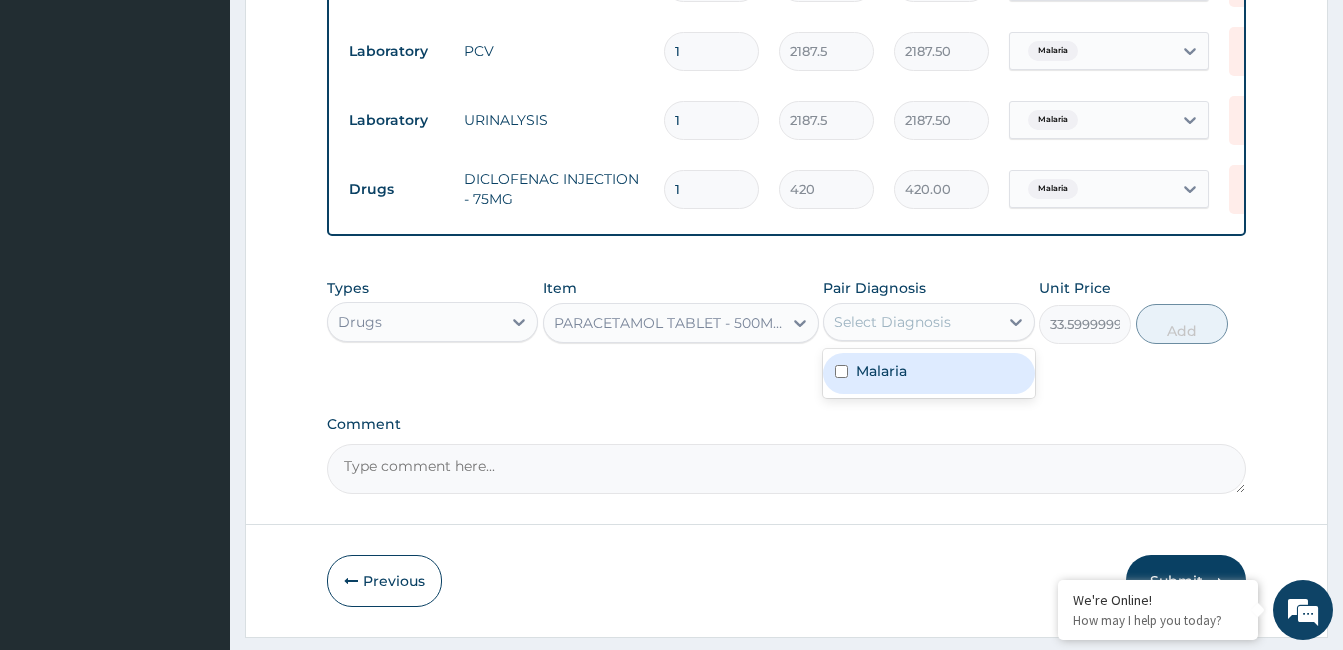 click on "Malaria" at bounding box center [928, 373] 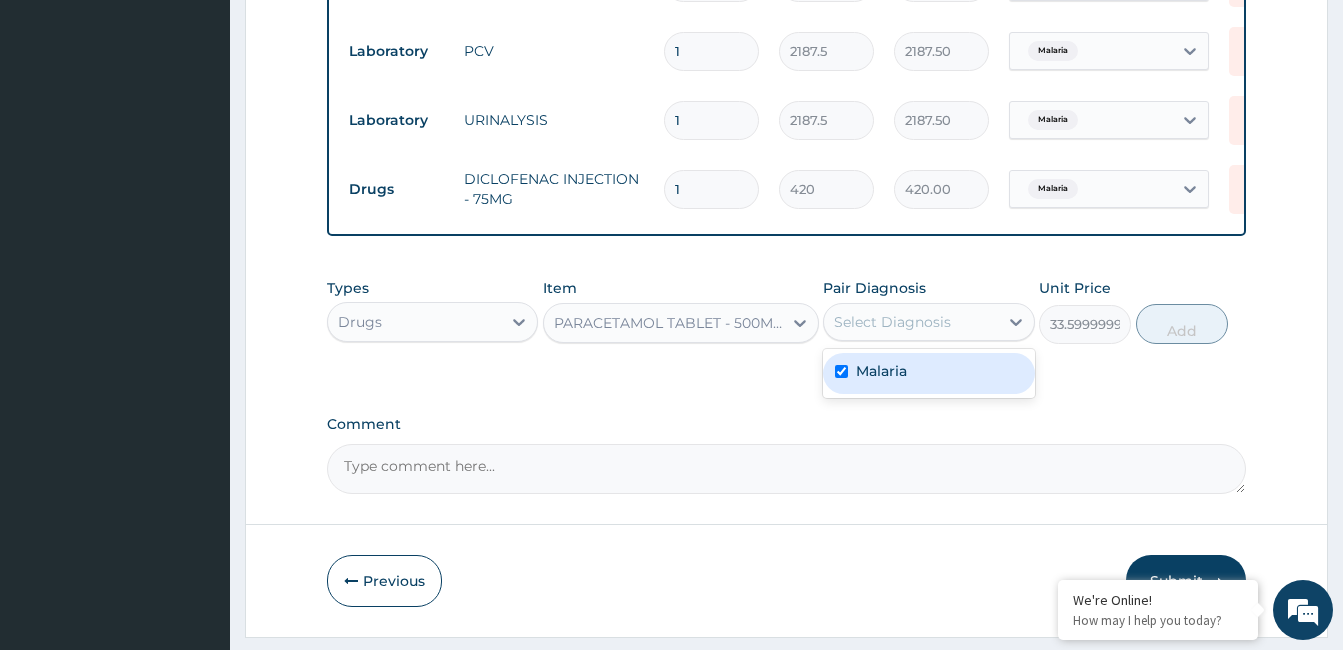 checkbox on "true" 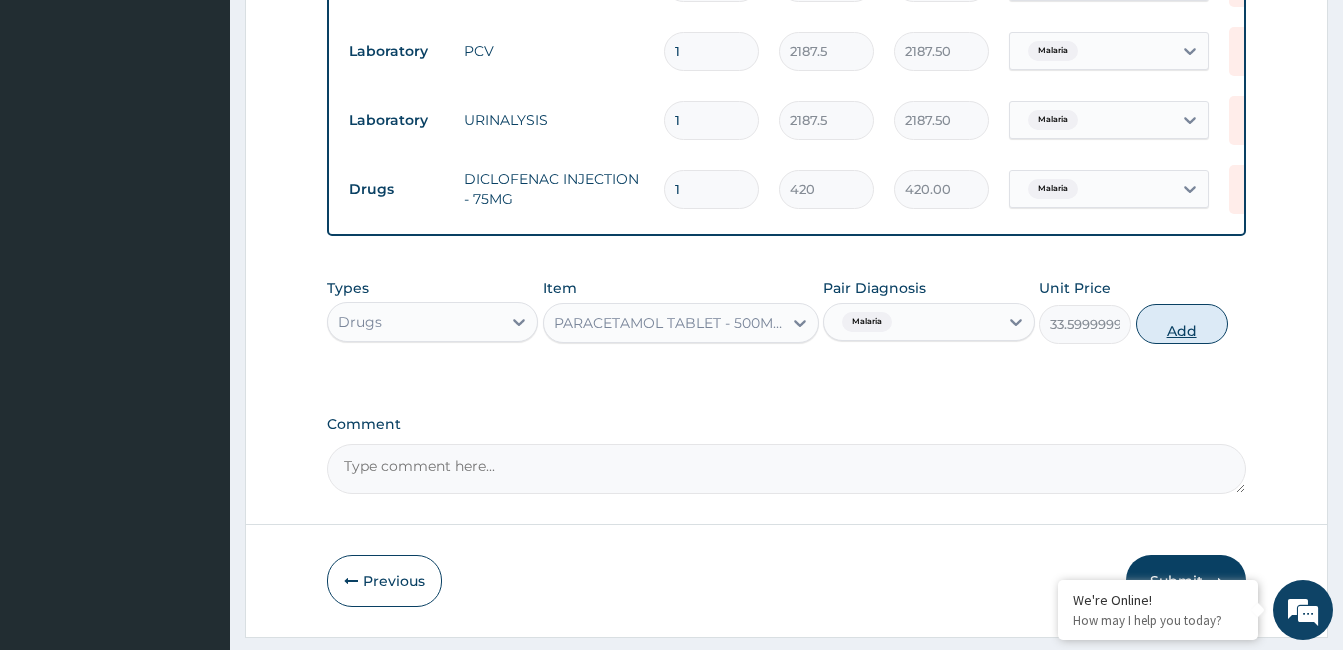 click on "Add" at bounding box center (1182, 324) 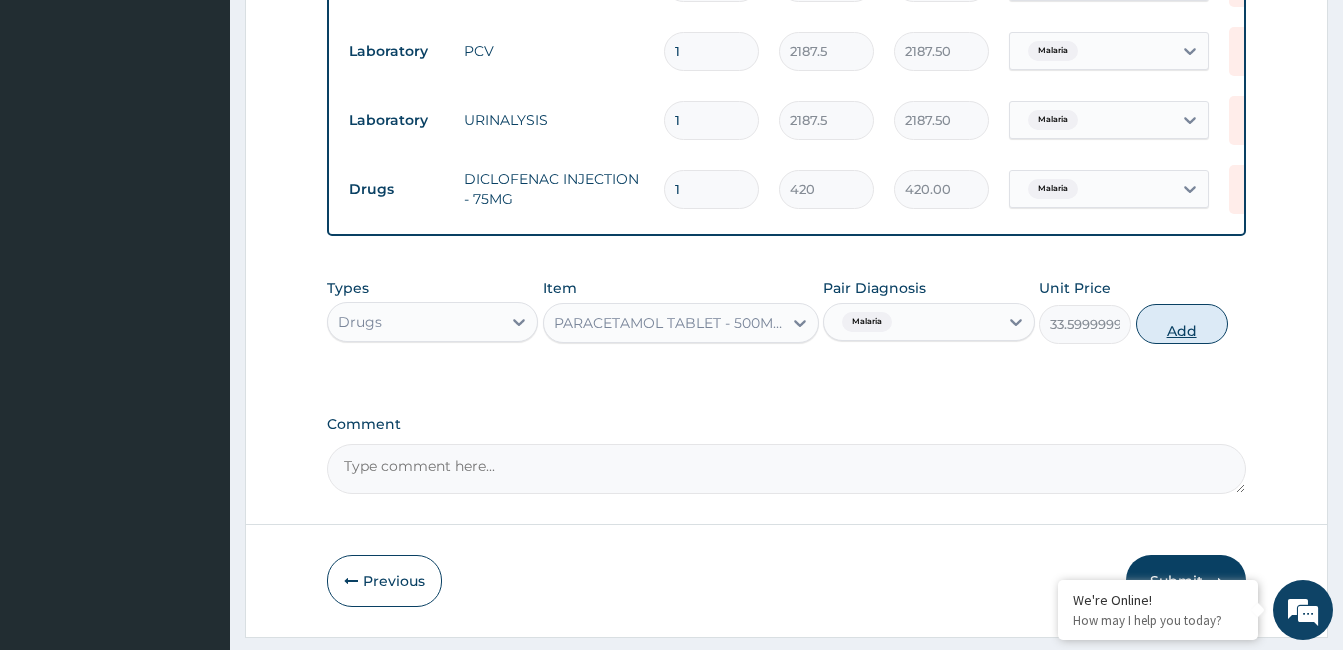 type on "0" 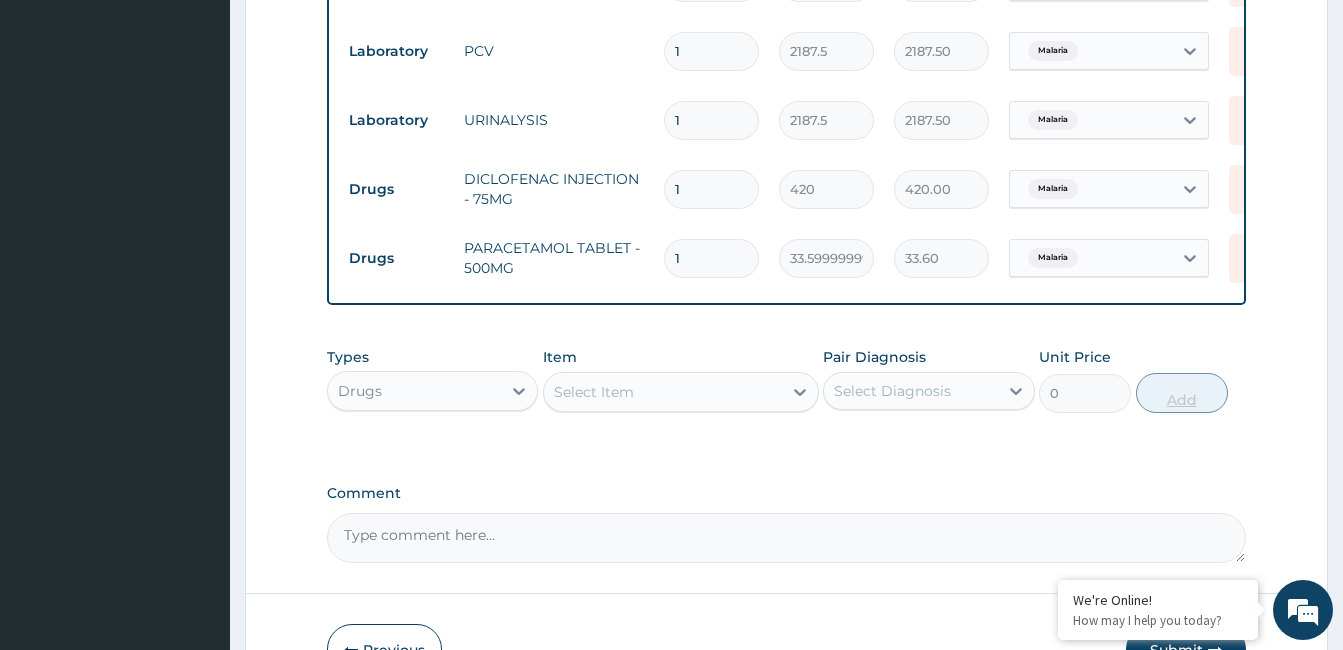 type on "18" 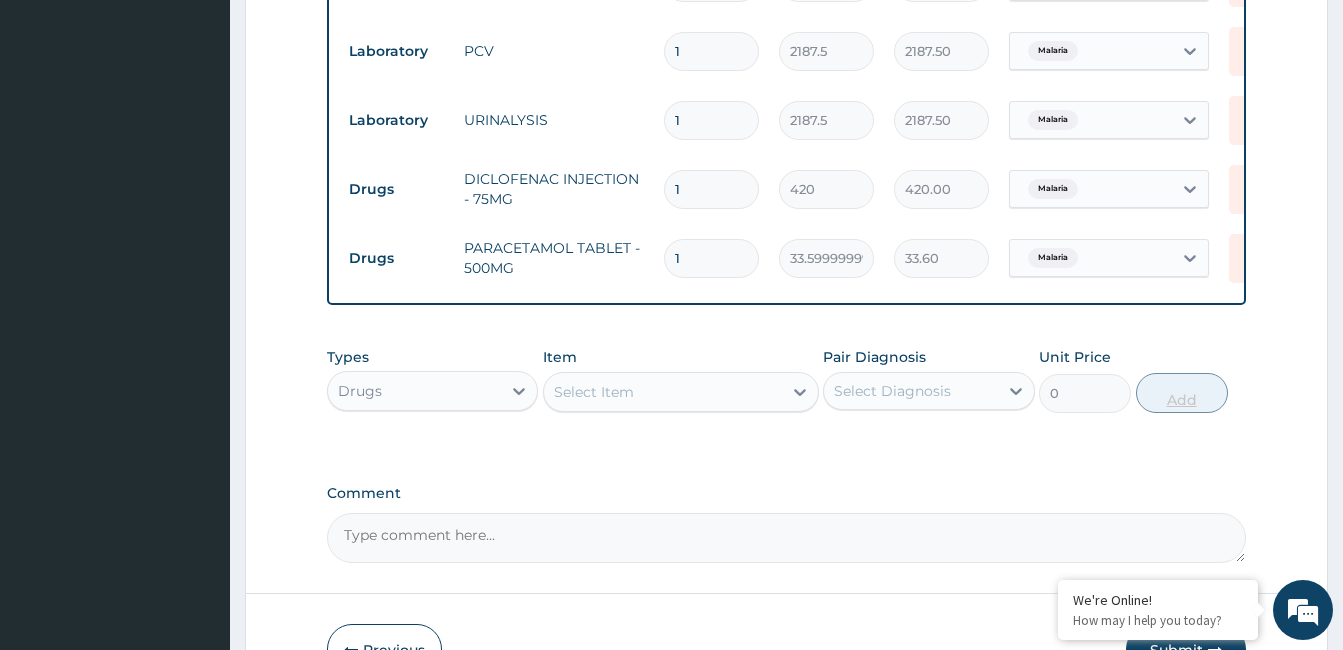 type on "604.80" 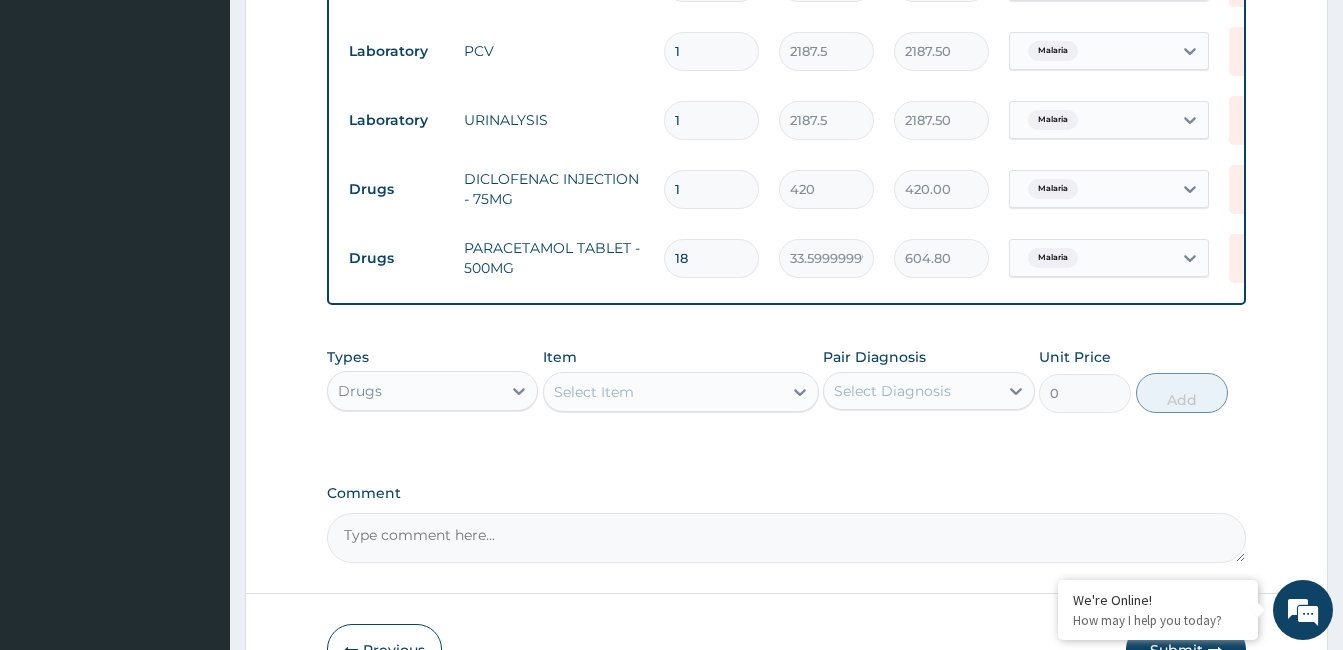 type on "18" 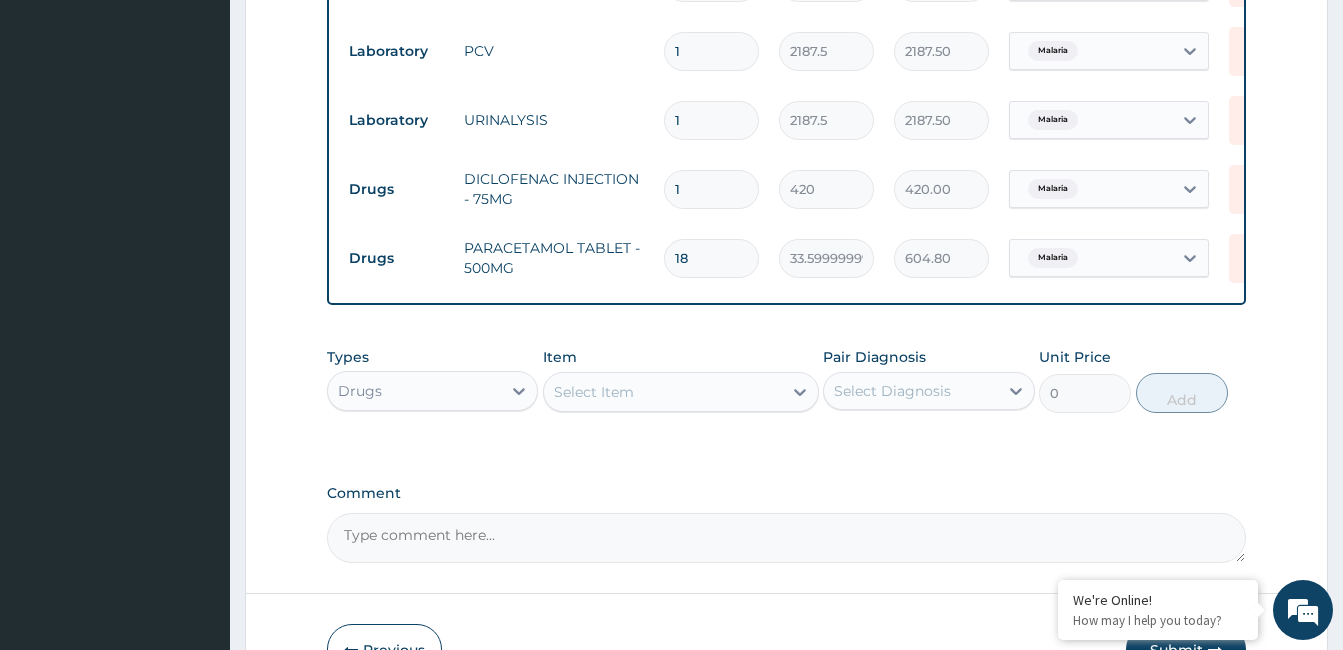 click on "Select Item" at bounding box center (663, 392) 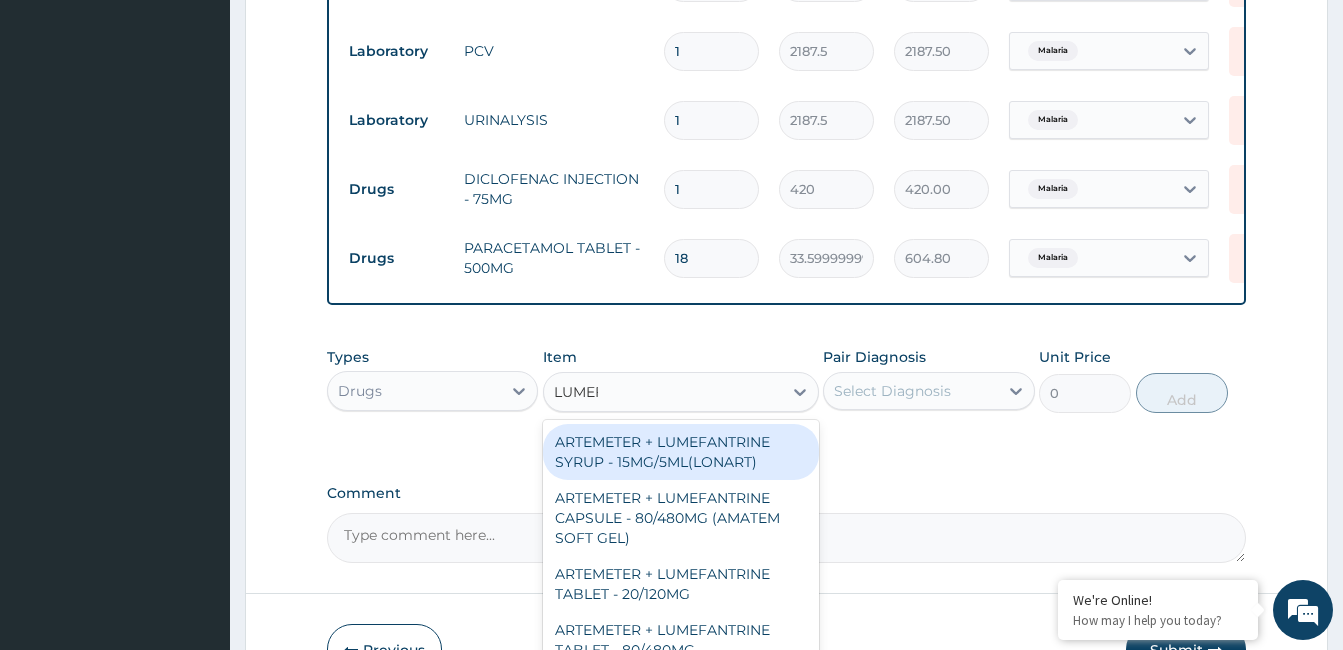 type on "LUMEFA" 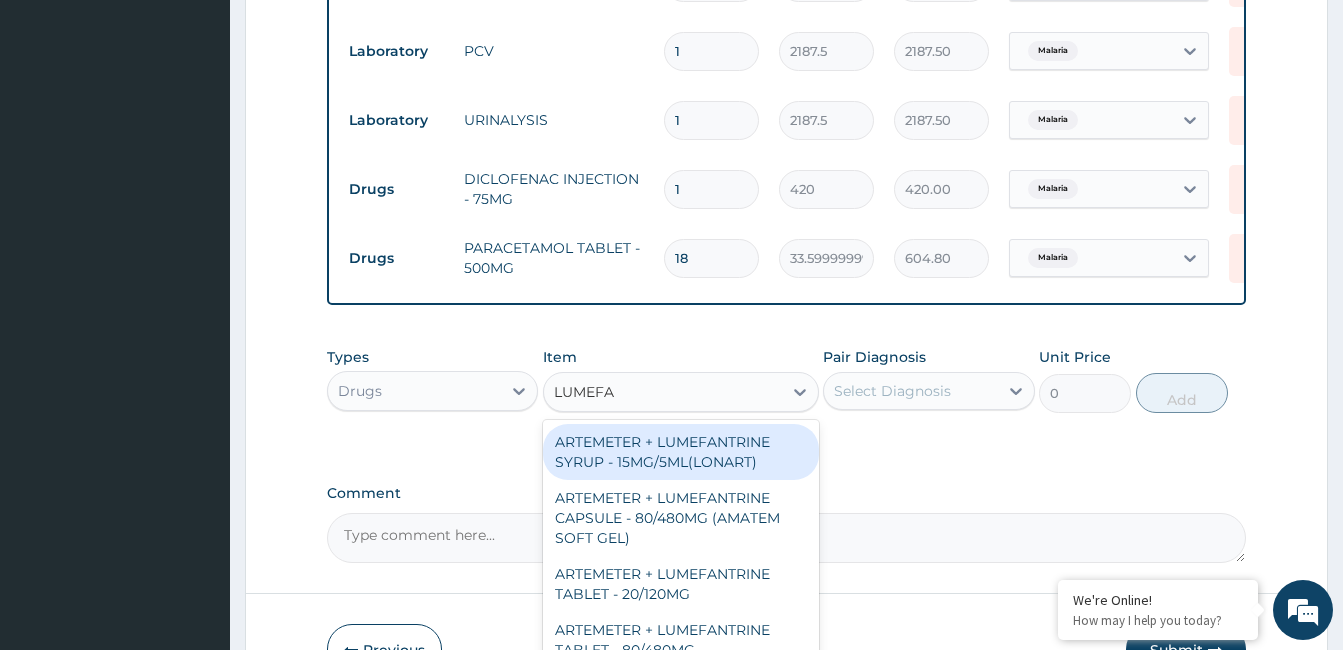 scroll, scrollTop: 1068, scrollLeft: 0, axis: vertical 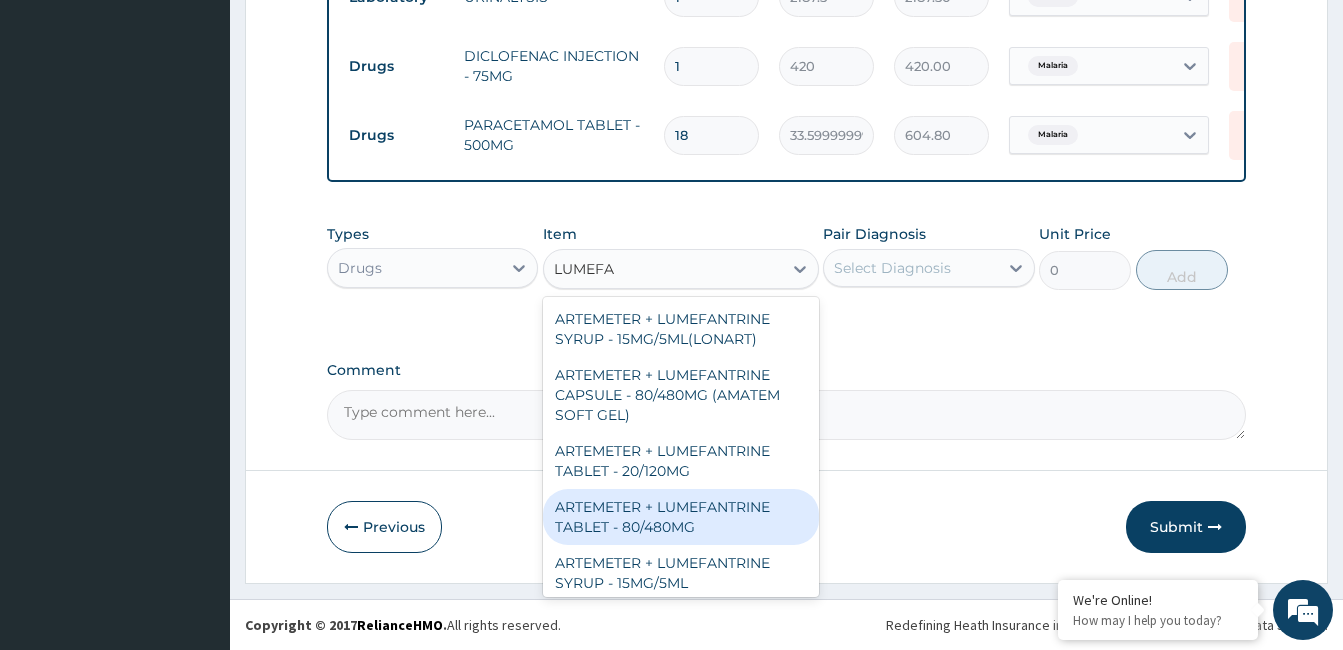 click on "ARTEMETER + LUMEFANTRINE TABLET - 80/480MG" at bounding box center [681, 517] 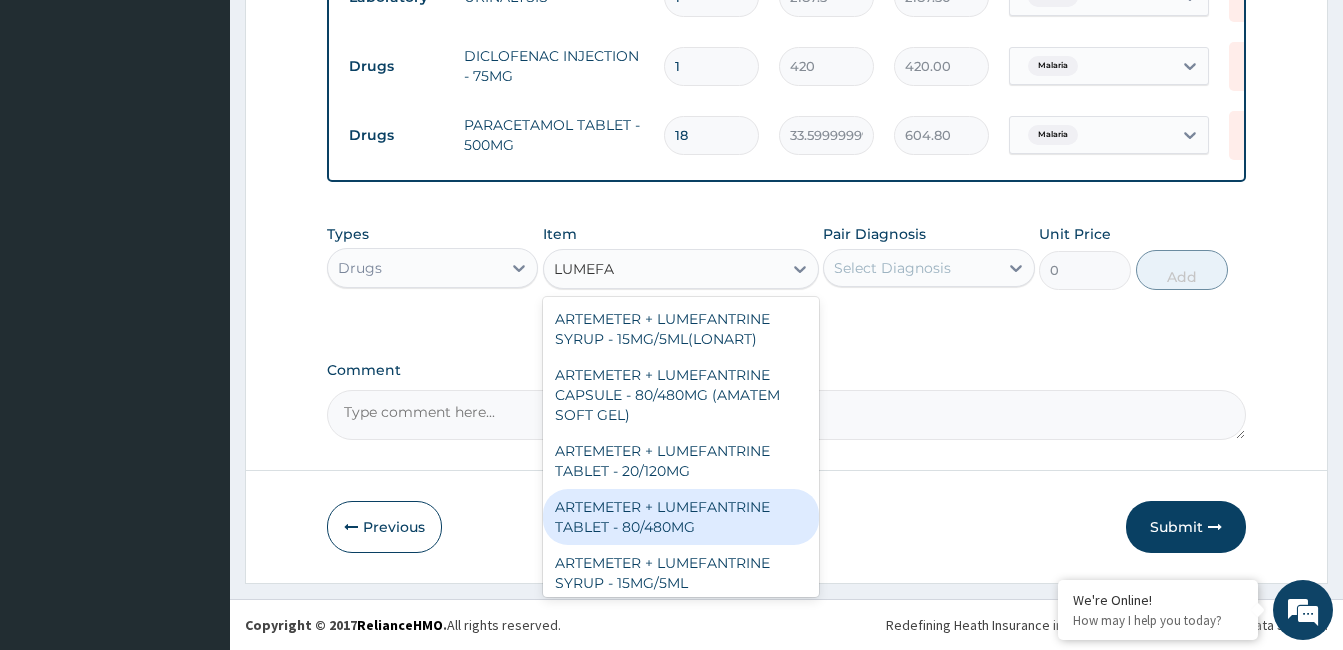 type 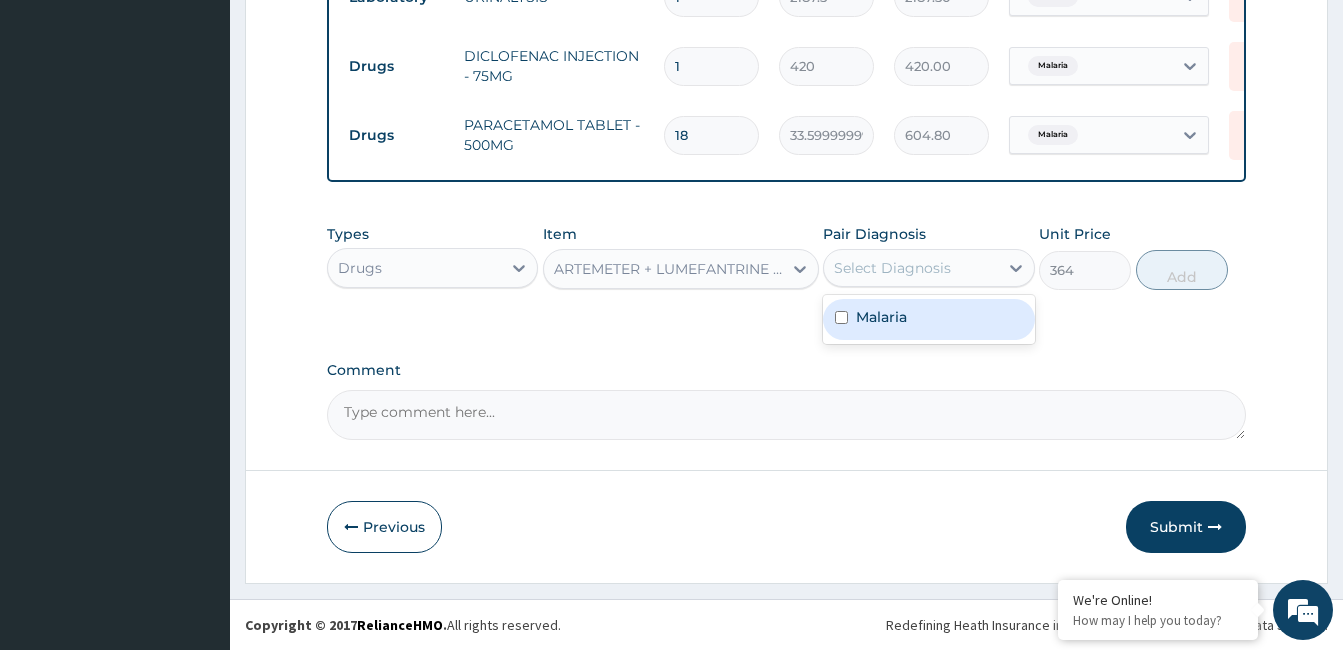 drag, startPoint x: 917, startPoint y: 274, endPoint x: 912, endPoint y: 322, distance: 48.259712 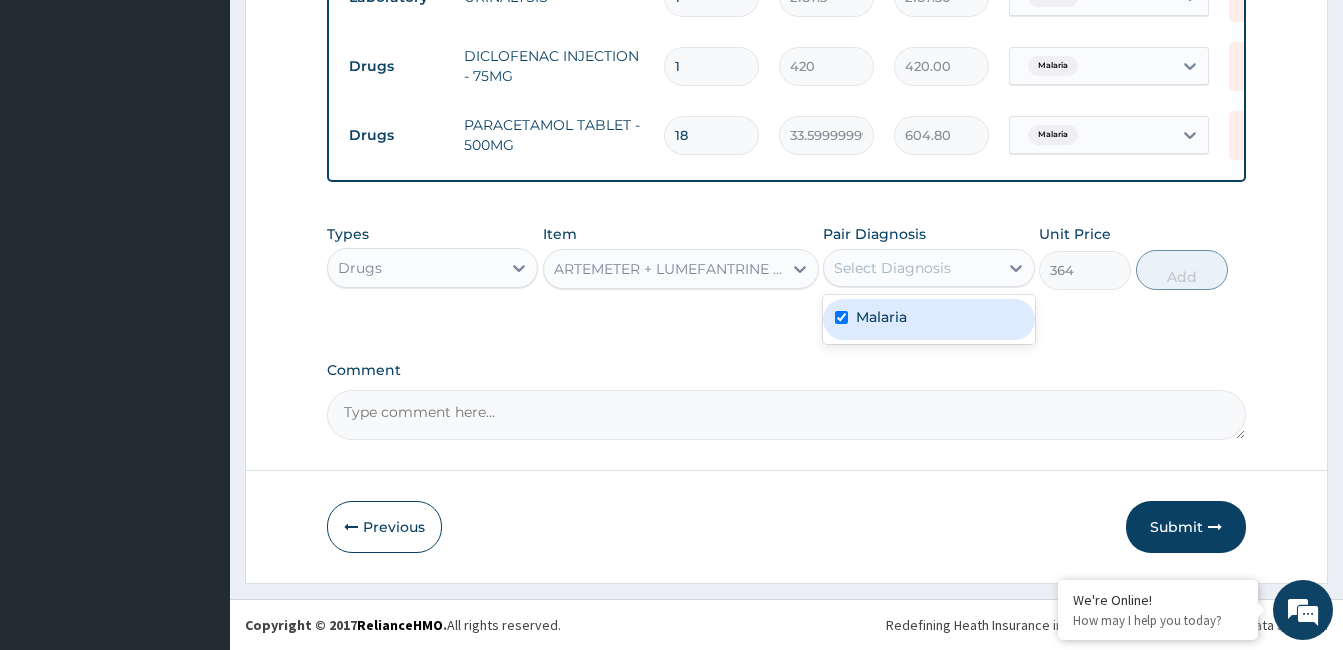 checkbox on "true" 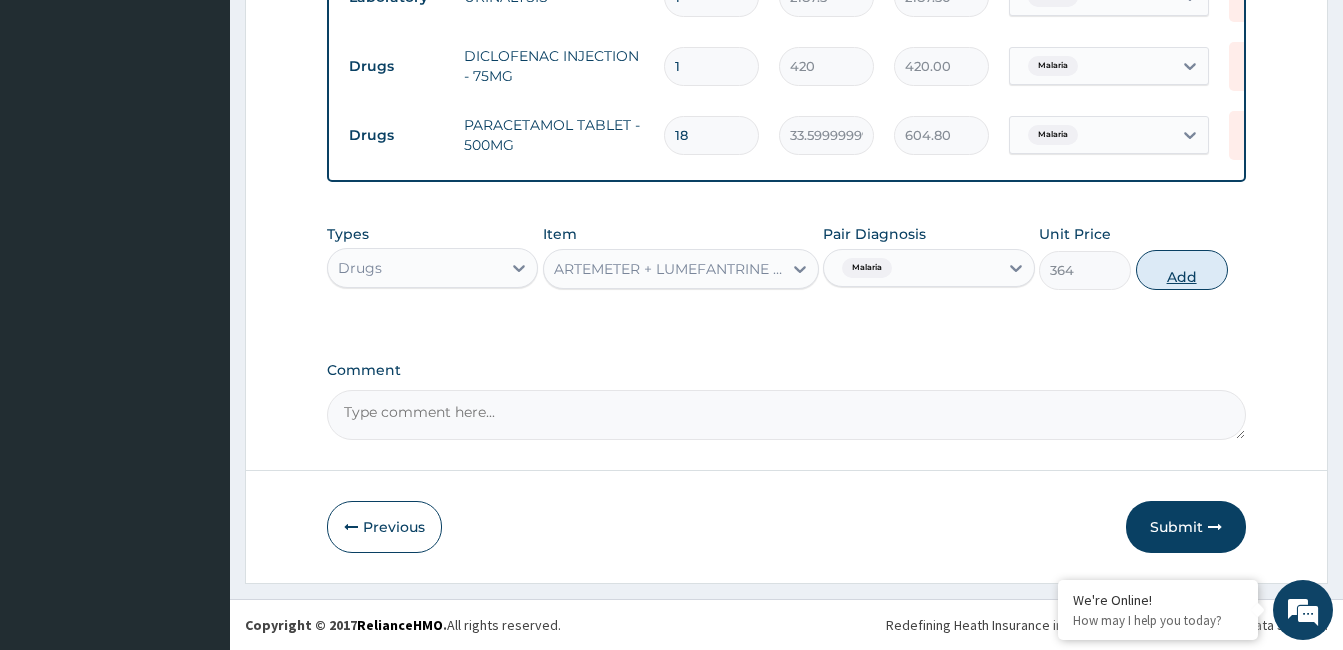 click on "Add" at bounding box center [1182, 270] 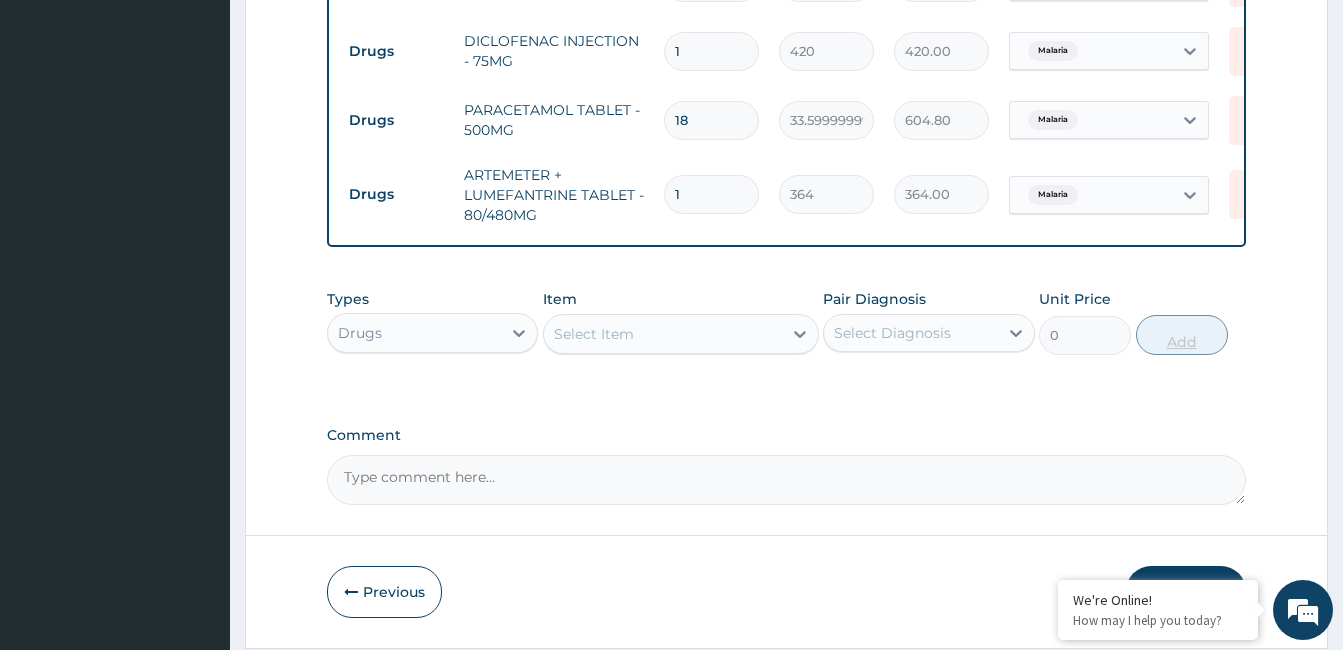 type 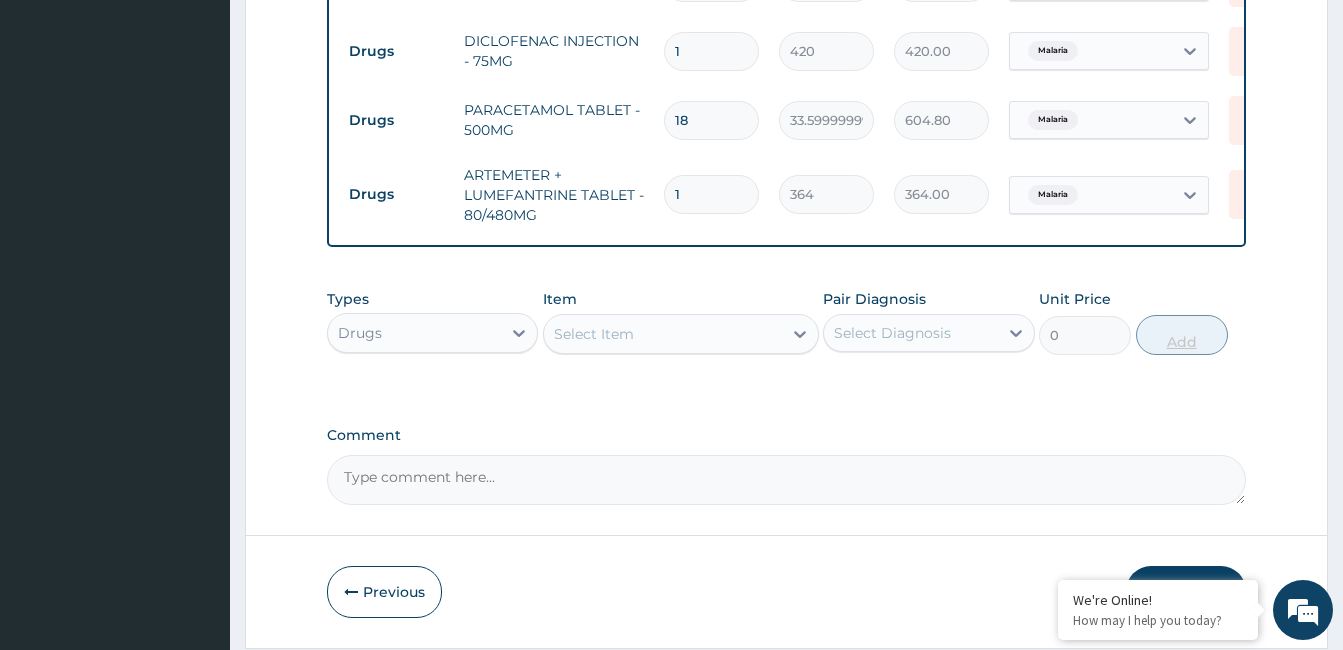 type on "0.00" 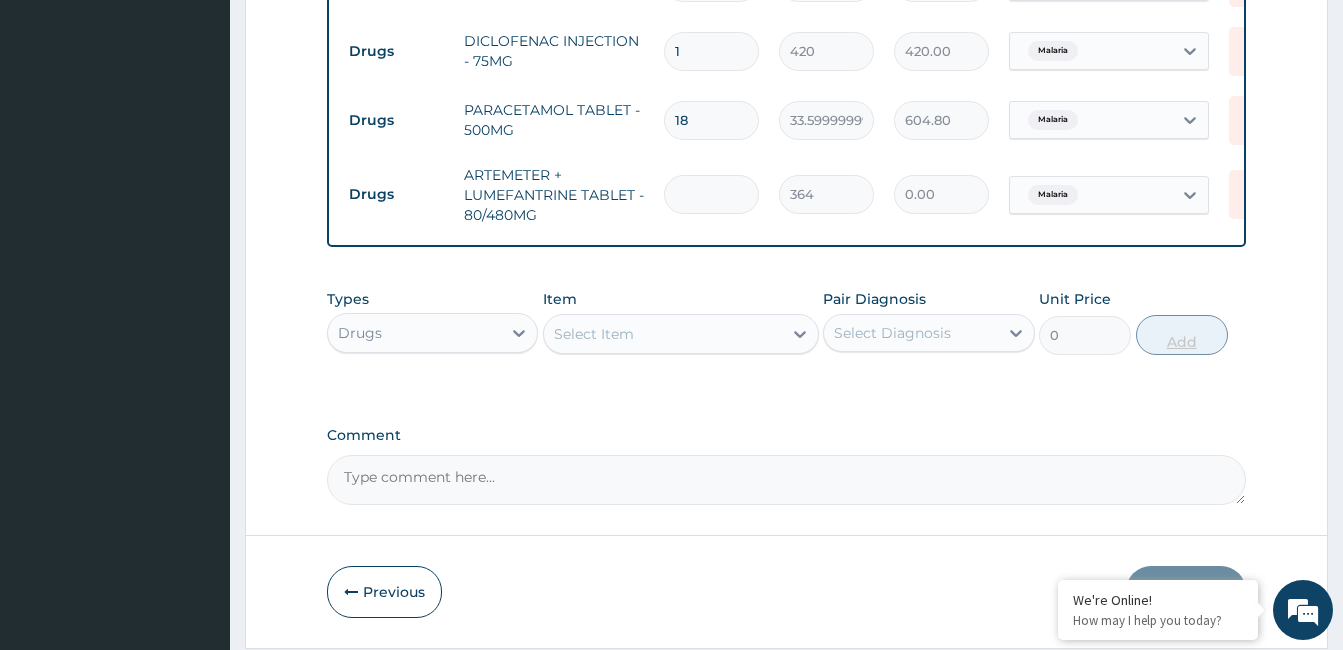 type on "6" 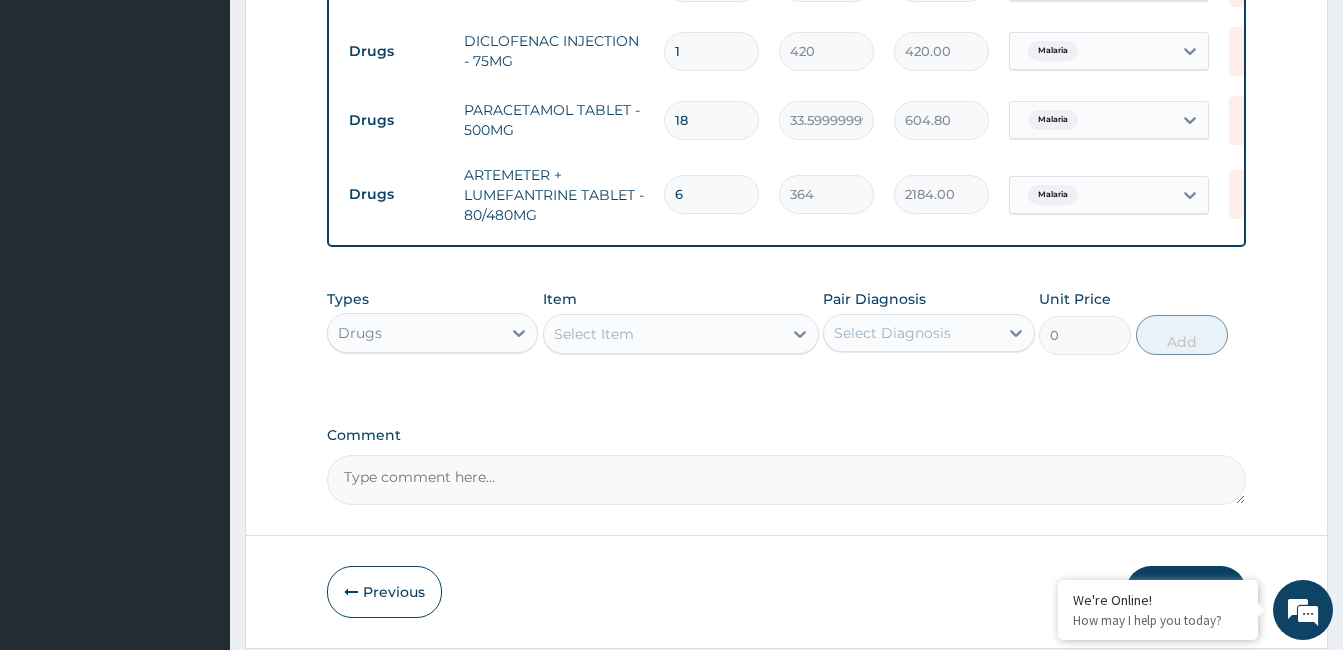 type on "6" 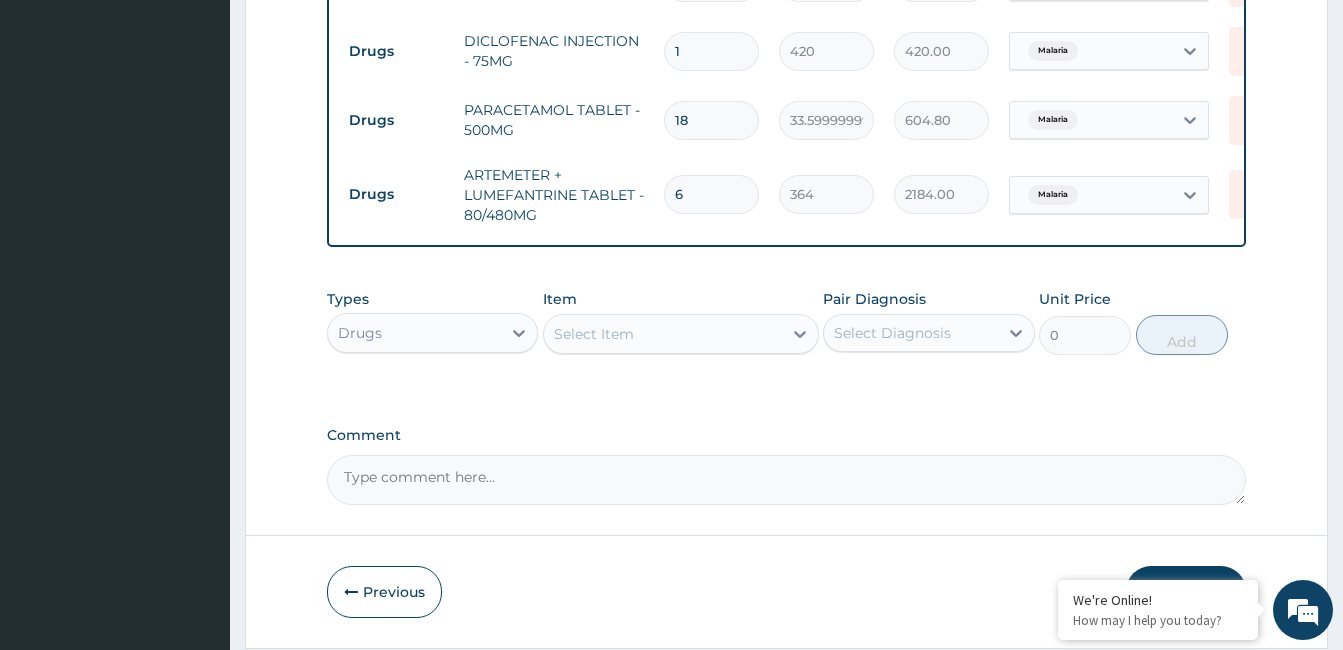 click on "Select Item" at bounding box center (663, 334) 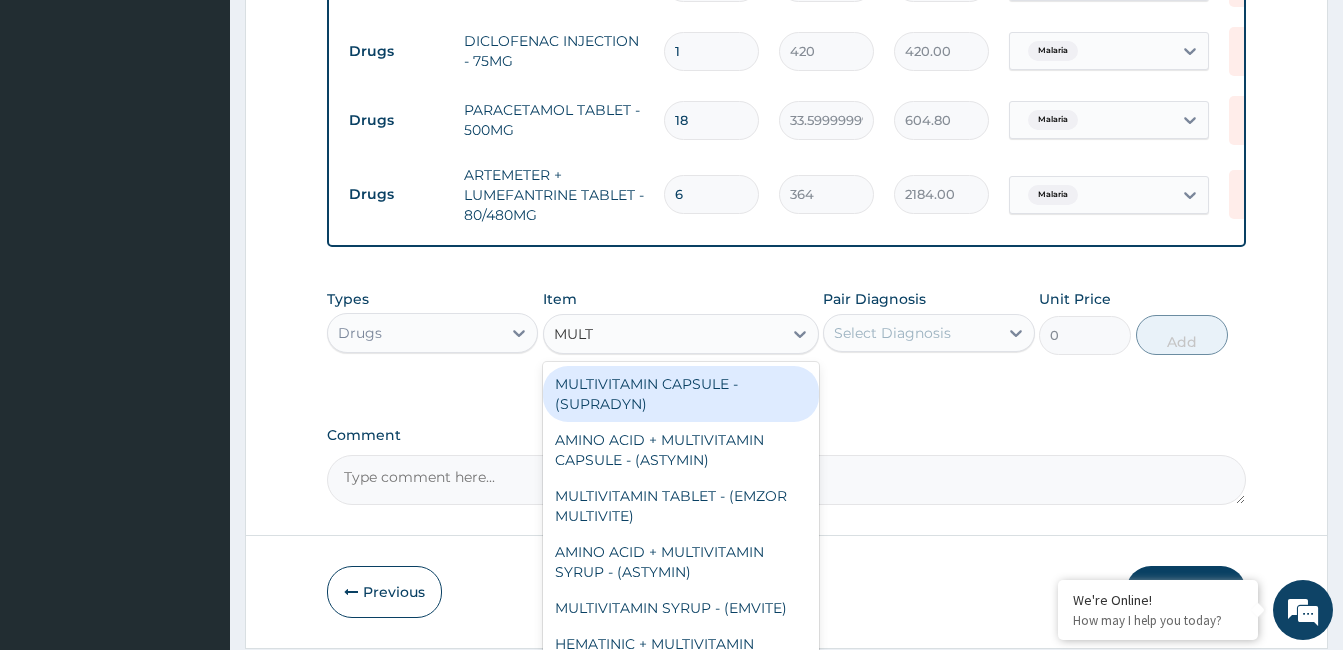 type on "MULTI" 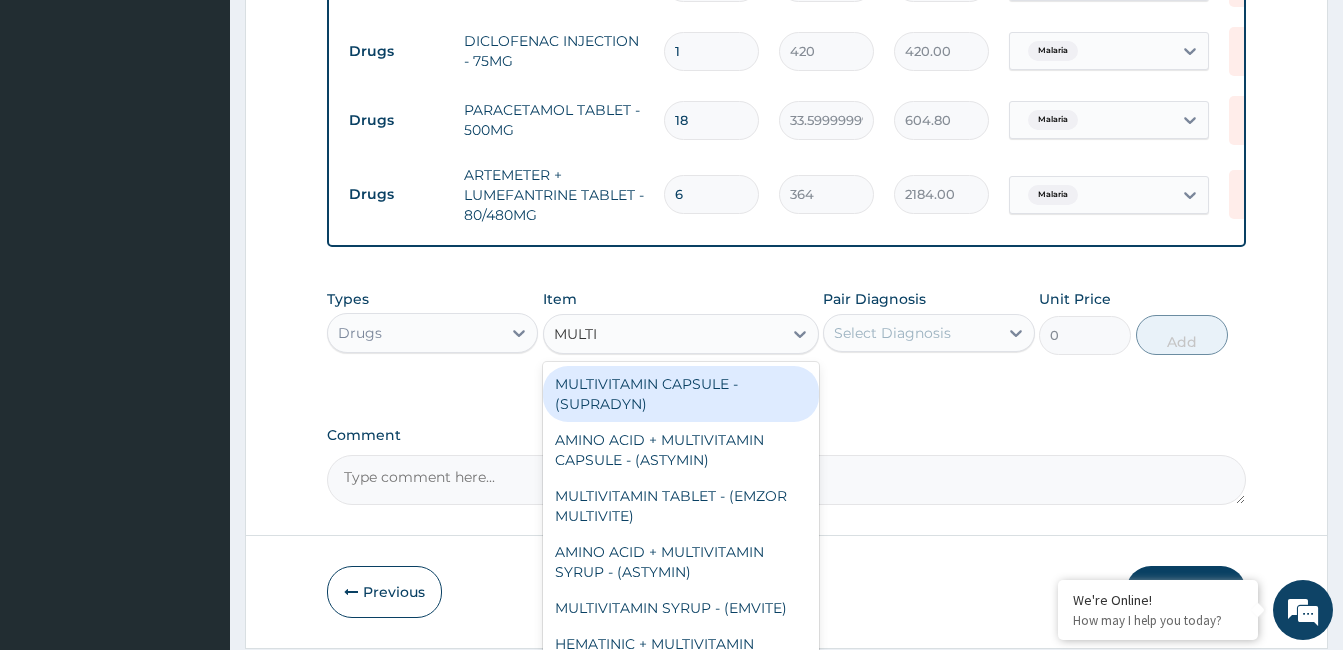 scroll, scrollTop: 1148, scrollLeft: 0, axis: vertical 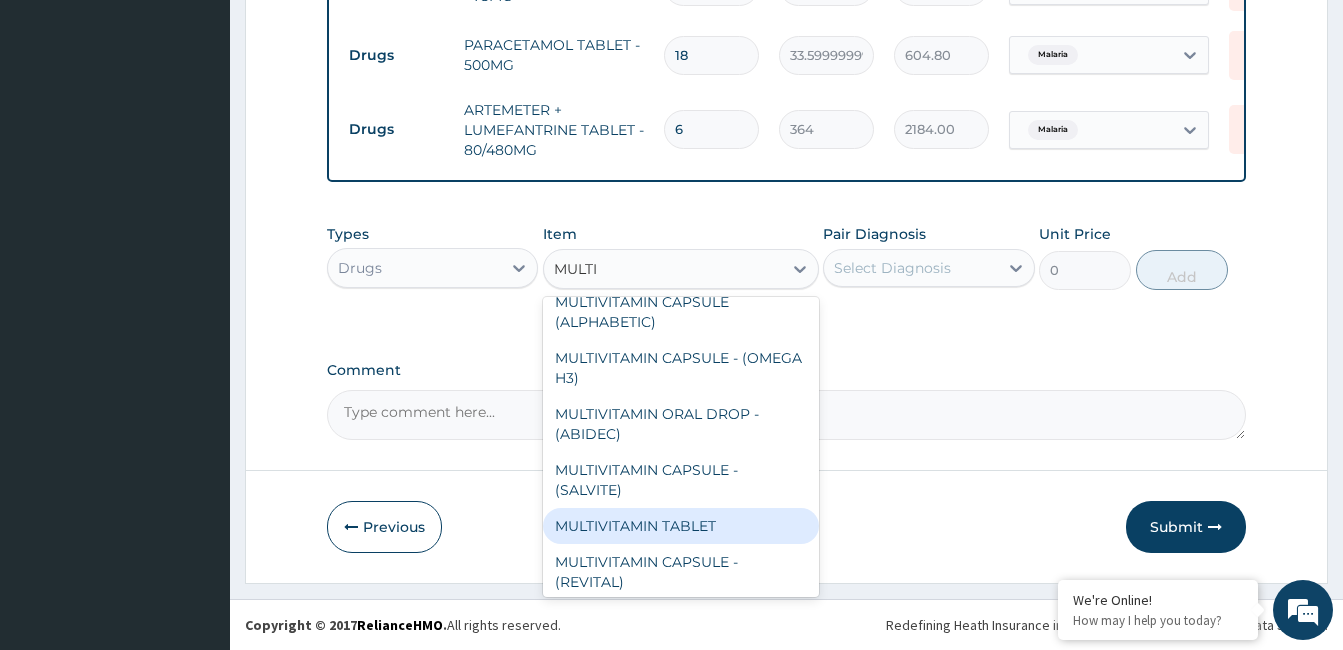 click on "MULTIVITAMIN TABLET" at bounding box center [681, 526] 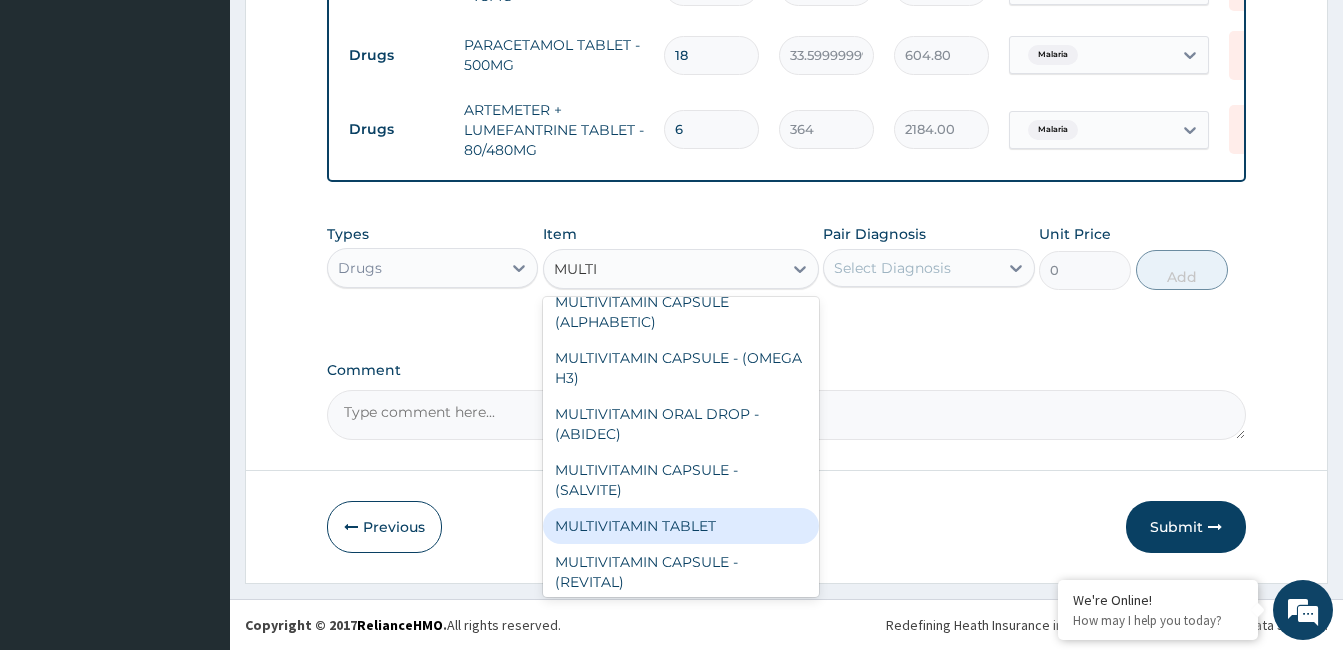 type 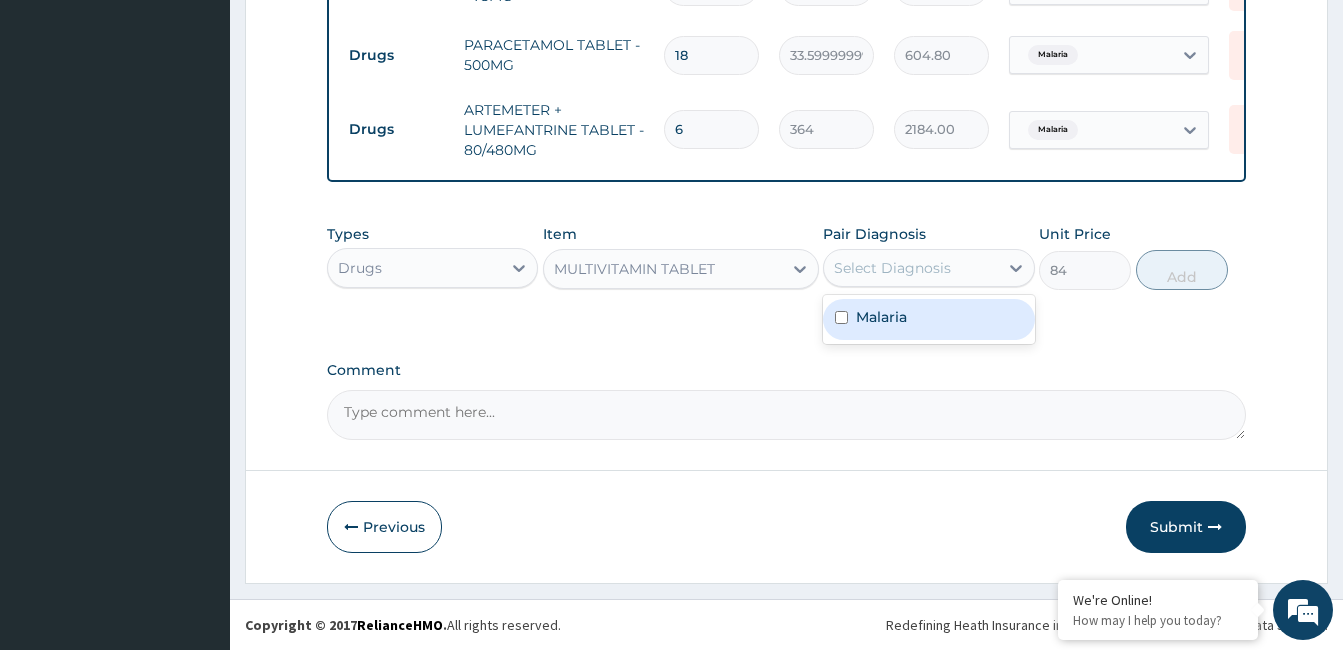 click on "Select Diagnosis" at bounding box center (910, 268) 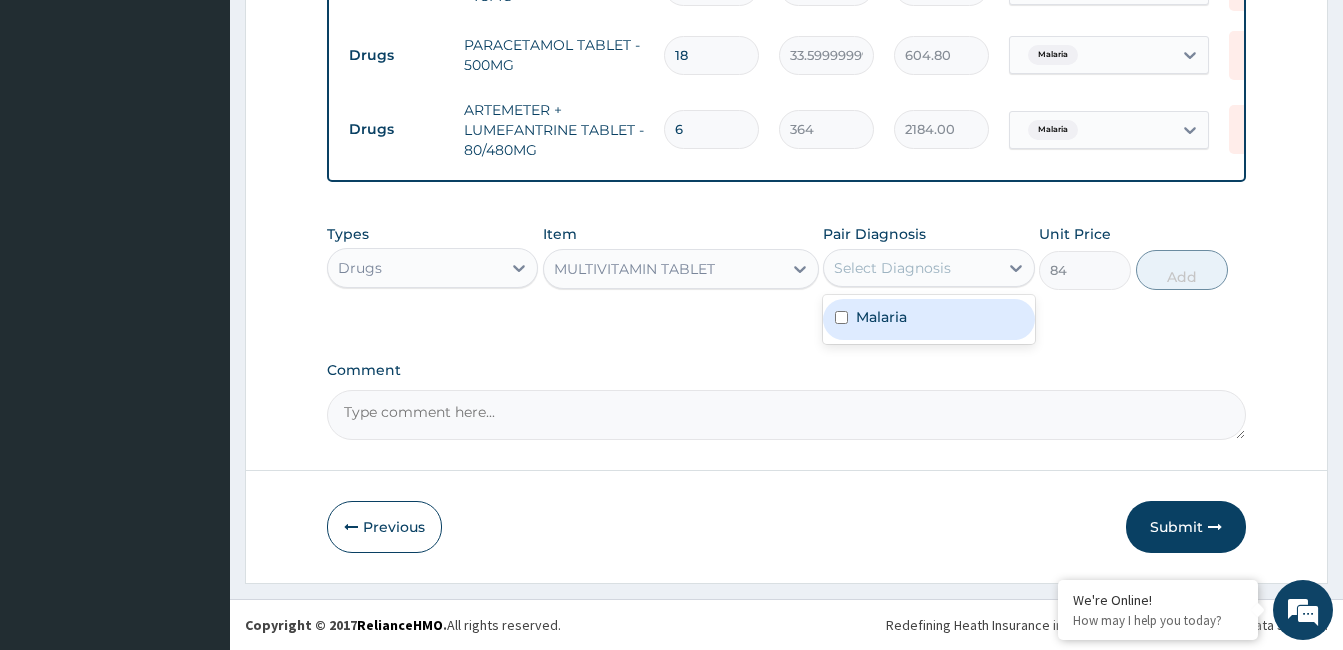 click on "Malaria" at bounding box center [881, 317] 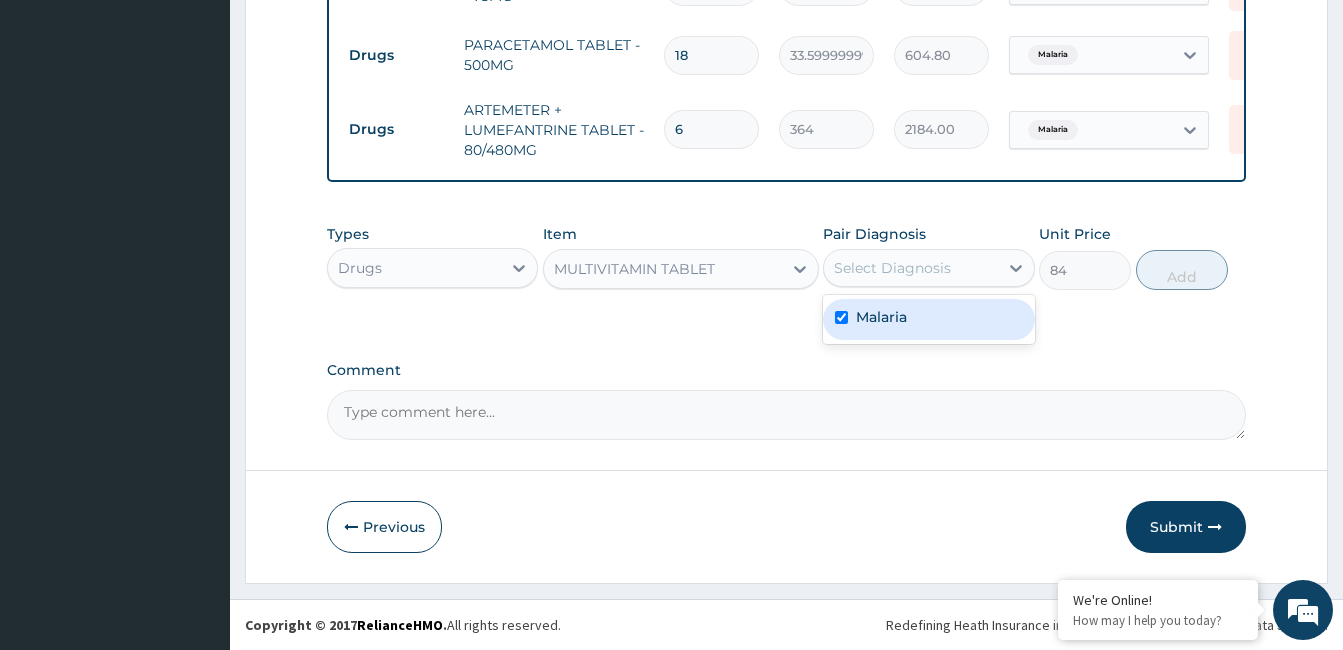 checkbox on "true" 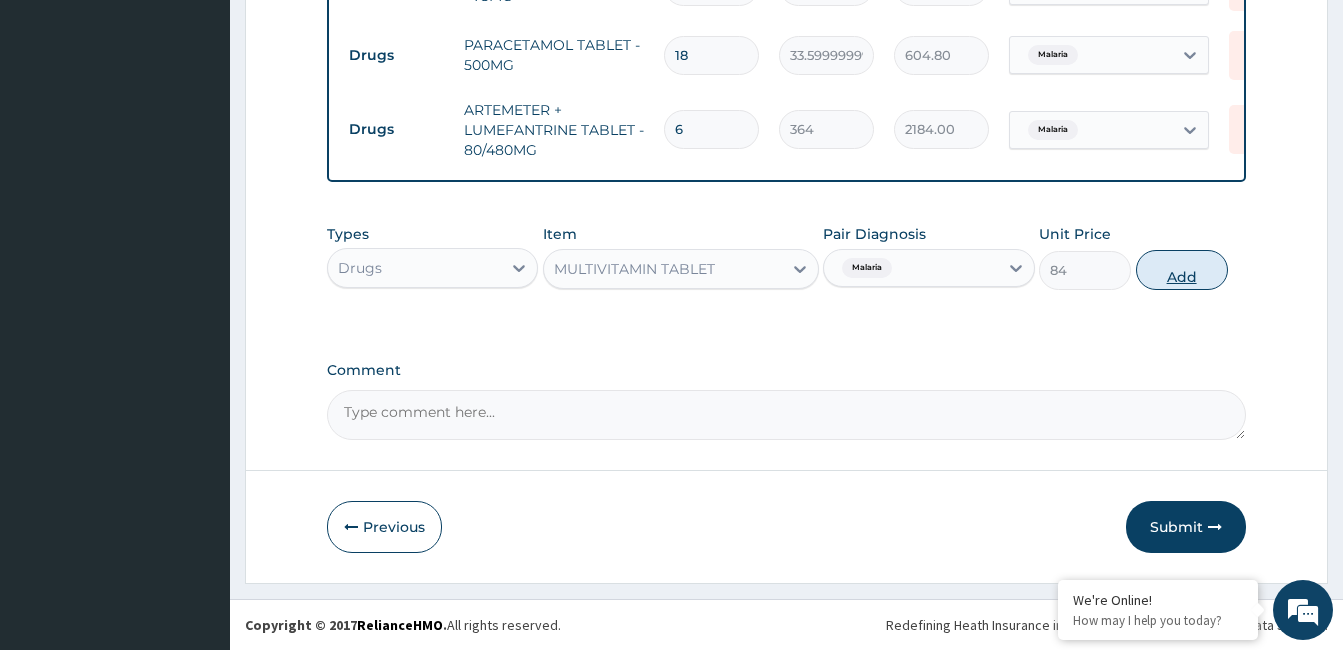 click on "Add" at bounding box center (1182, 270) 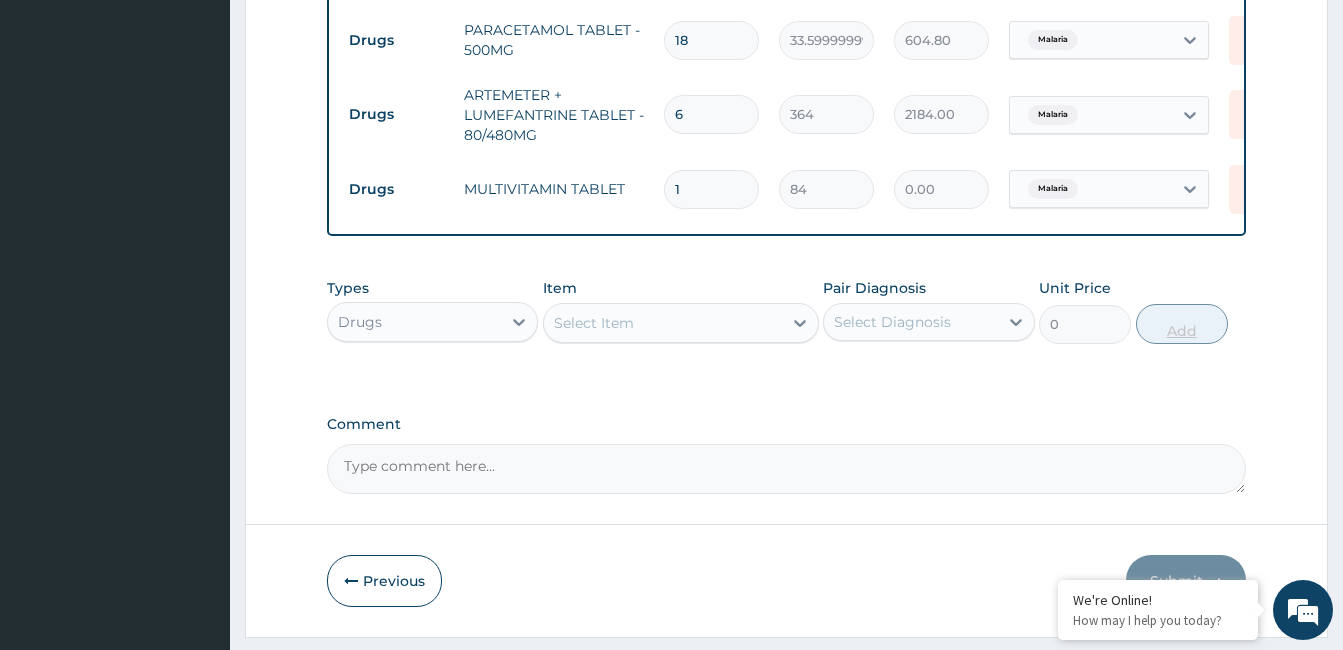 type 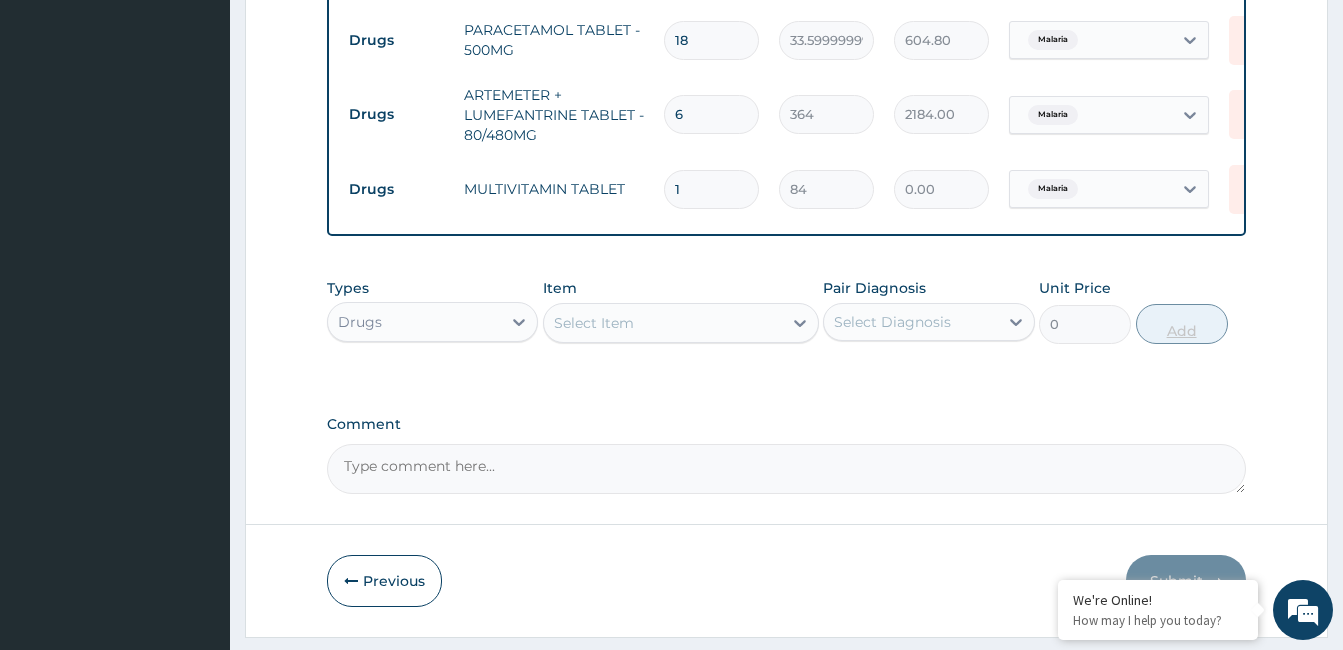 type on "0.00" 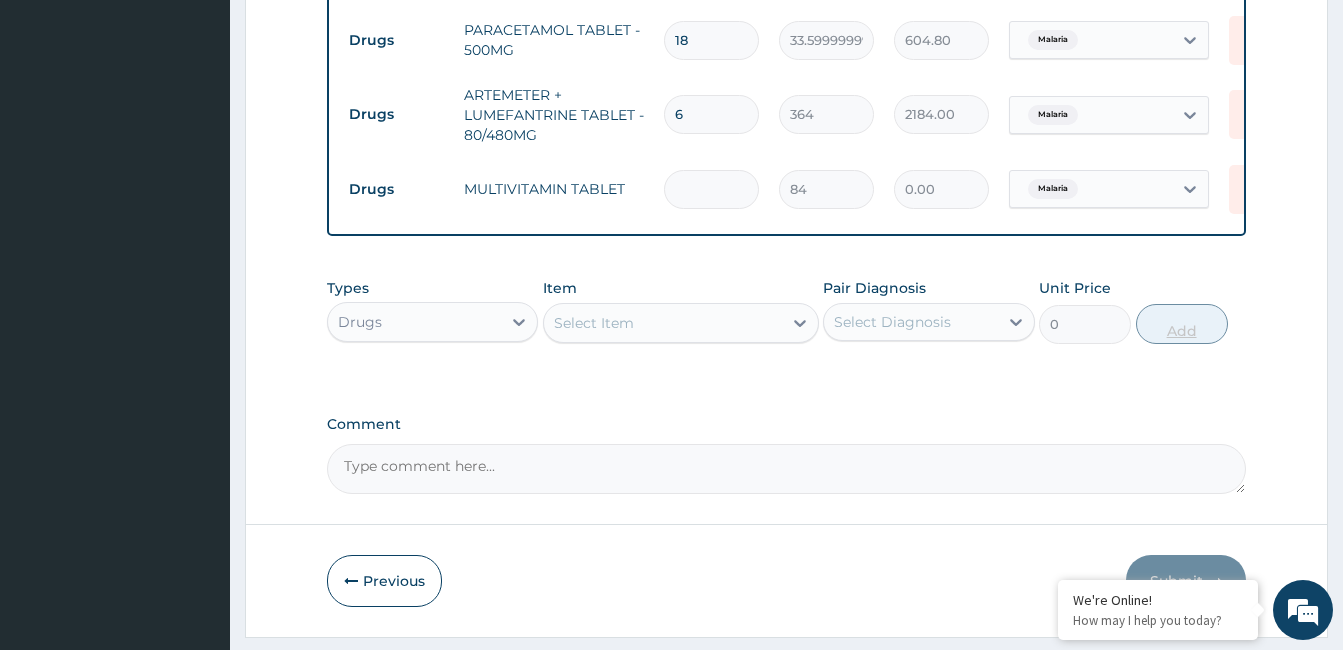 type on "3" 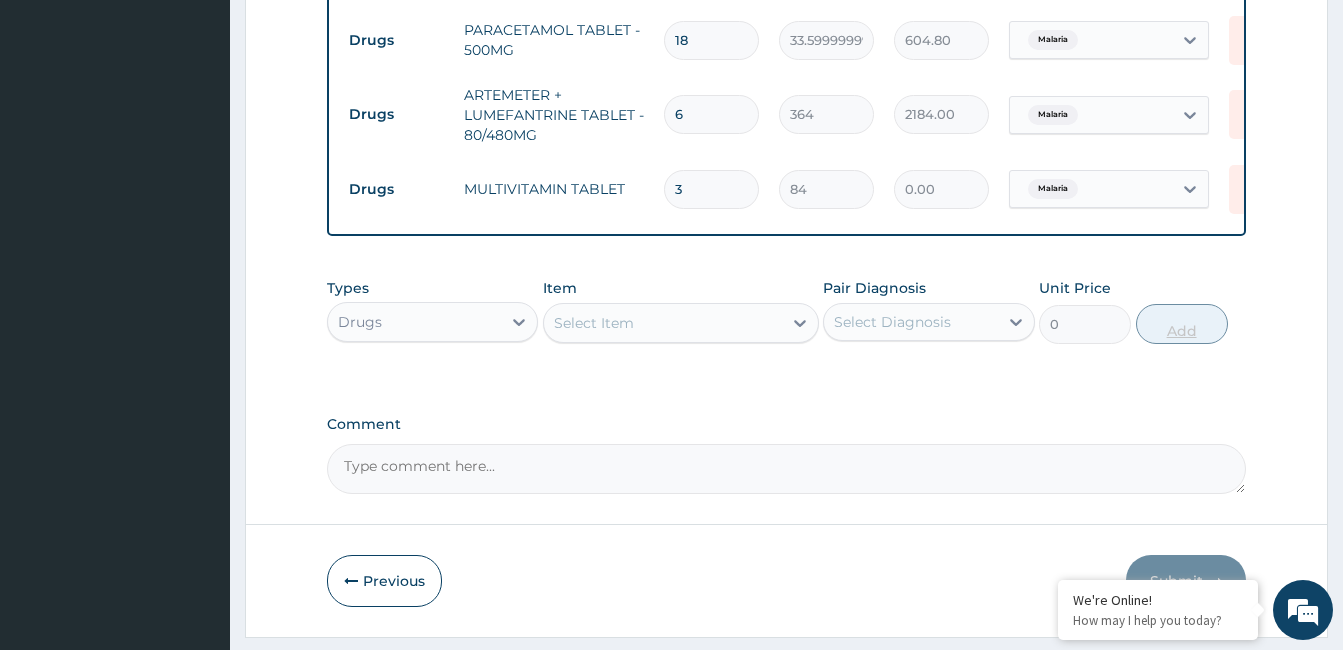type on "252.00" 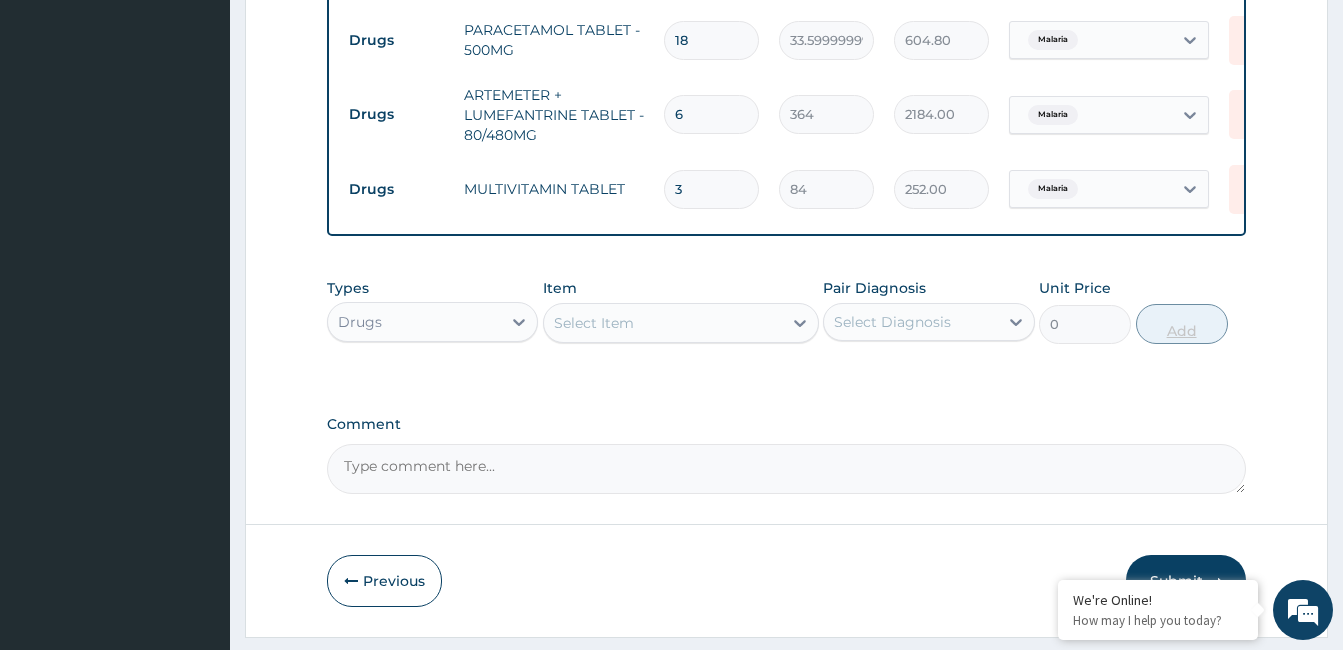type 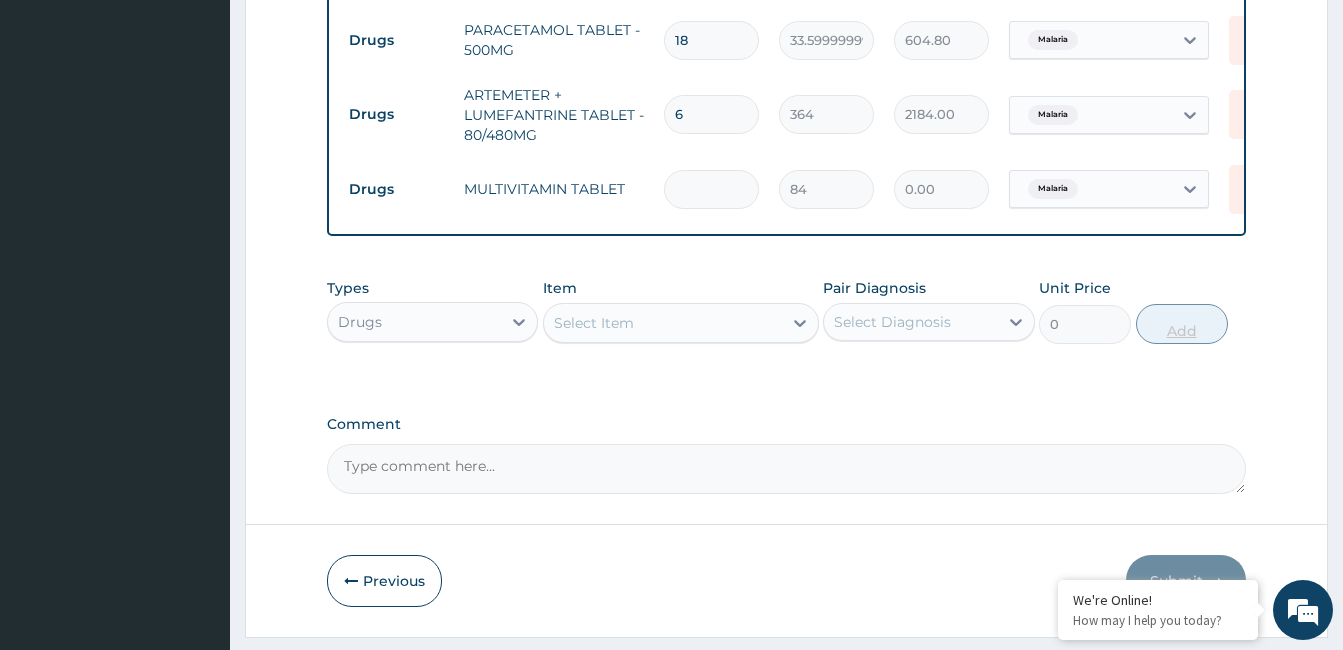 type on "2" 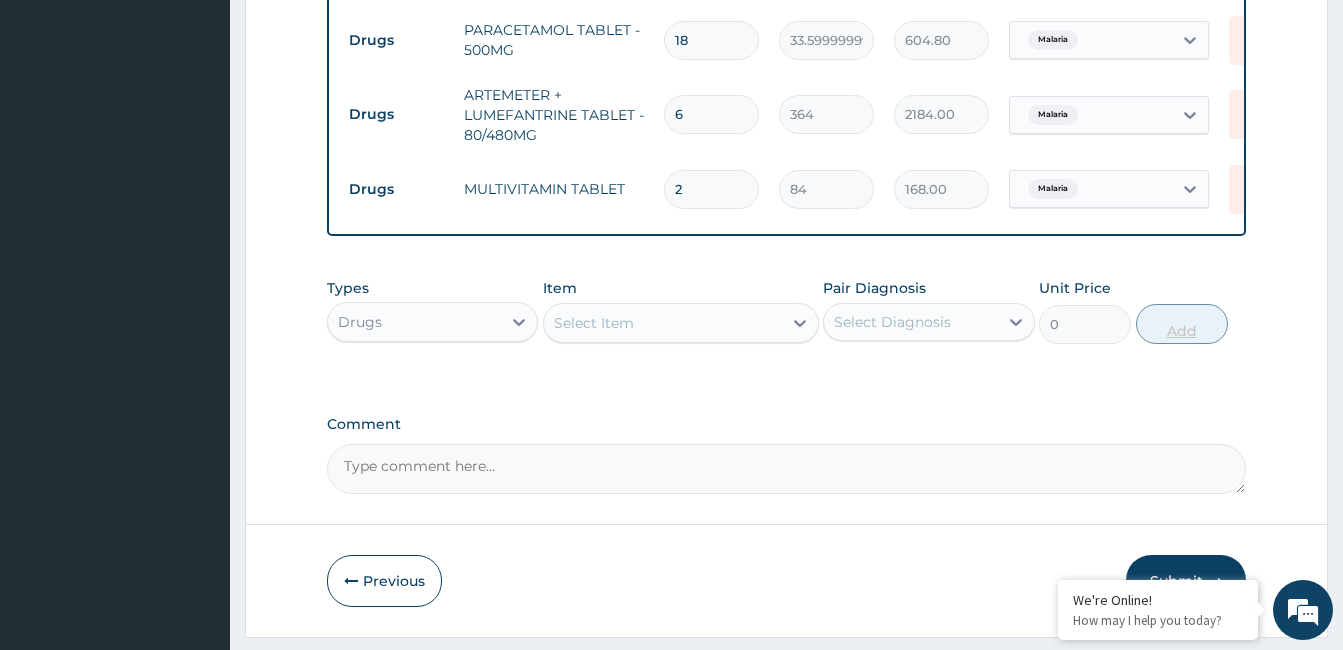 type on "20" 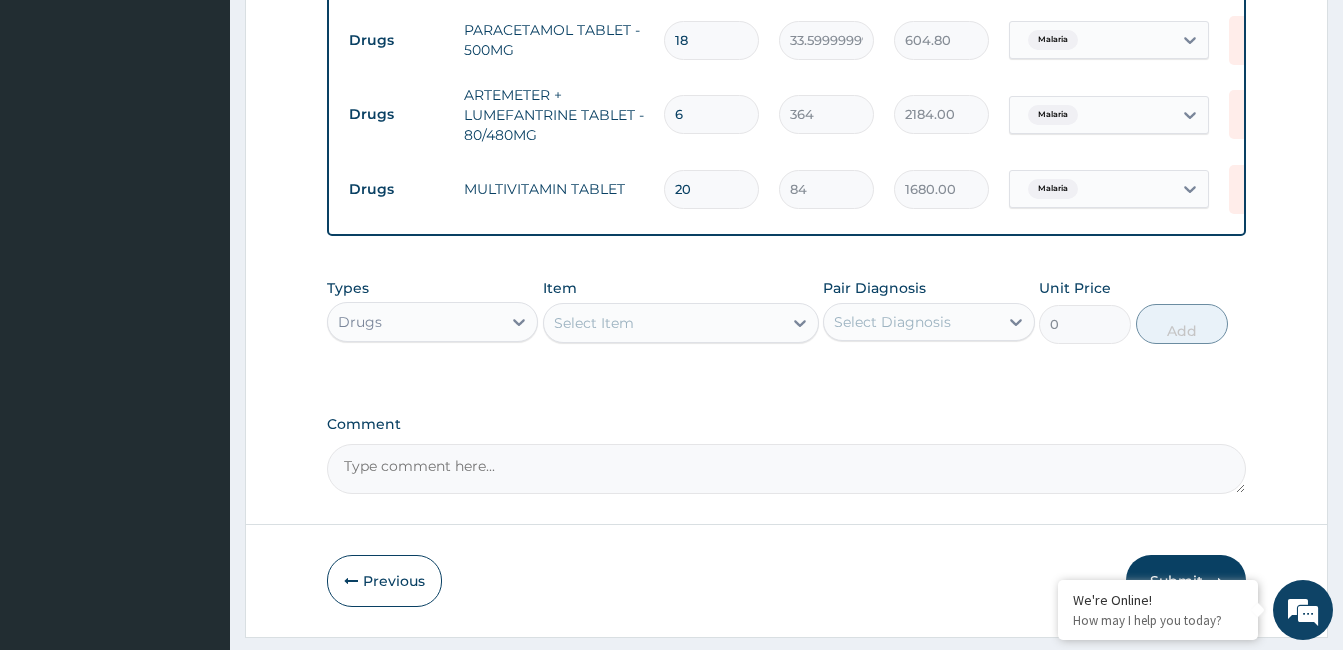 scroll, scrollTop: 1217, scrollLeft: 0, axis: vertical 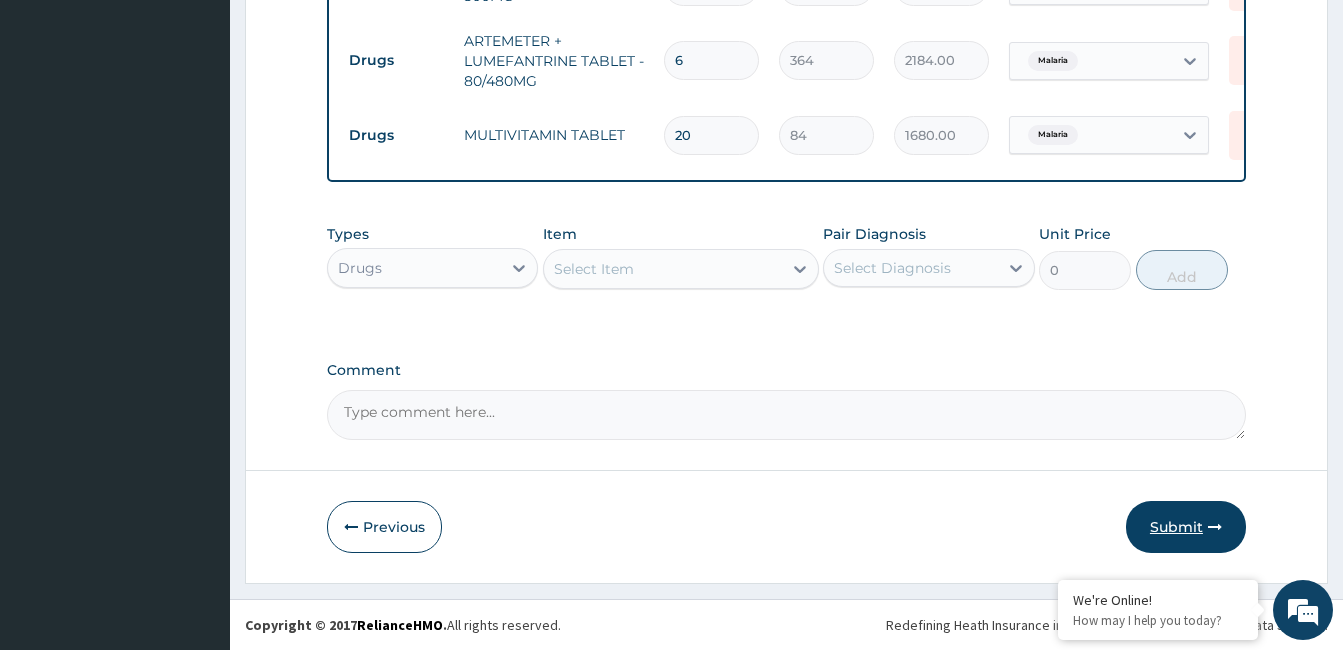 type on "20" 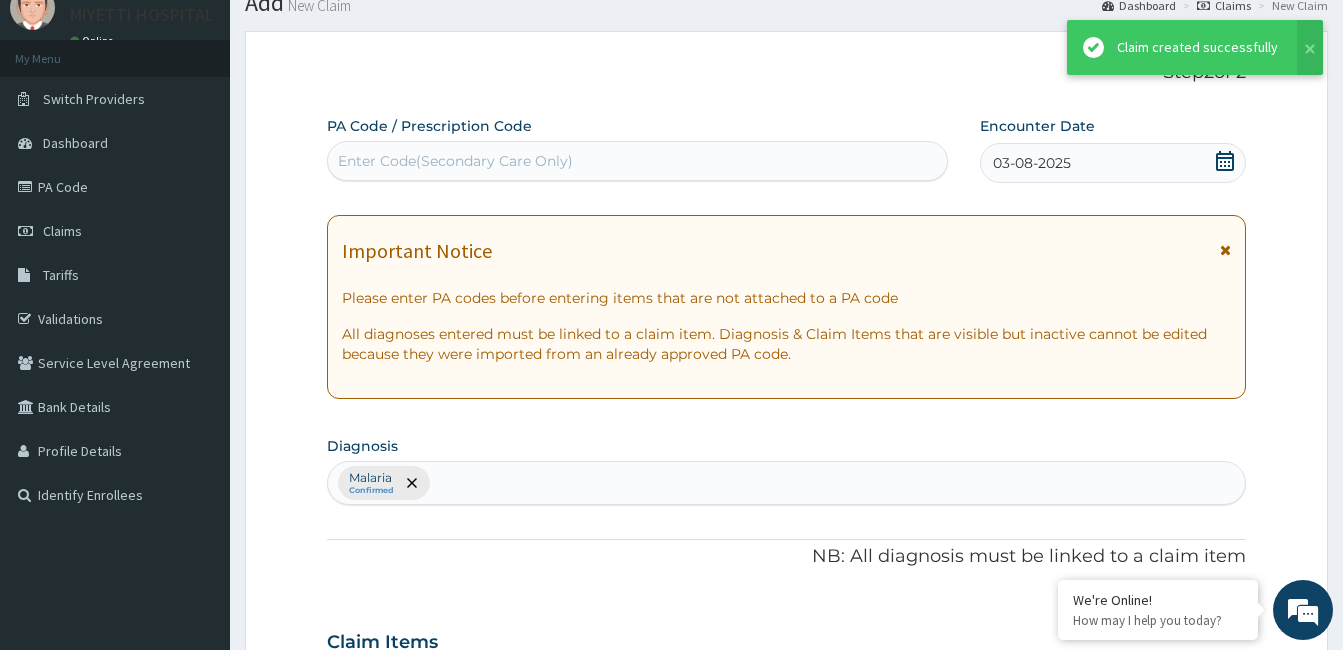 scroll, scrollTop: 1217, scrollLeft: 0, axis: vertical 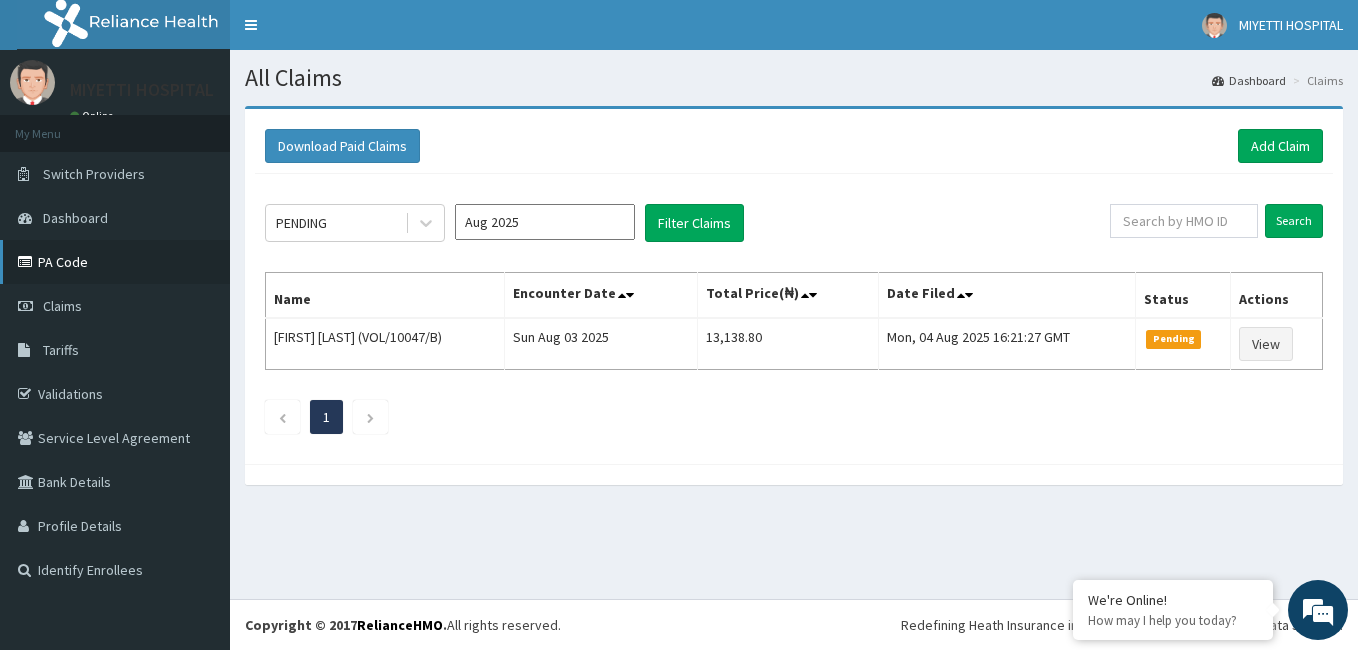 click on "PA Code" at bounding box center (115, 262) 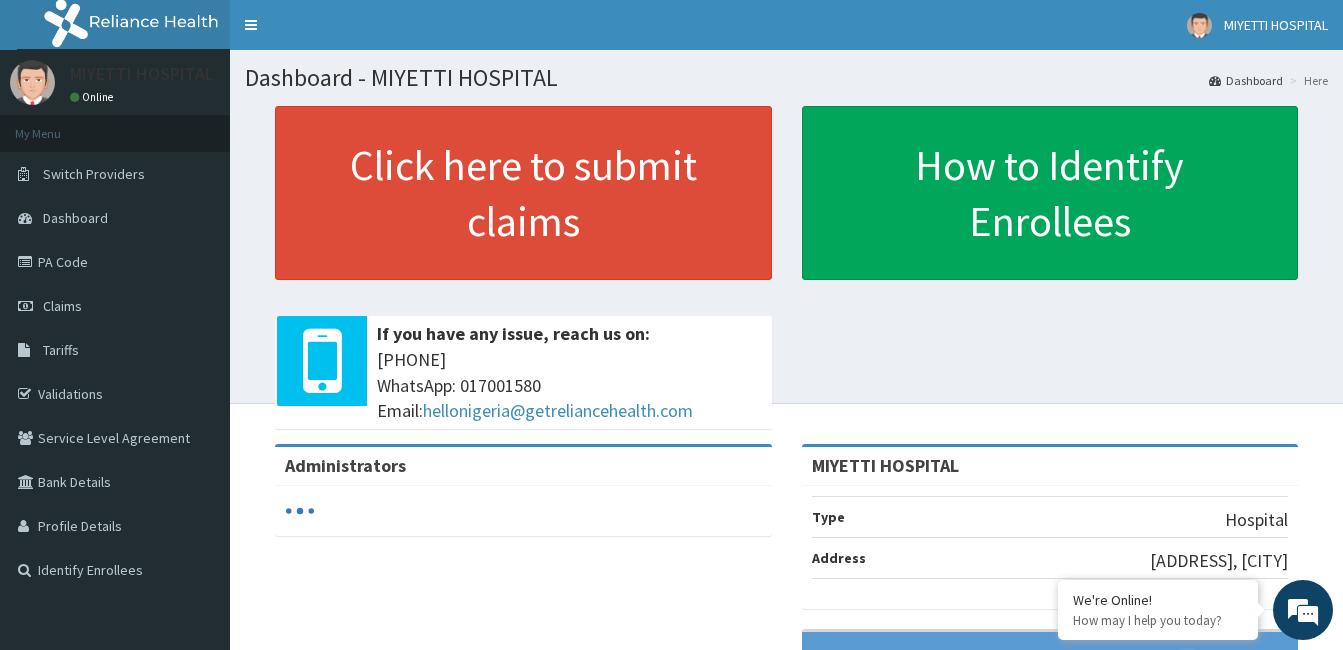 scroll, scrollTop: 0, scrollLeft: 0, axis: both 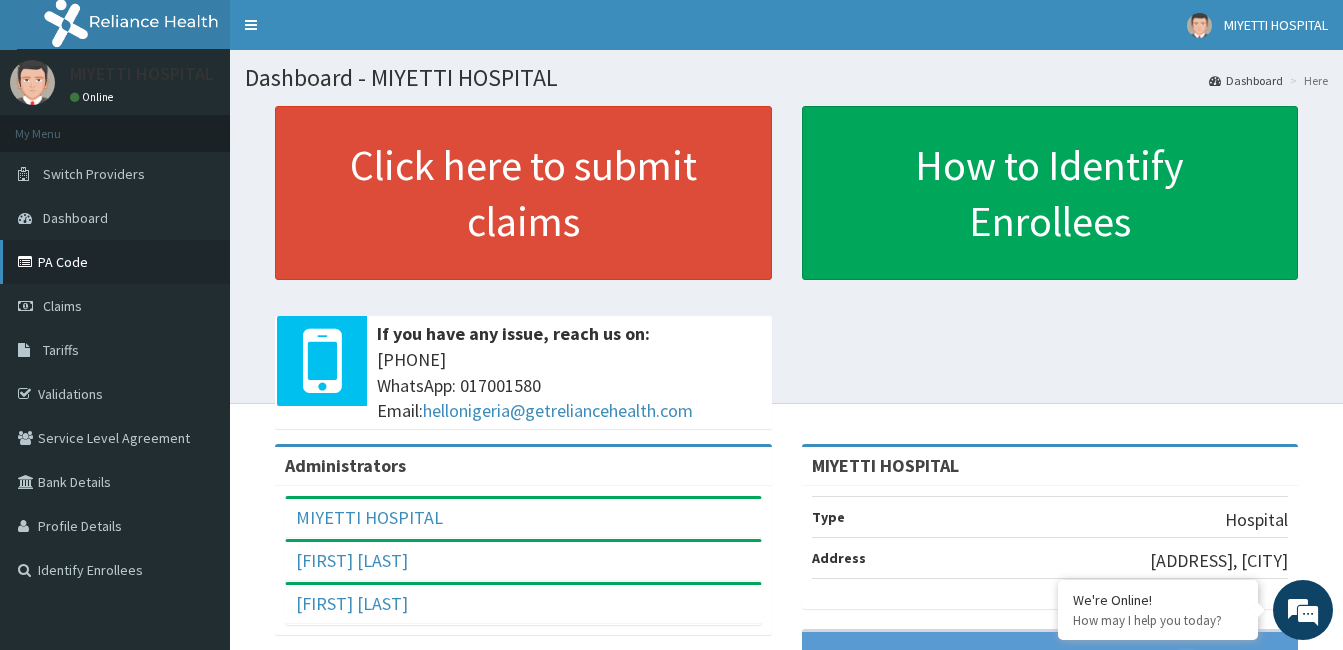 click on "PA Code" at bounding box center (115, 262) 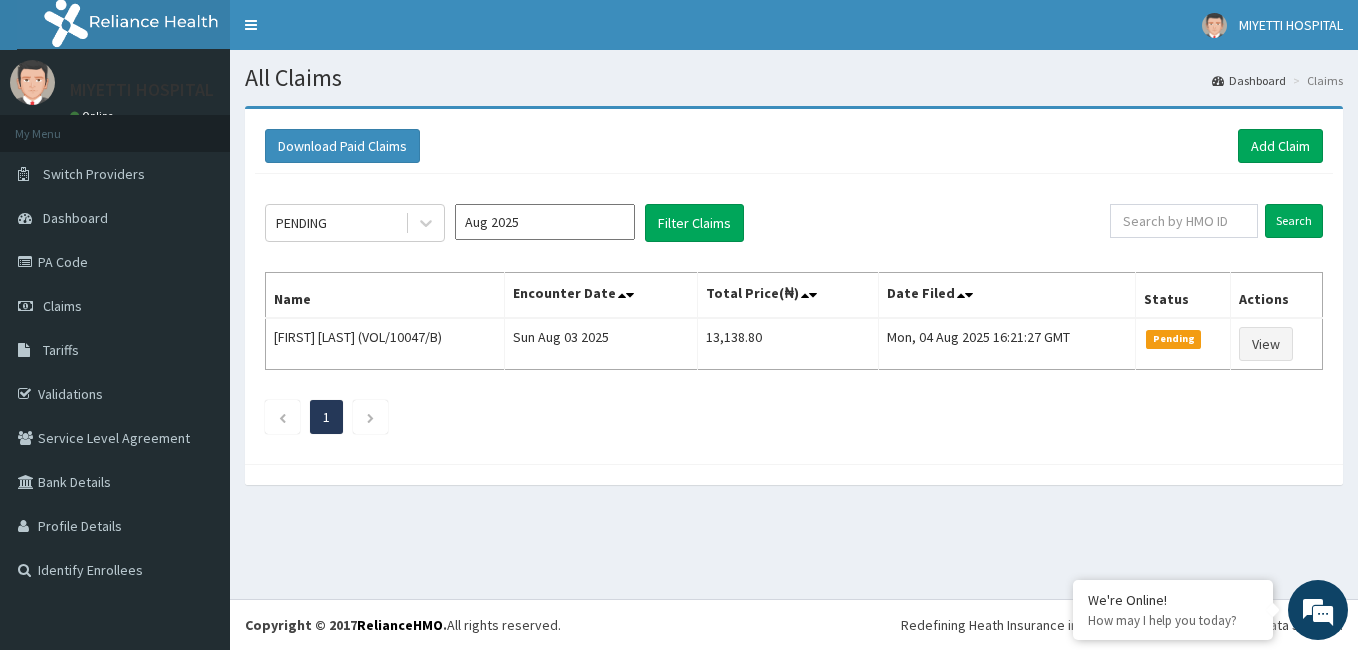 scroll, scrollTop: 0, scrollLeft: 0, axis: both 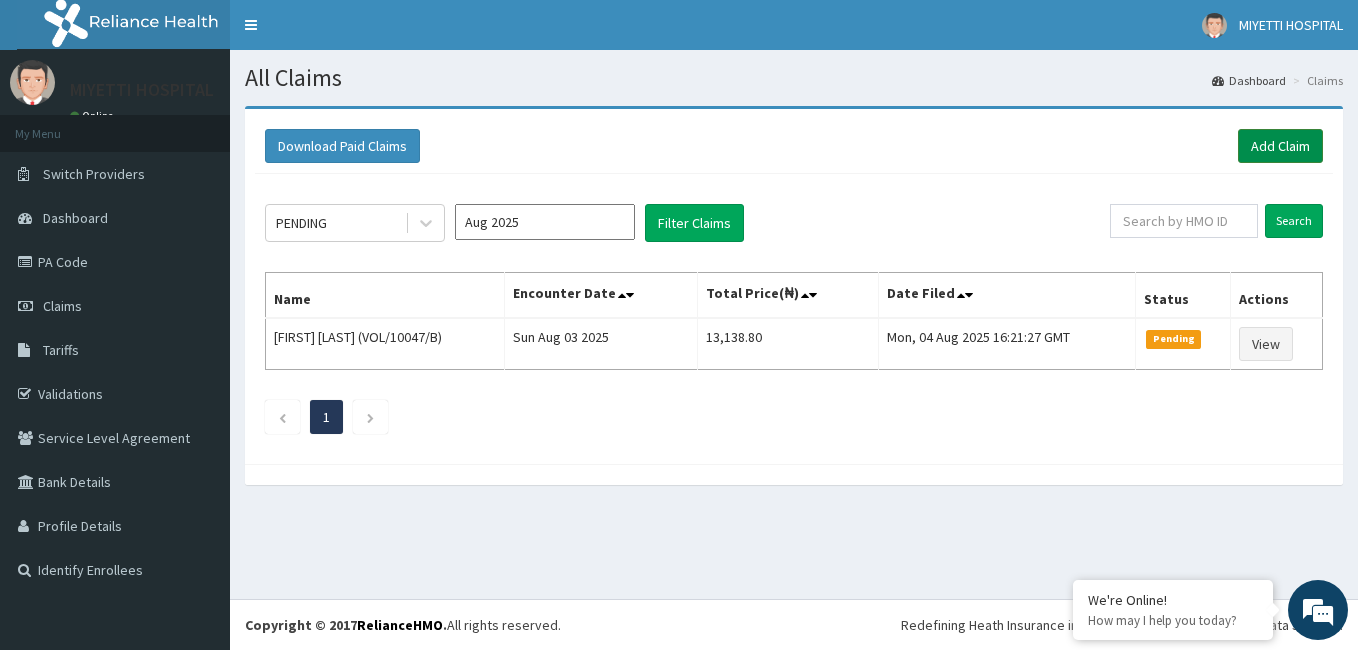 click on "Add Claim" at bounding box center [1280, 146] 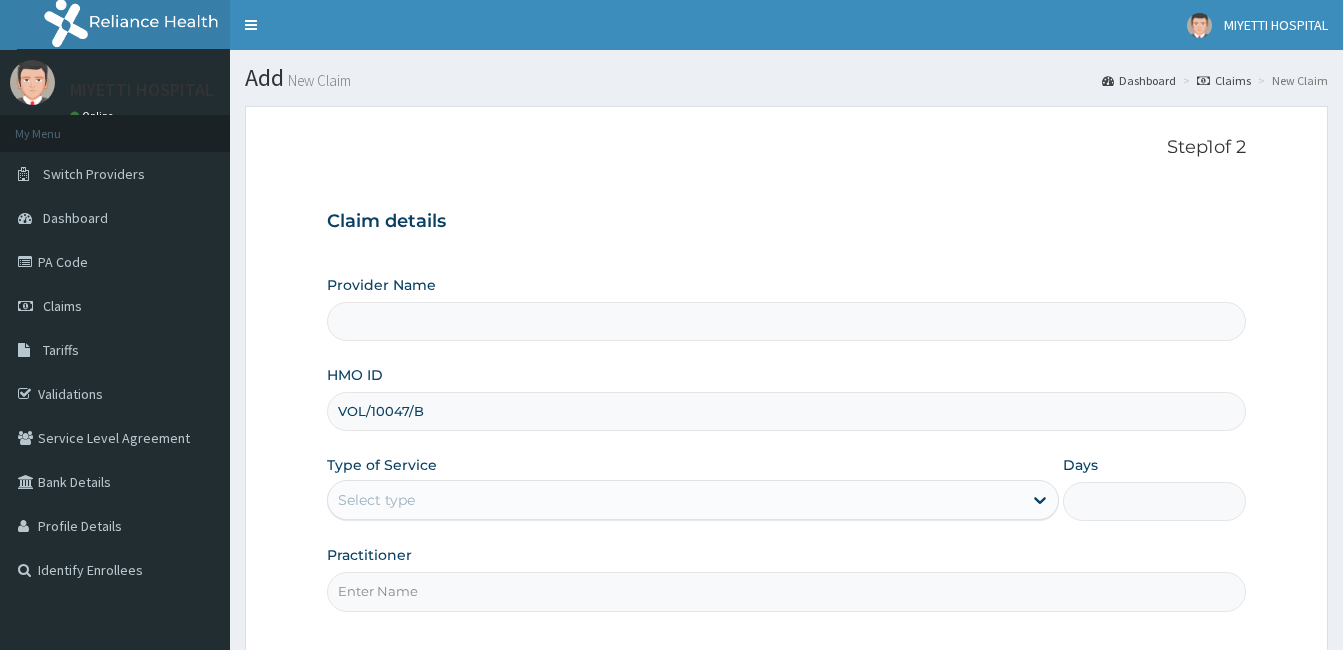 scroll, scrollTop: 0, scrollLeft: 0, axis: both 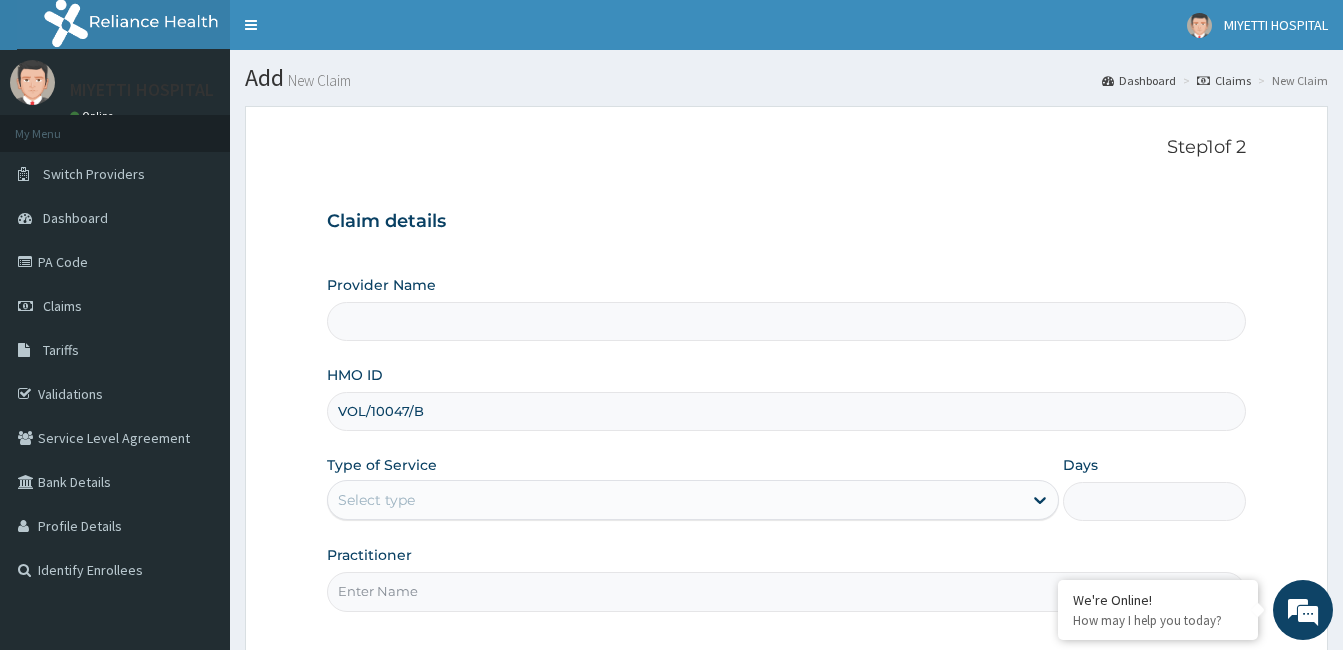 type on "MIYETTI HOSPITAL" 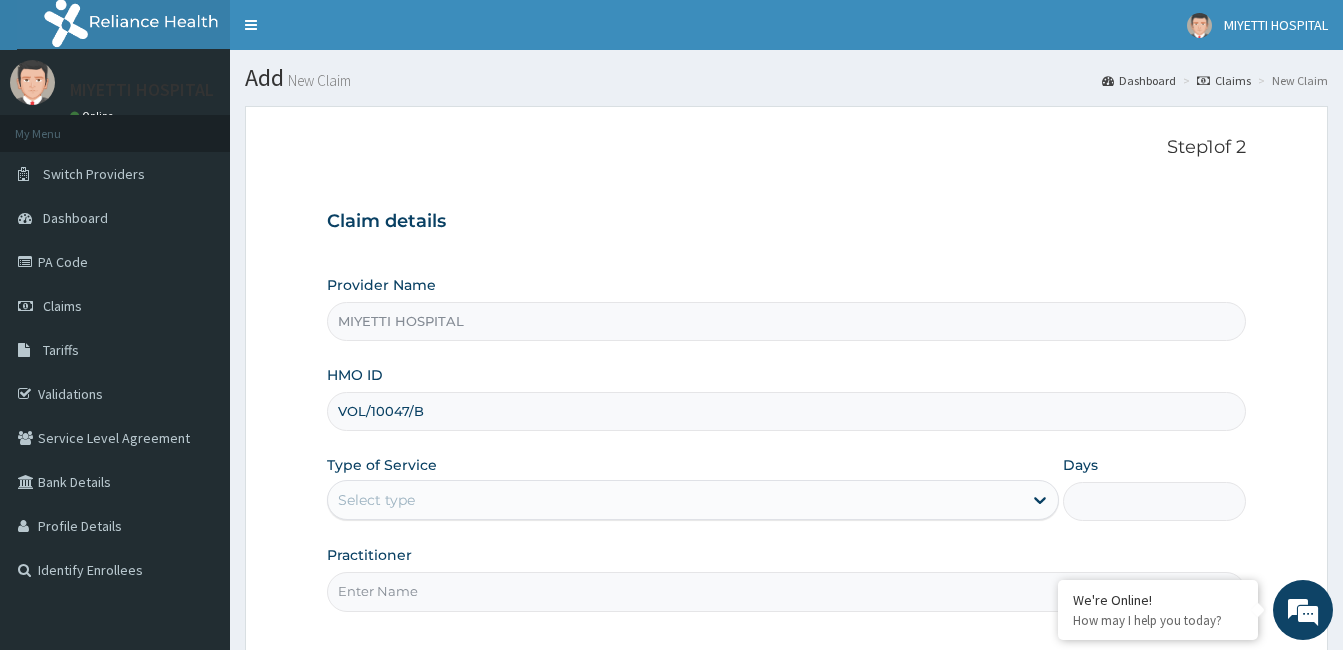 type on "VOL/10047/B" 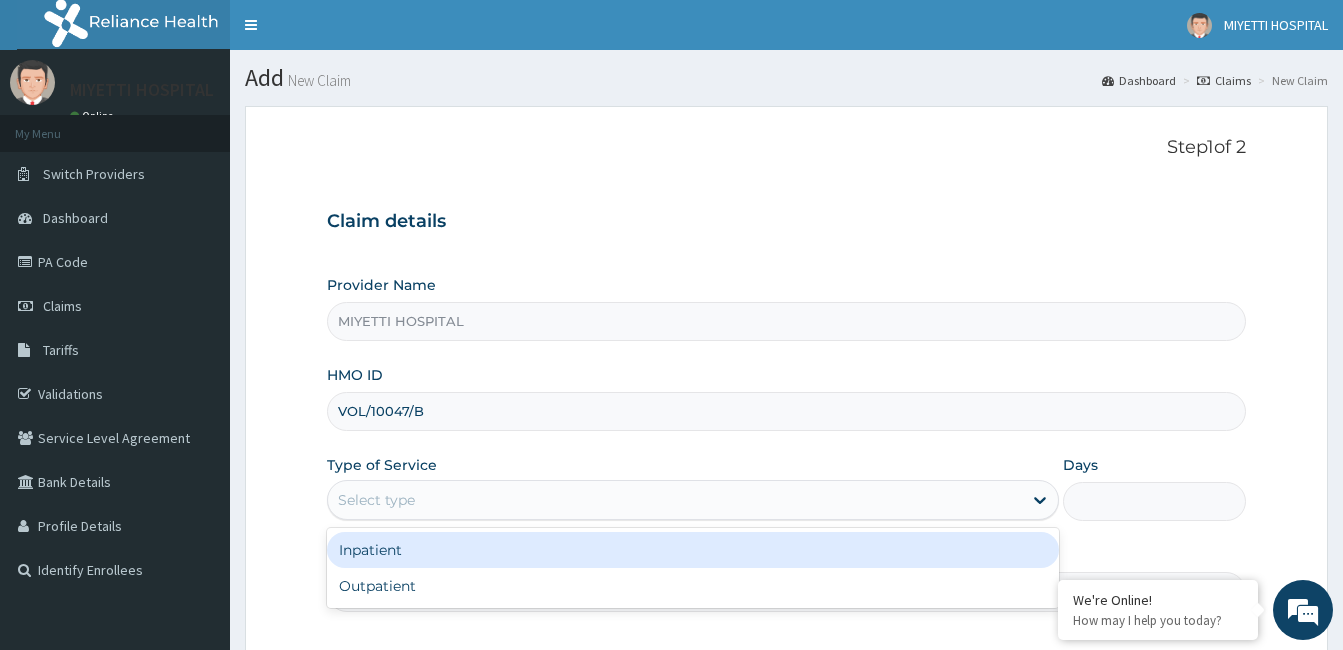 drag, startPoint x: 569, startPoint y: 496, endPoint x: 549, endPoint y: 579, distance: 85.37564 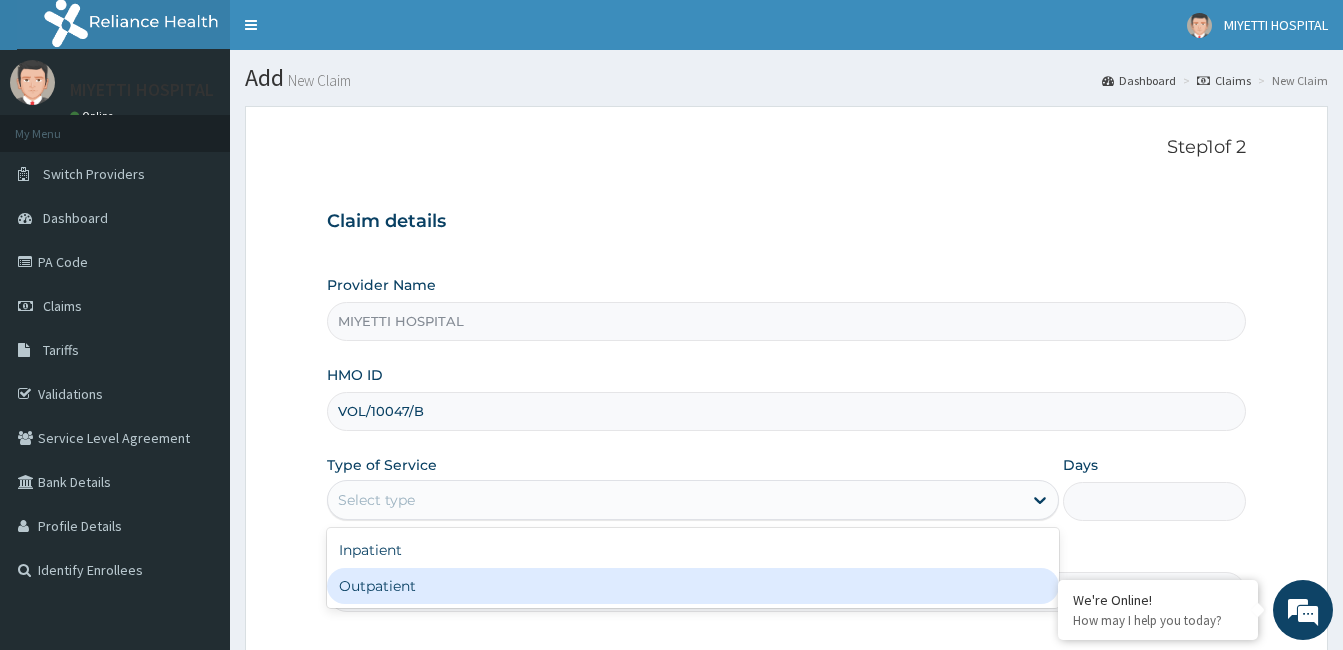 click on "Outpatient" at bounding box center (693, 586) 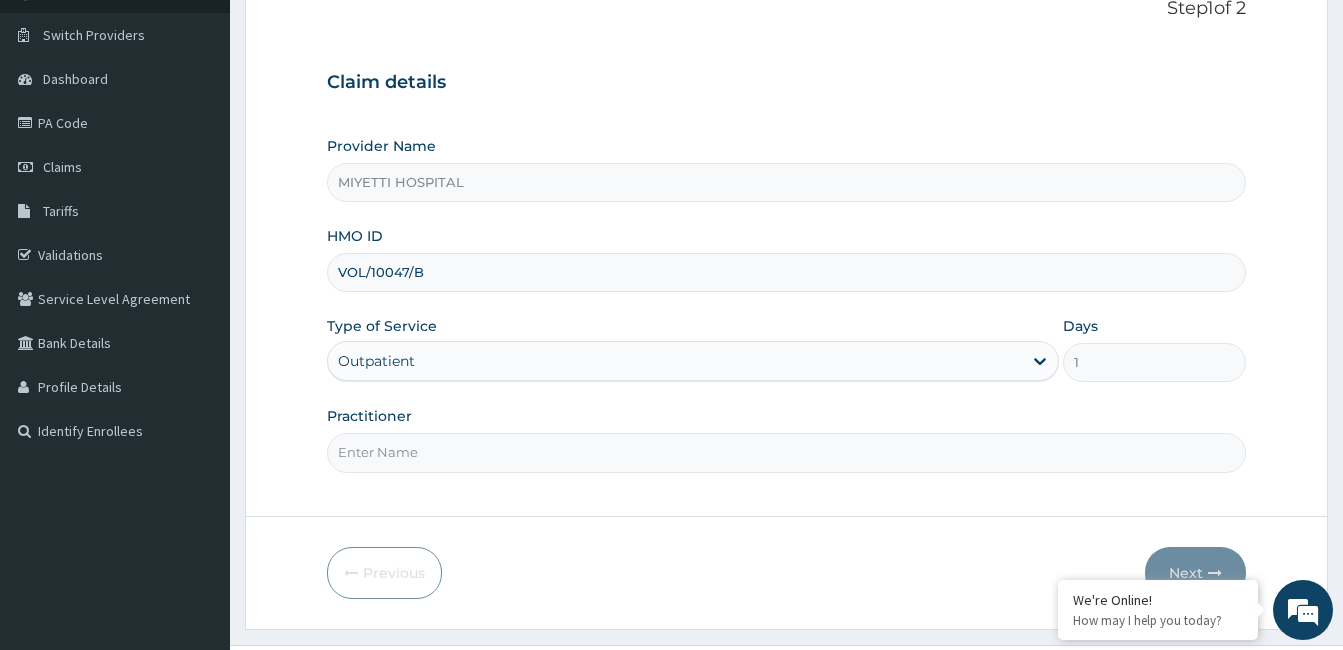 scroll, scrollTop: 146, scrollLeft: 0, axis: vertical 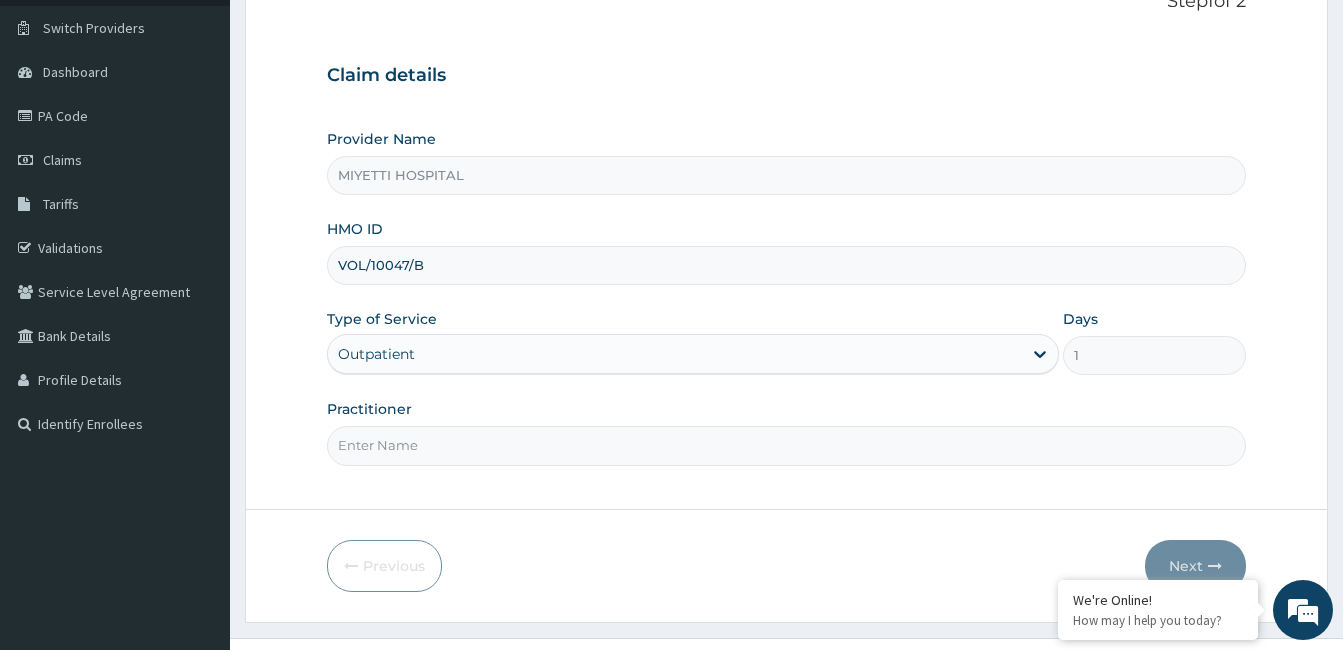 click on "Practitioner" at bounding box center [786, 445] 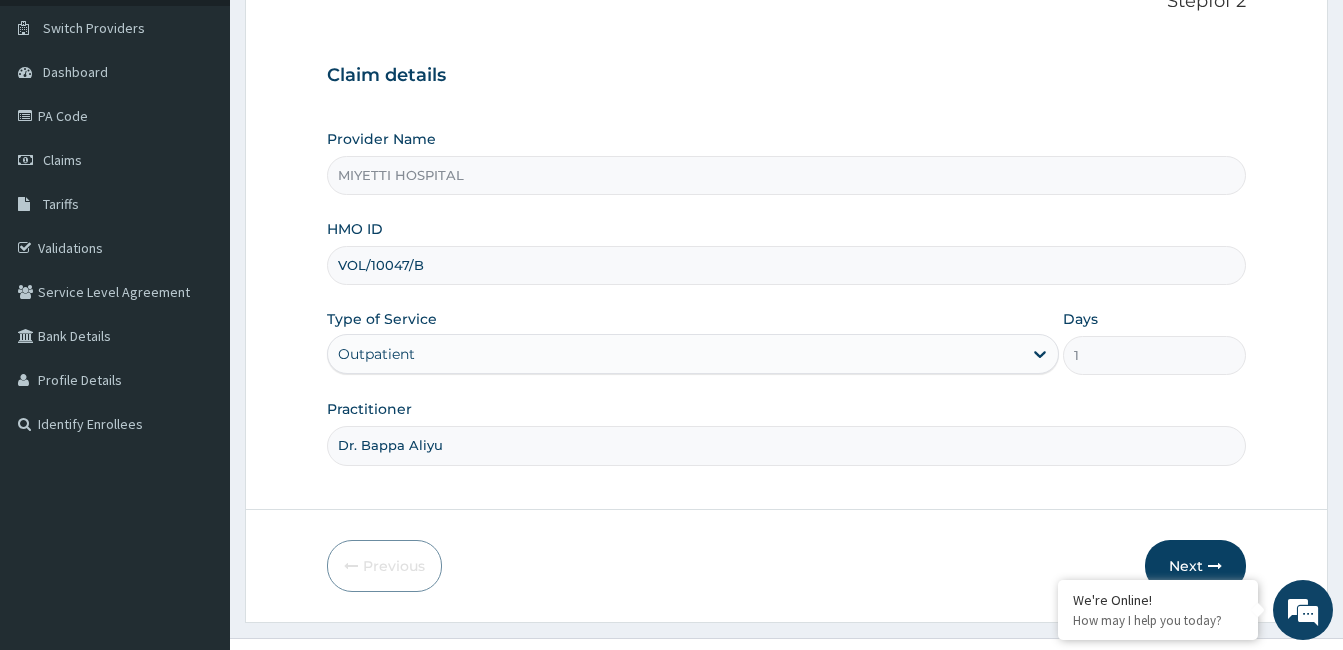 click on "Dr. Bappa Aliyu" at bounding box center [786, 445] 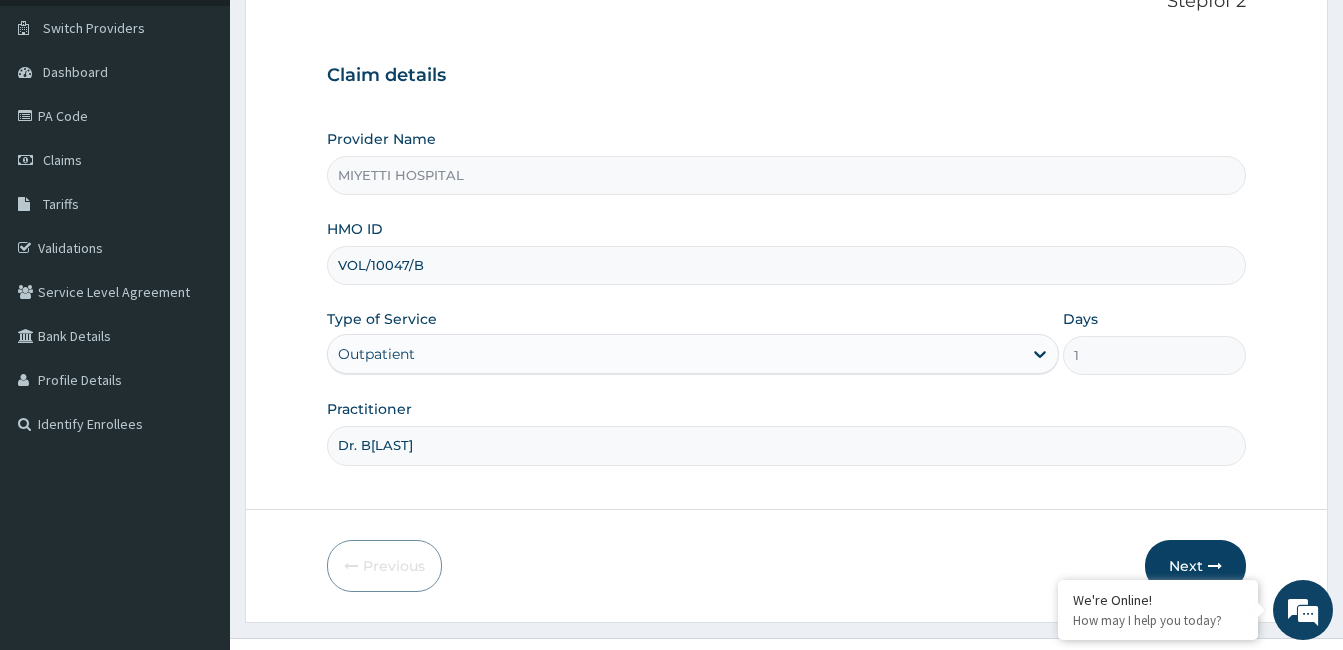 scroll, scrollTop: 0, scrollLeft: 0, axis: both 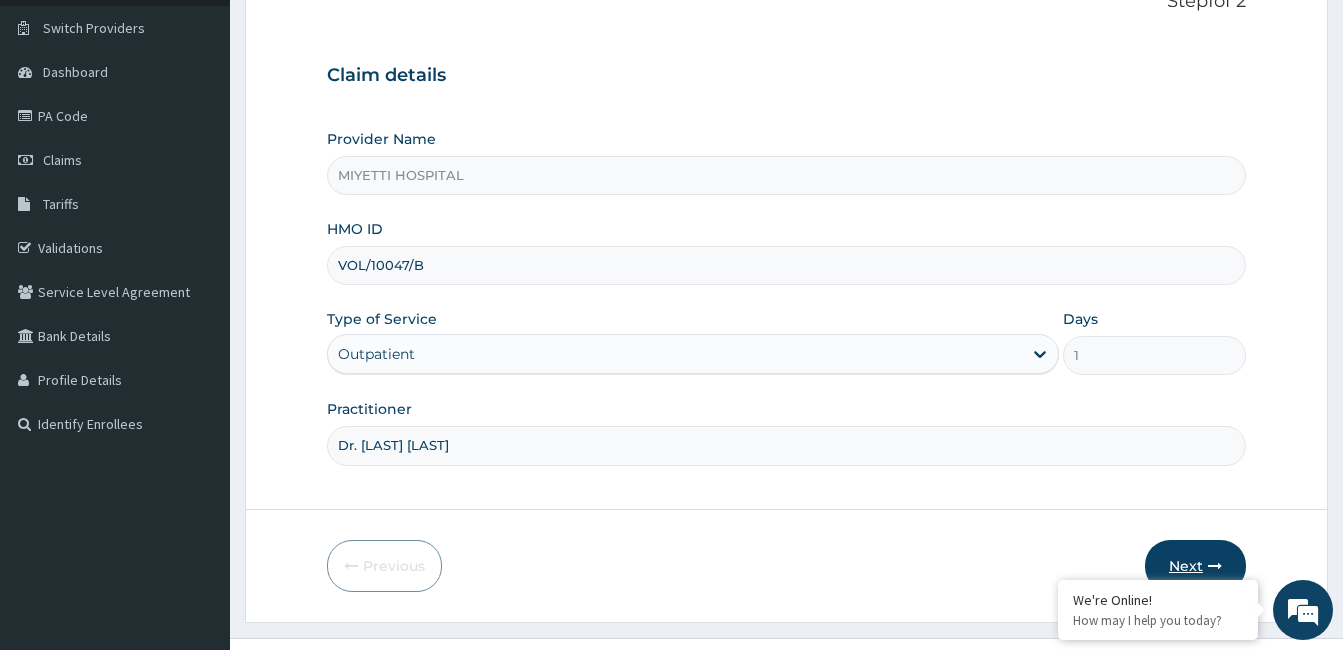 type on "Dr. Aliyu Muhammad" 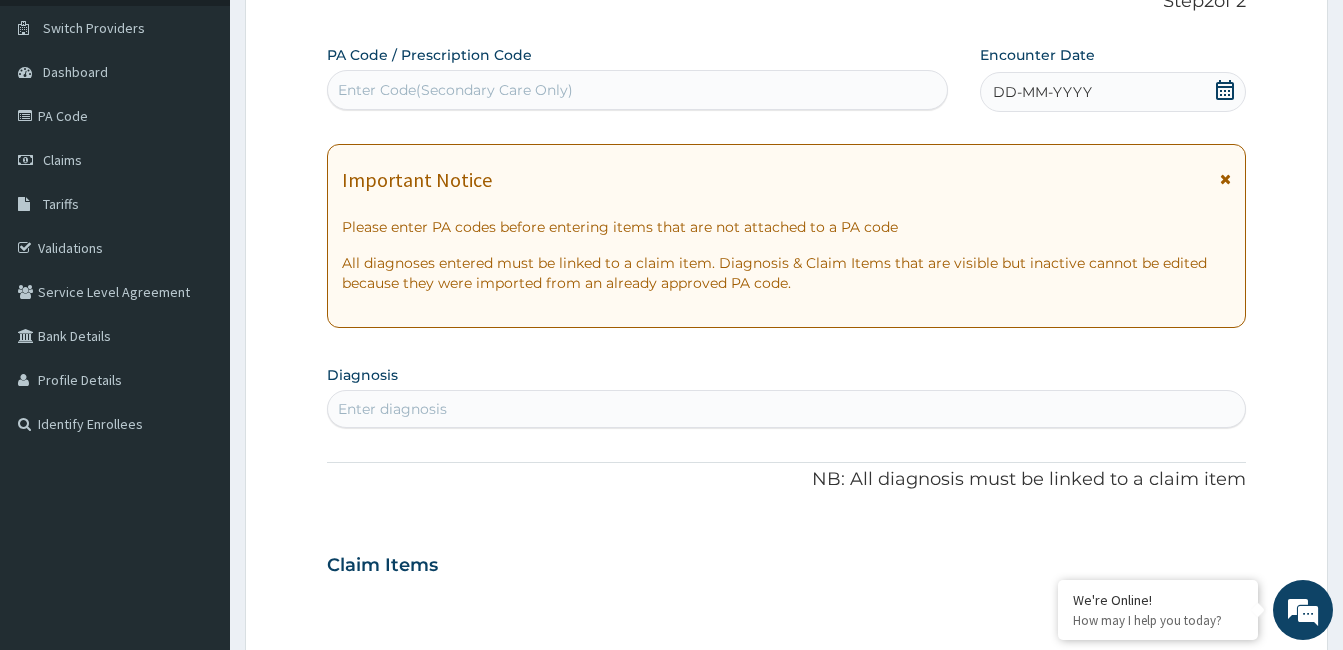 click on "Step  2  of 2 PA Code / Prescription Code Enter Code(Secondary Care Only) Encounter Date DD-MM-YYYY Important Notice Please enter PA codes before entering items that are not attached to a PA code   All diagnoses entered must be linked to a claim item. Diagnosis & Claim Items that are visible but inactive cannot be edited because they were imported from an already approved PA code. Diagnosis Enter diagnosis NB: All diagnosis must be linked to a claim item Claim Items No claim item Types Select Type Item Select Item Pair Diagnosis Select Diagnosis Unit Price 0 Add Comment     Previous   Submit" at bounding box center (786, 592) 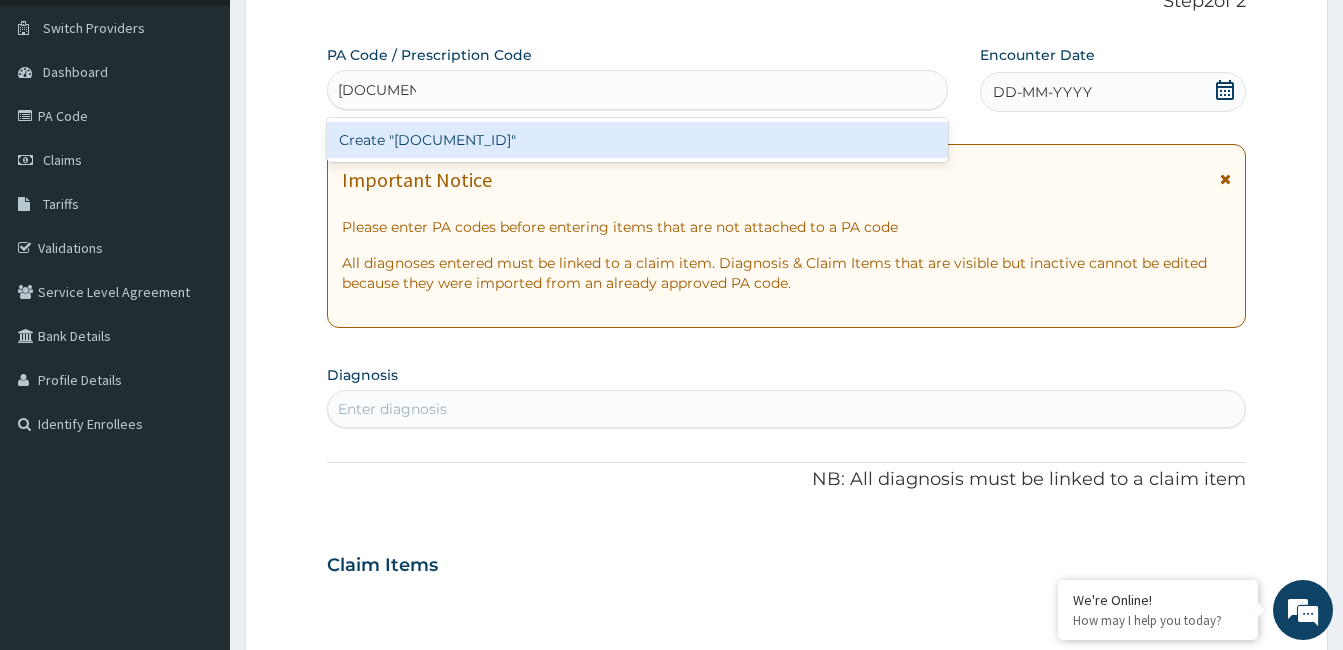 click on "Create "PA/575B68"" at bounding box center (637, 140) 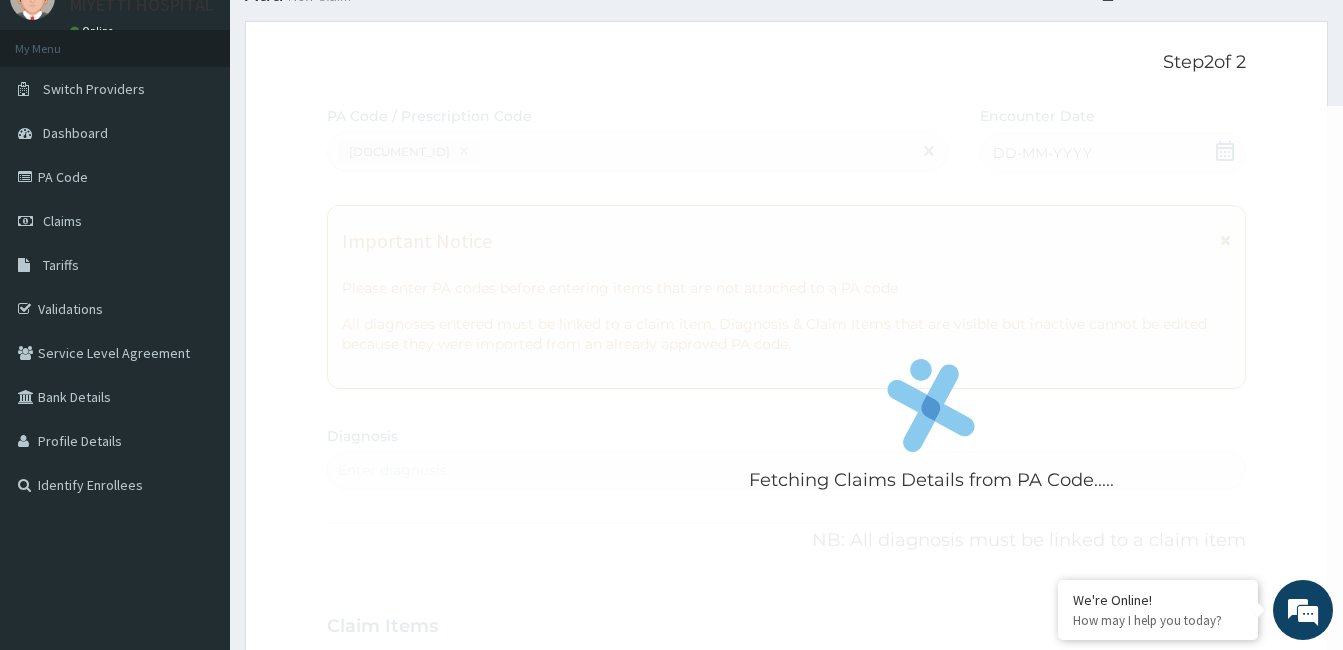 scroll, scrollTop: 82, scrollLeft: 0, axis: vertical 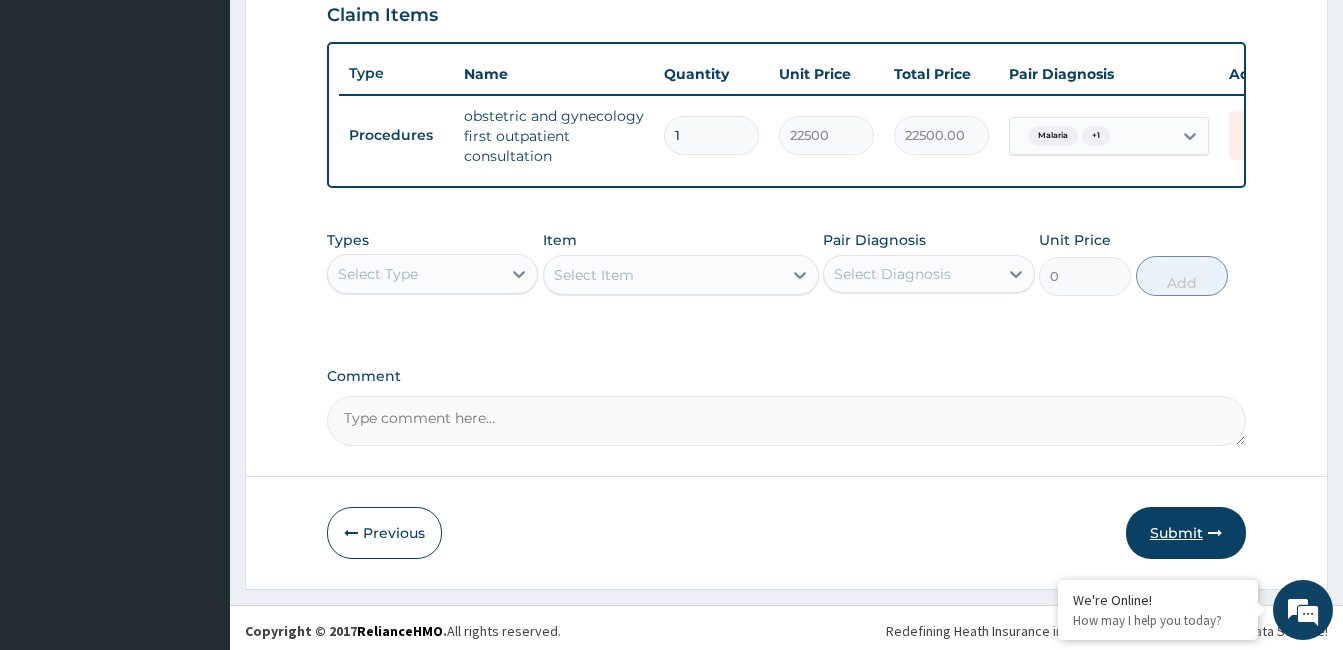 click on "Submit" at bounding box center [1186, 533] 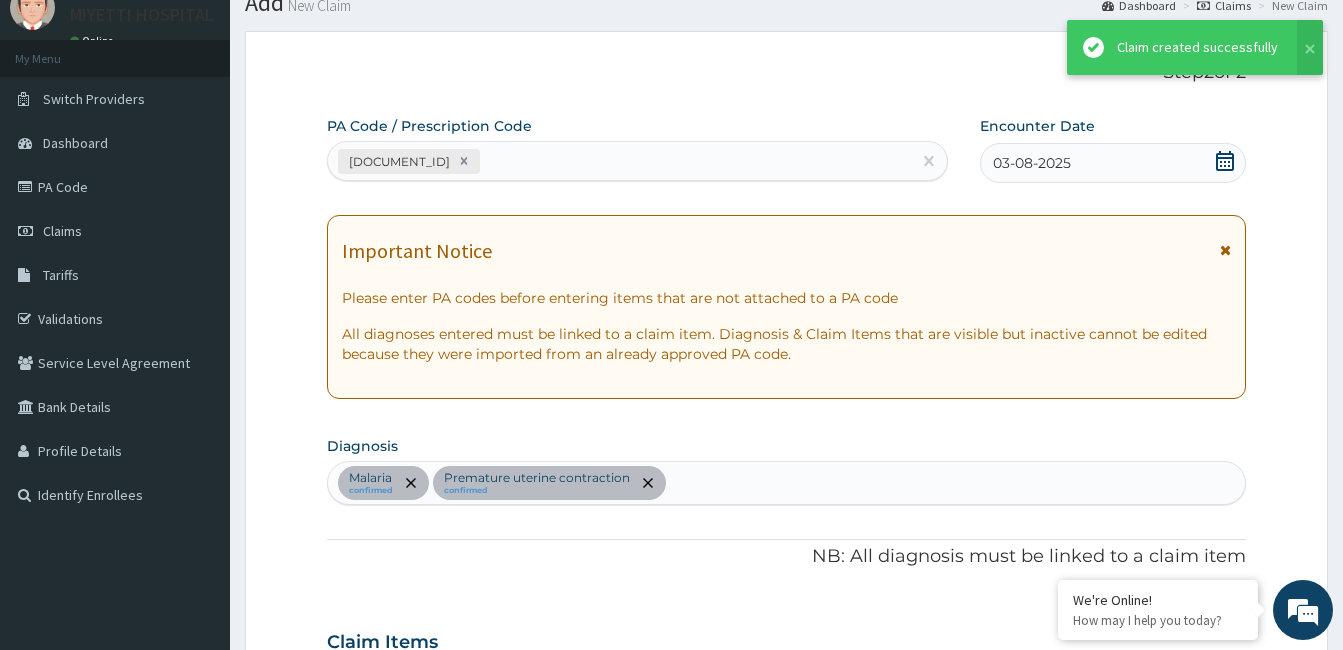 scroll, scrollTop: 702, scrollLeft: 0, axis: vertical 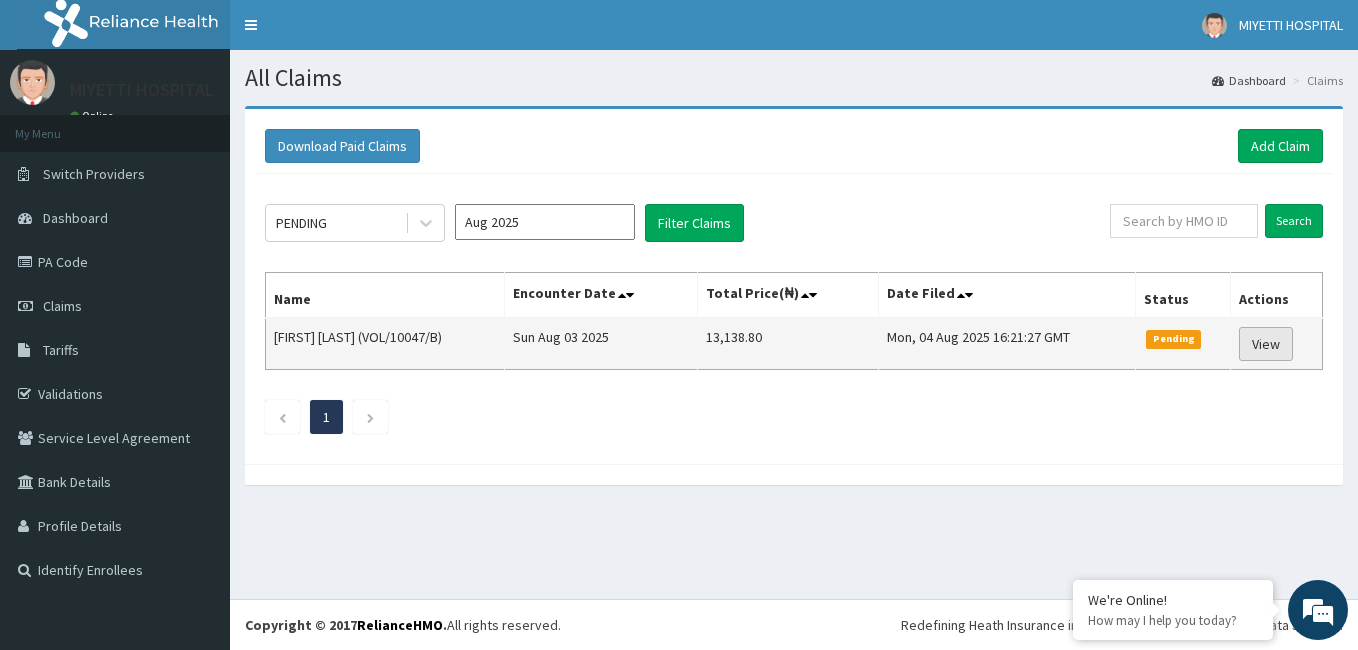 click on "View" at bounding box center (1266, 344) 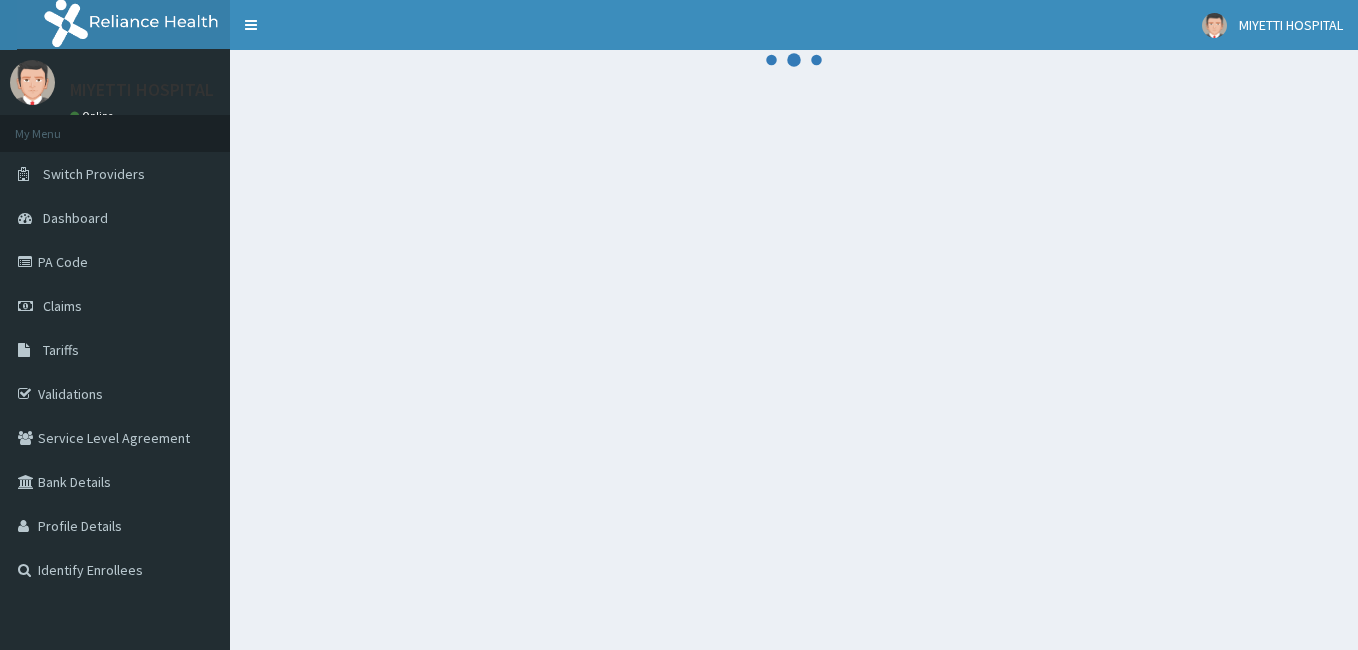 scroll, scrollTop: 0, scrollLeft: 0, axis: both 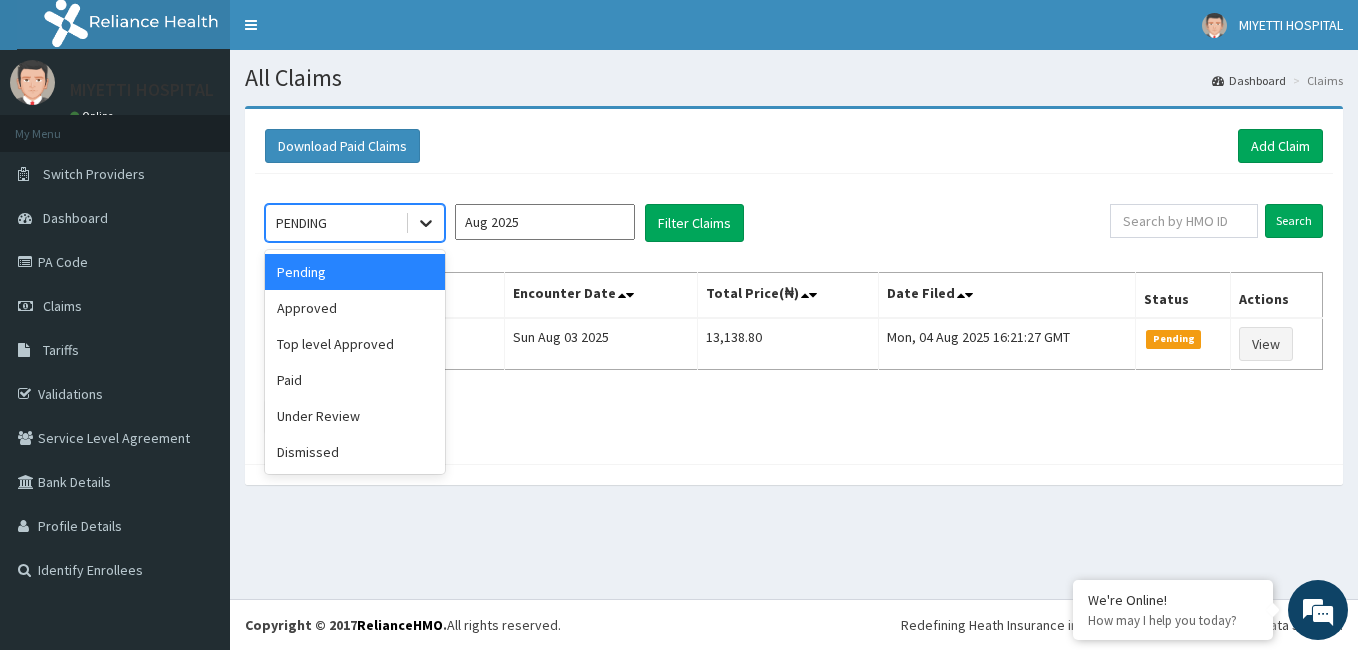 click 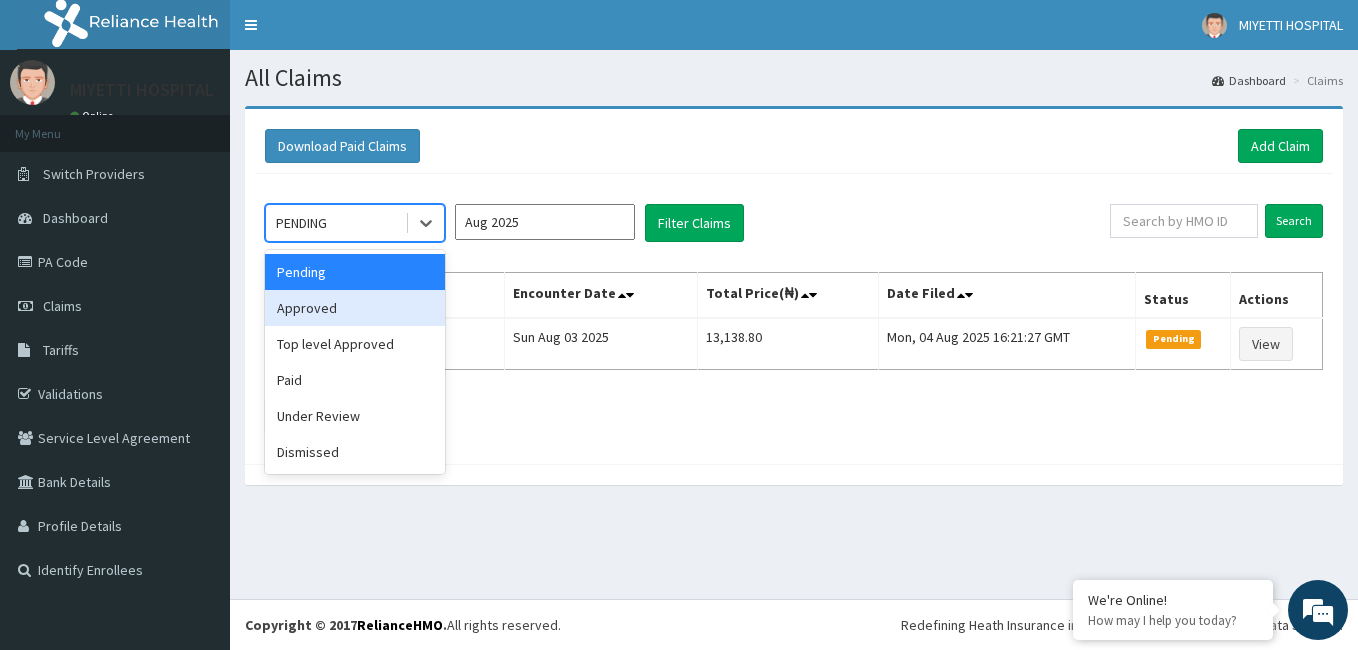click on "Approved" at bounding box center (355, 308) 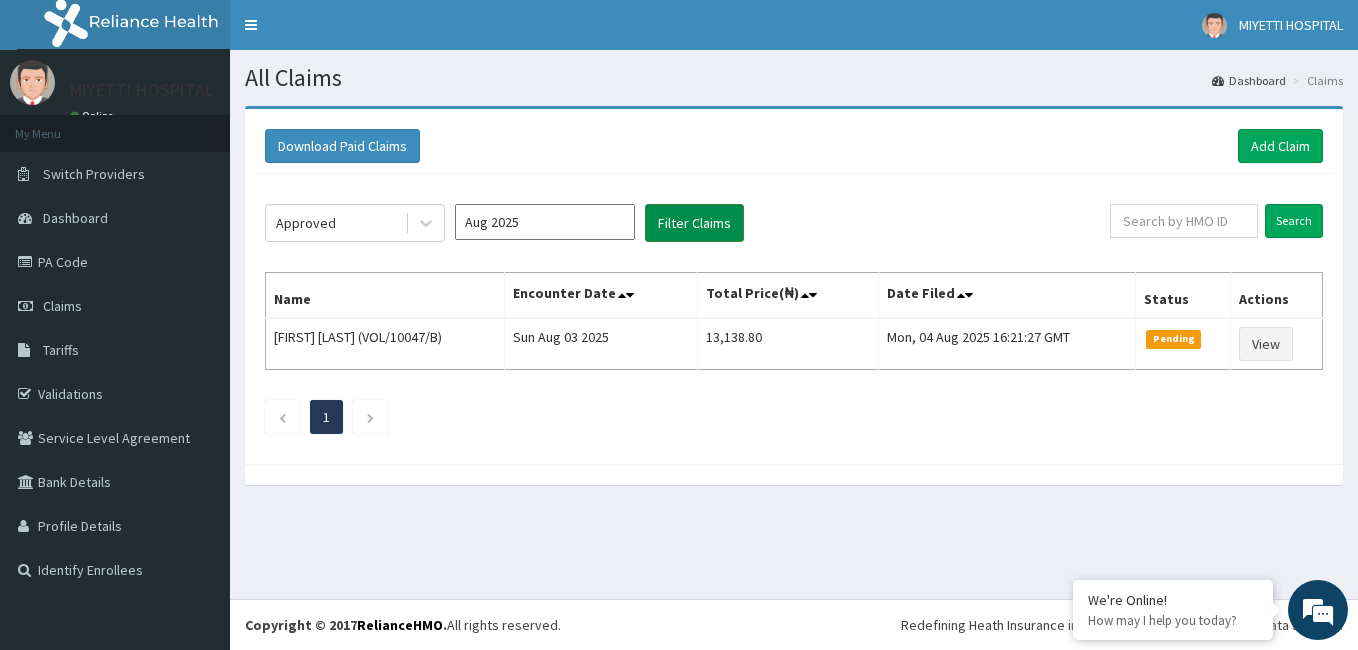 click on "Filter Claims" at bounding box center (694, 223) 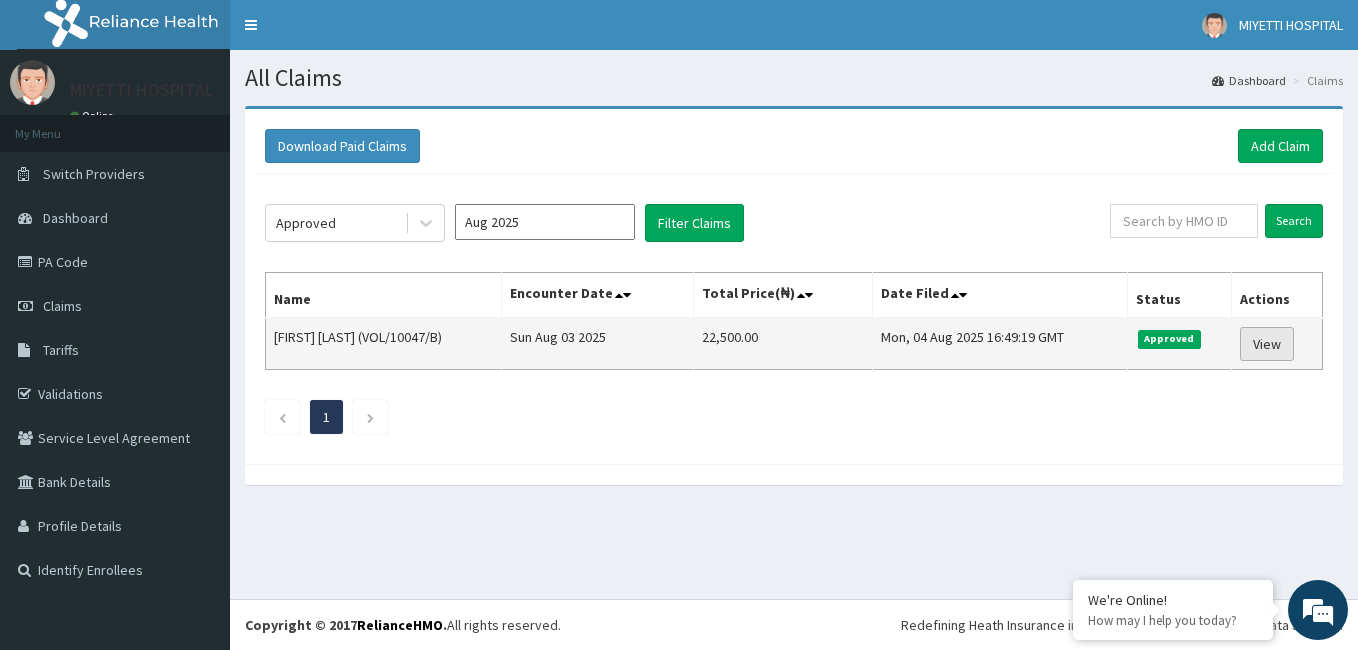 click on "View" at bounding box center [1267, 344] 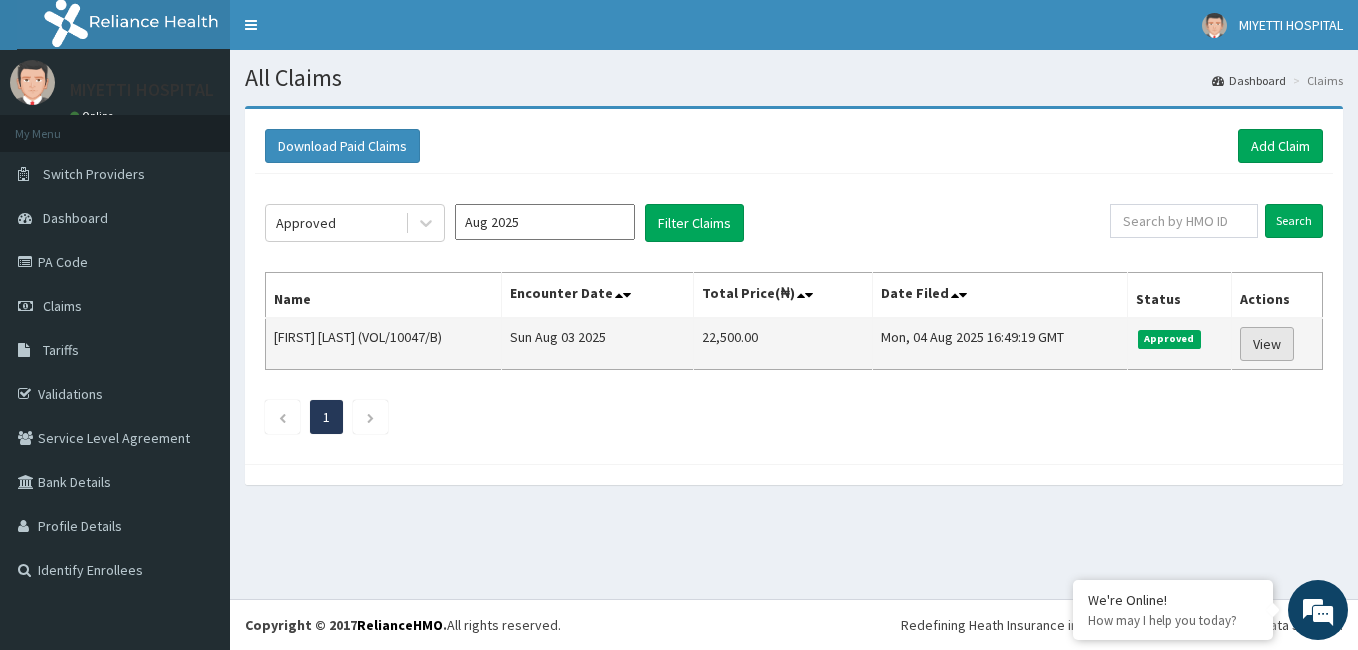 scroll, scrollTop: 0, scrollLeft: 0, axis: both 